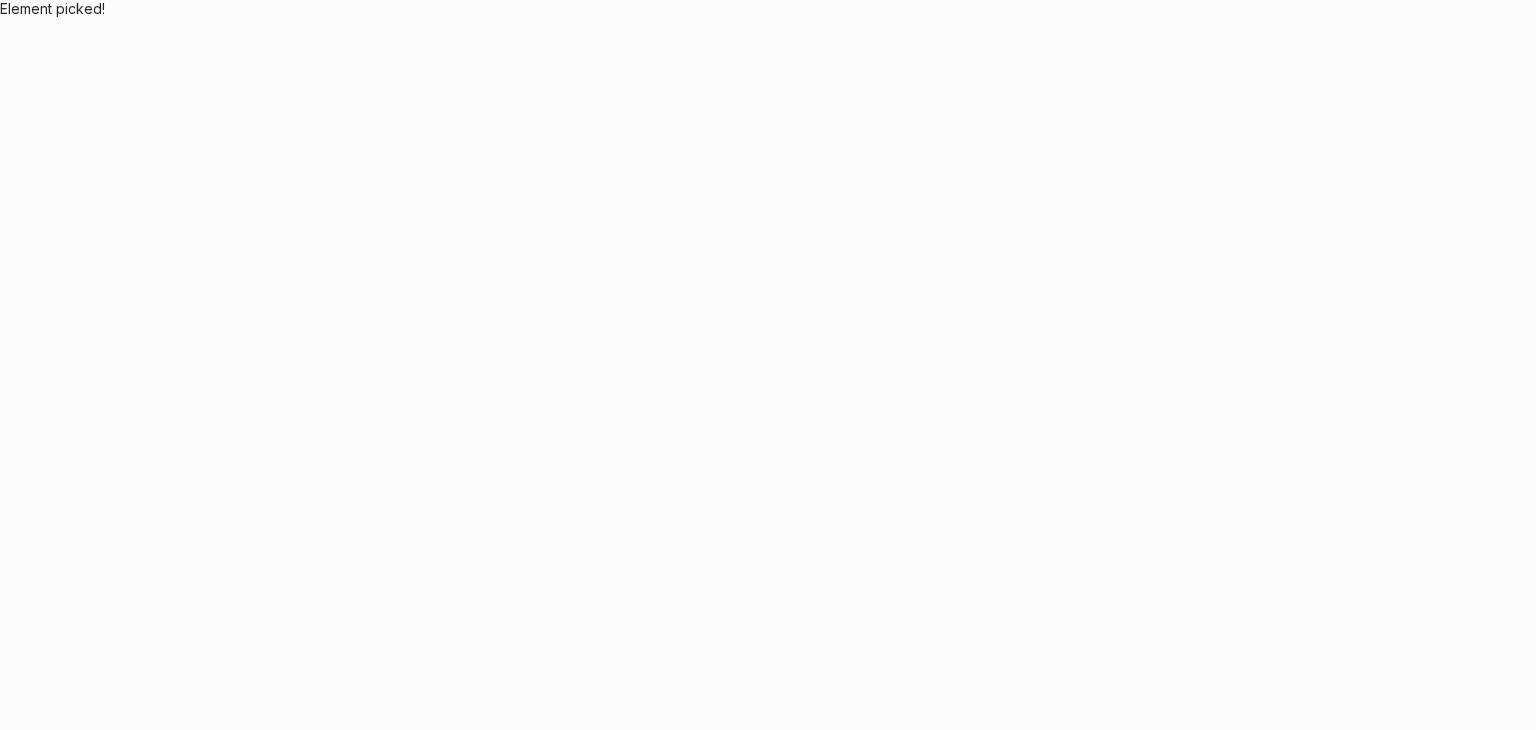 scroll, scrollTop: 0, scrollLeft: 0, axis: both 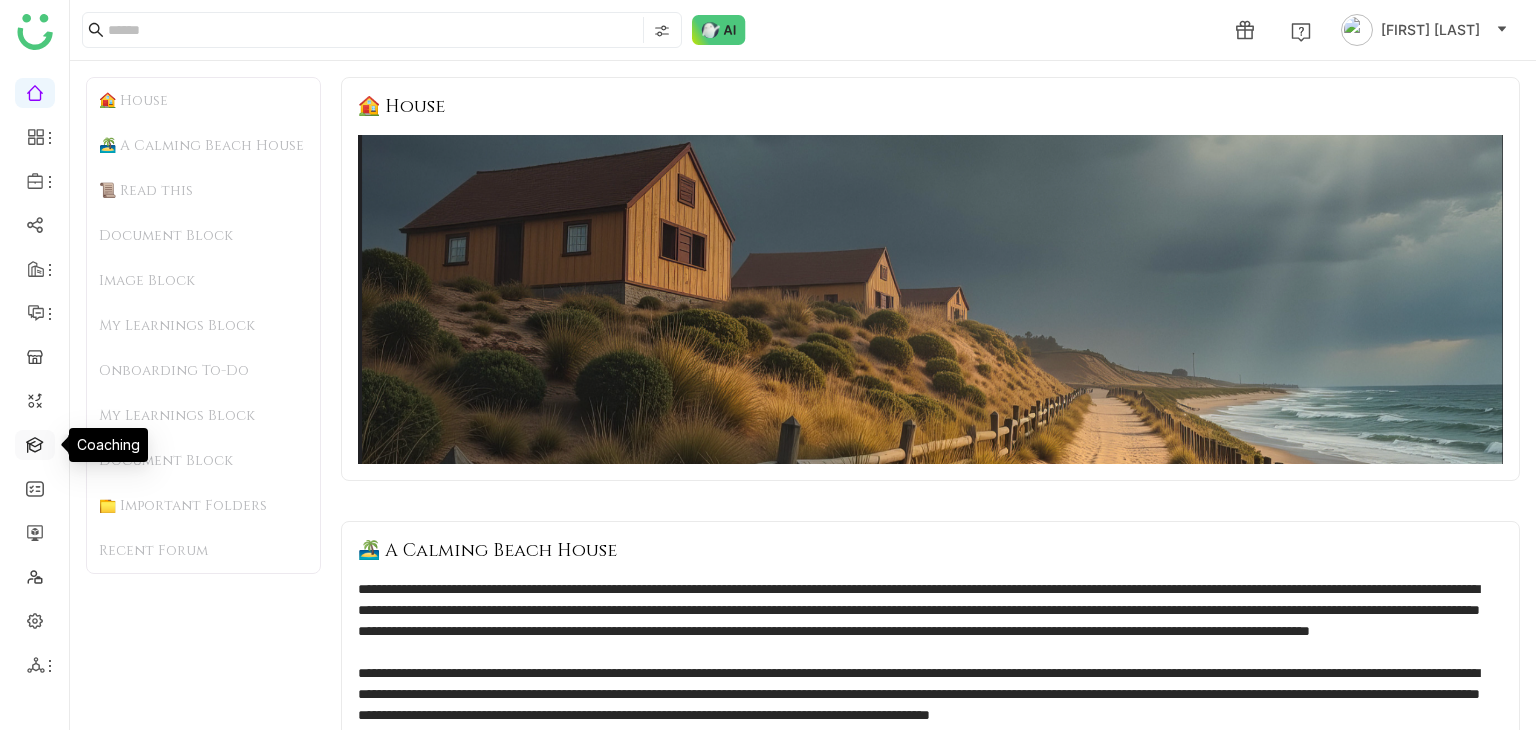 click at bounding box center [35, 443] 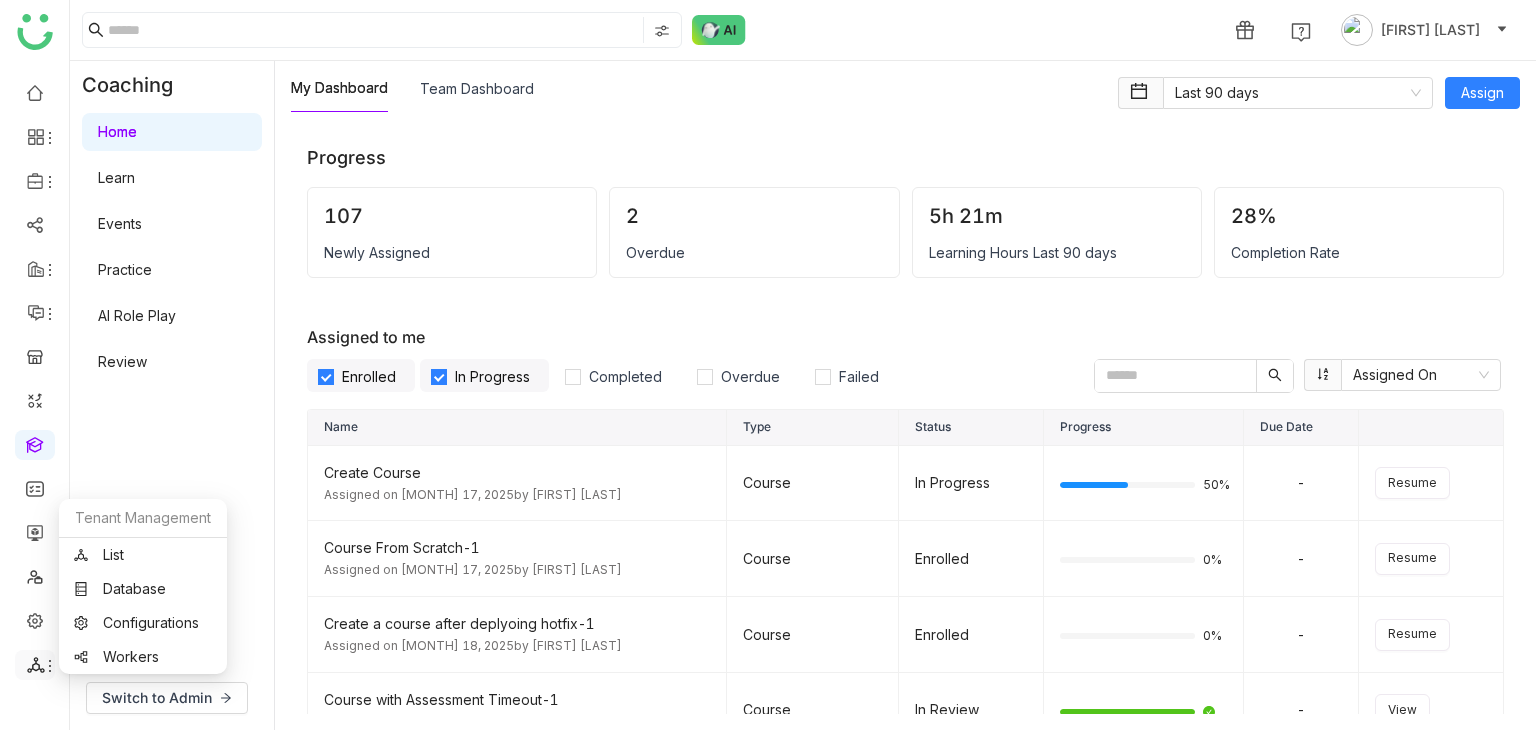 click 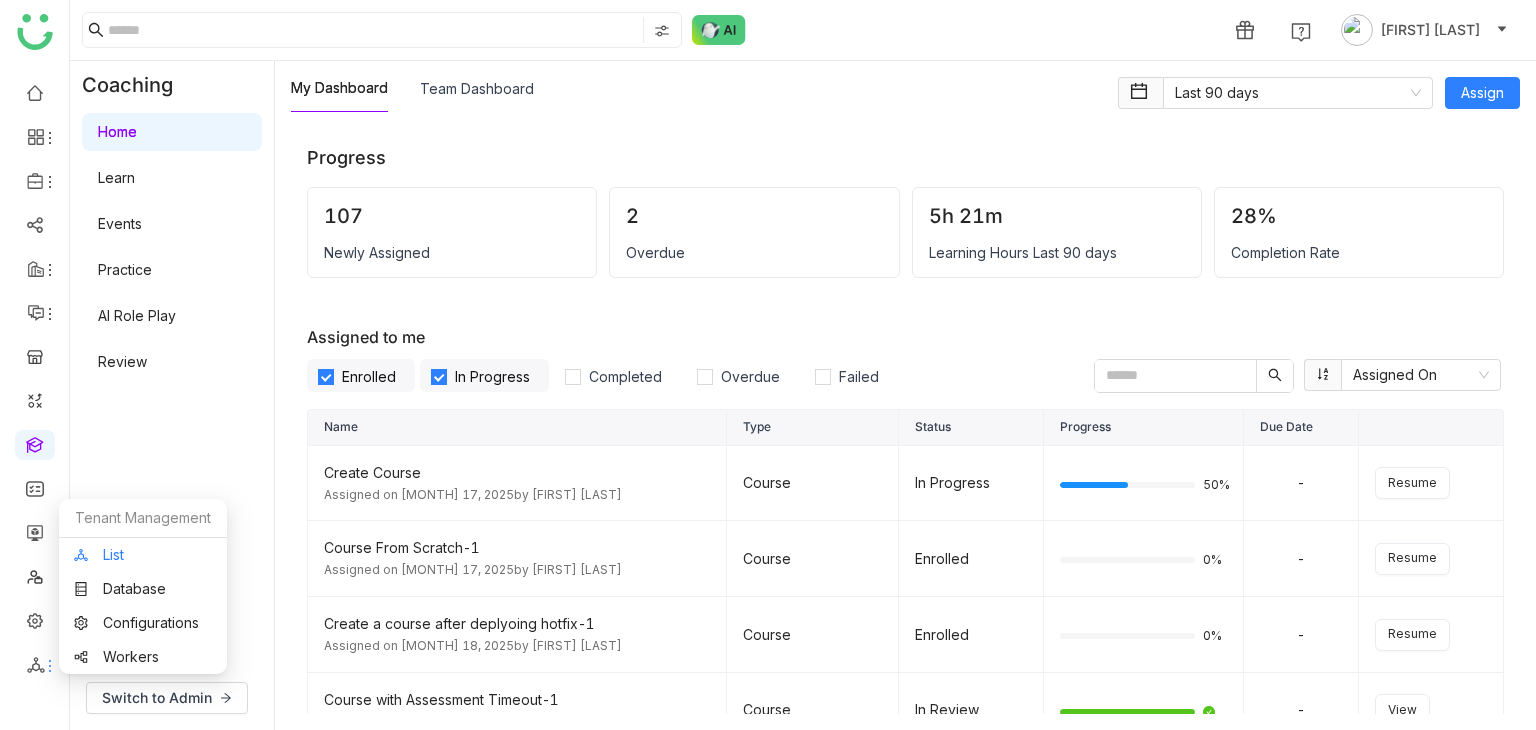 click on "List" at bounding box center [143, 555] 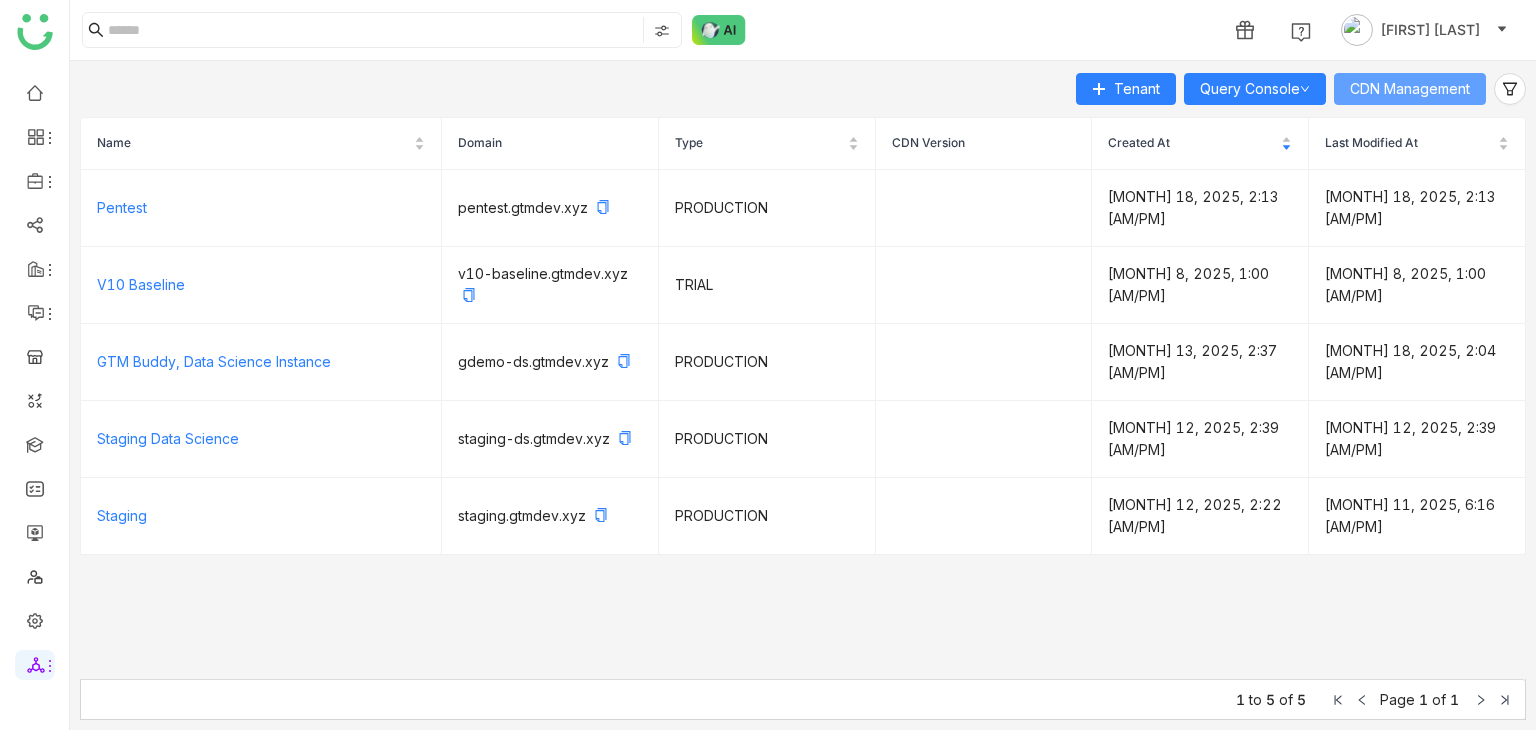 click on "CDN Management" 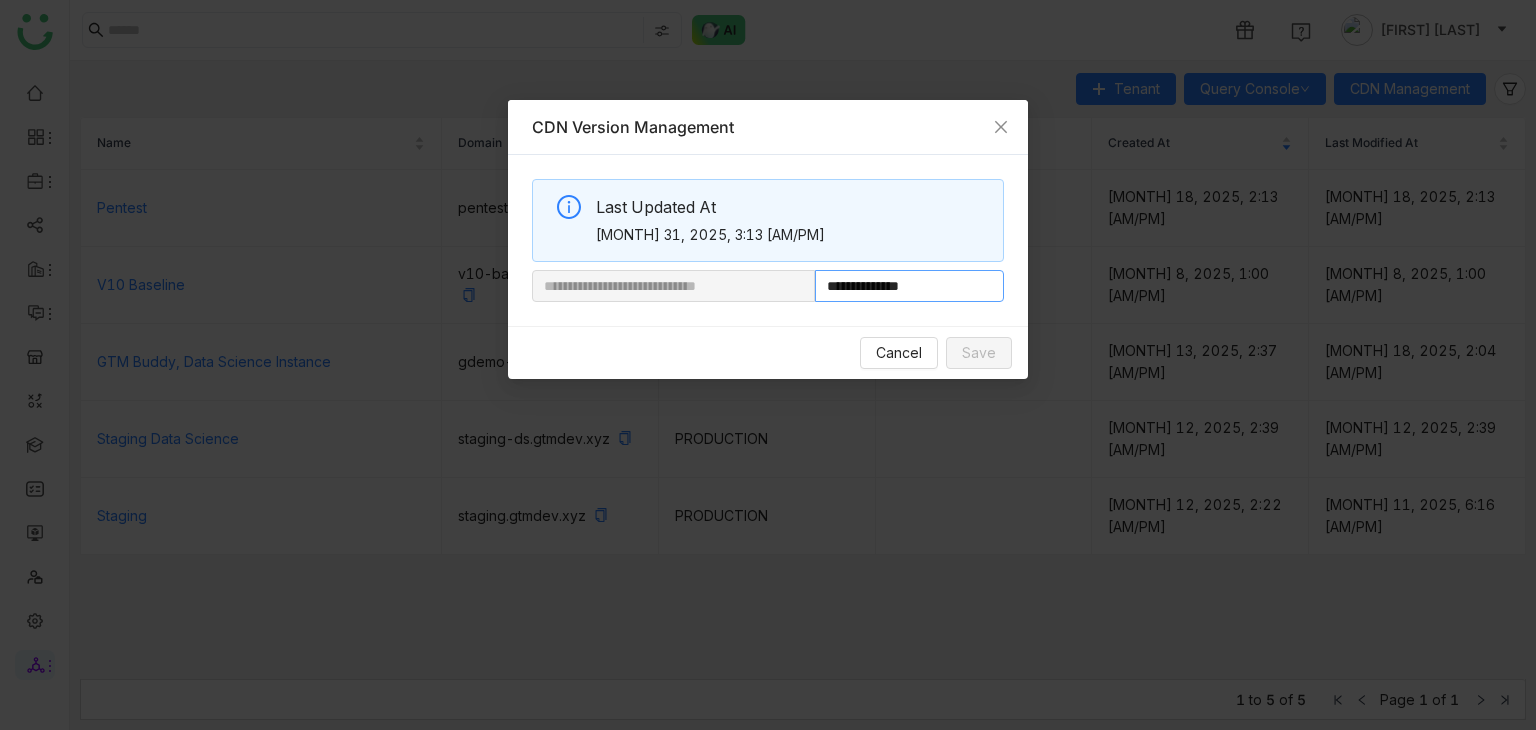 drag, startPoint x: 886, startPoint y: 289, endPoint x: 956, endPoint y: 285, distance: 70.11419 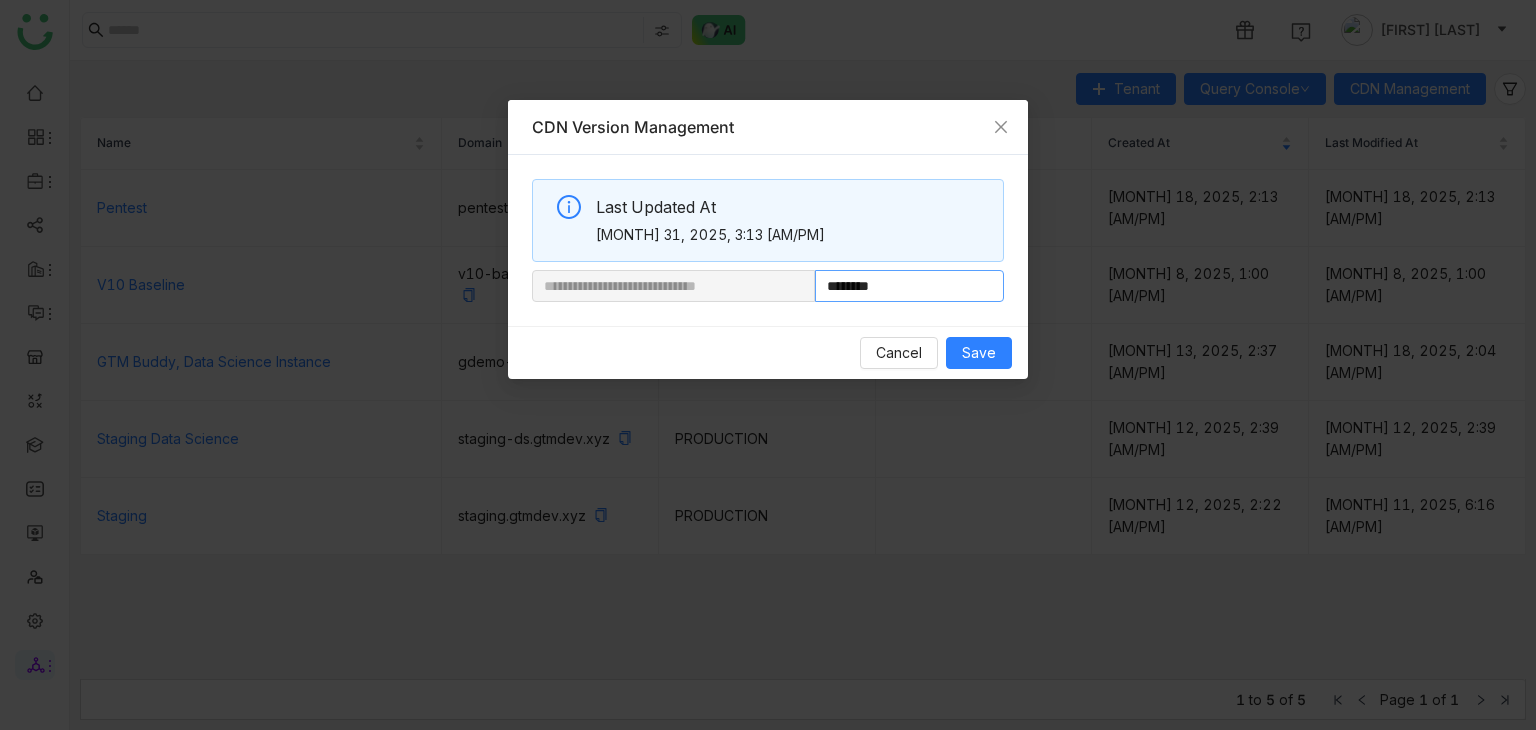 paste on "**********" 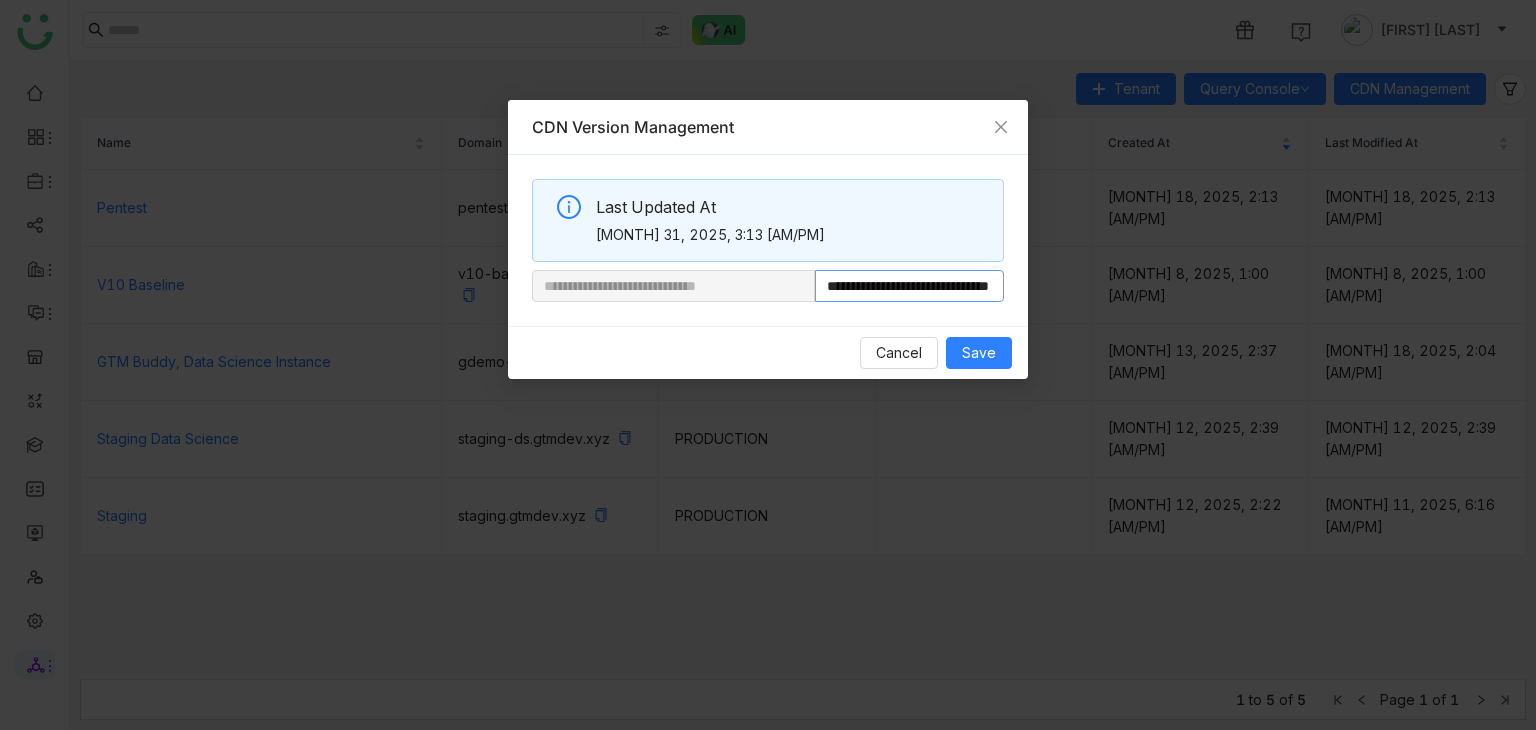 scroll, scrollTop: 0, scrollLeft: 101, axis: horizontal 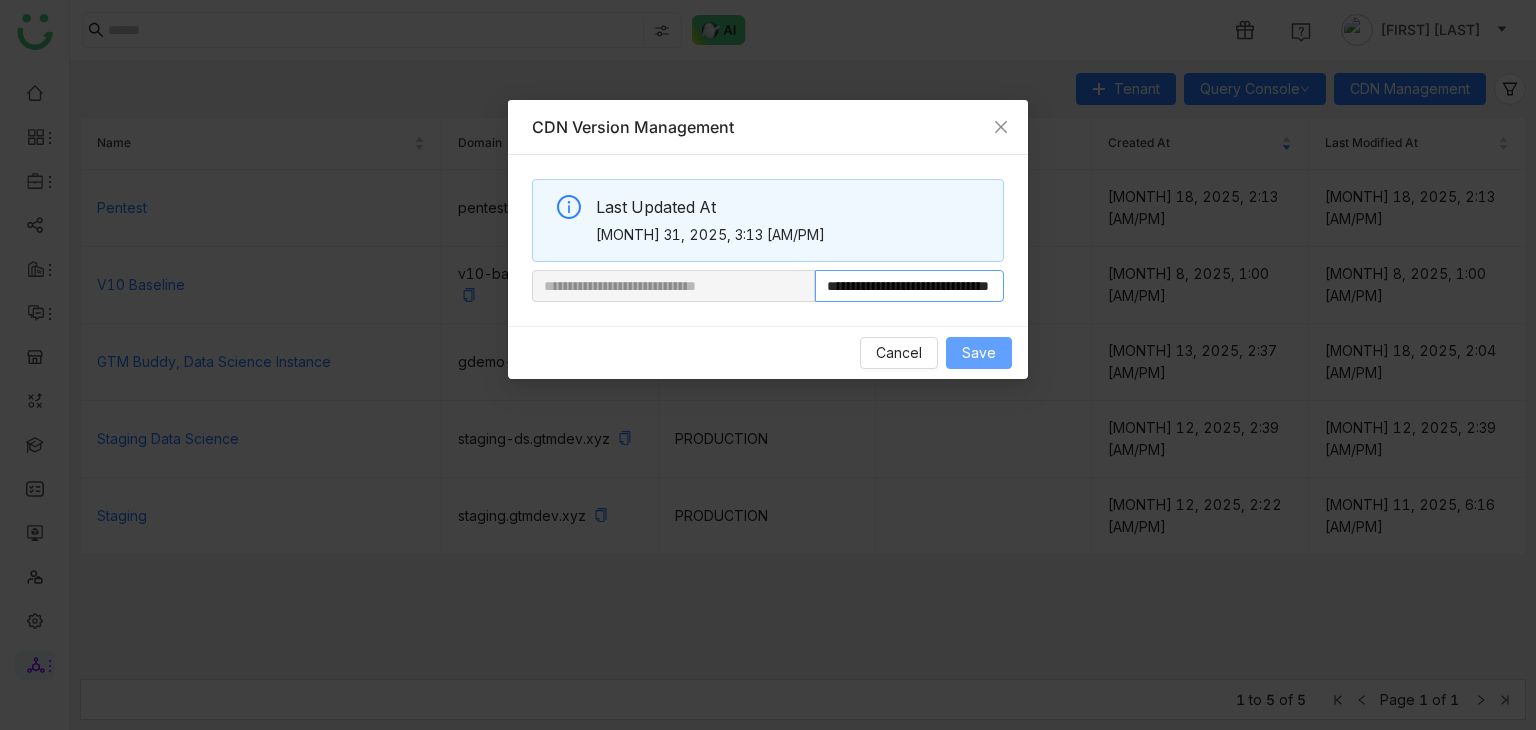 type on "**********" 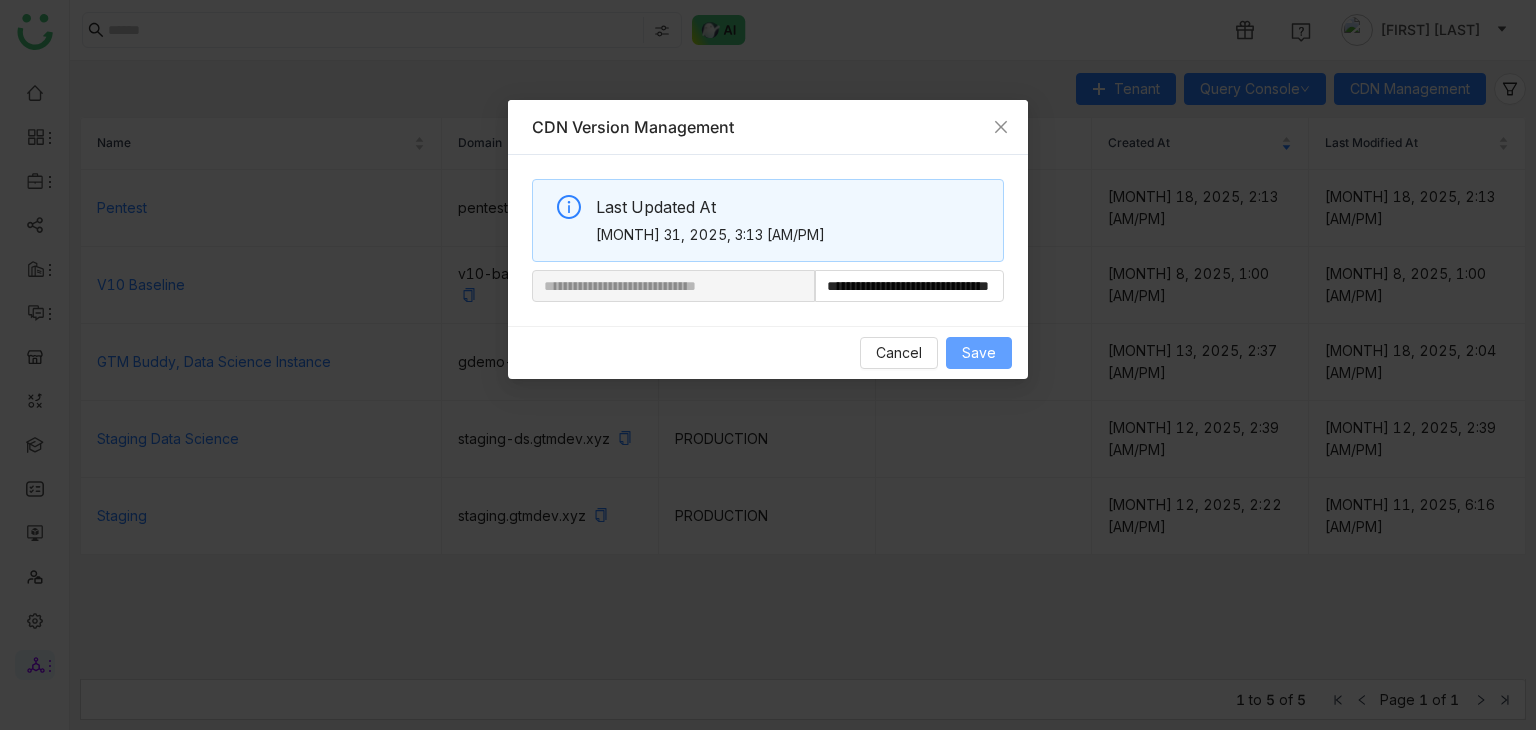 click on "Save" at bounding box center [979, 353] 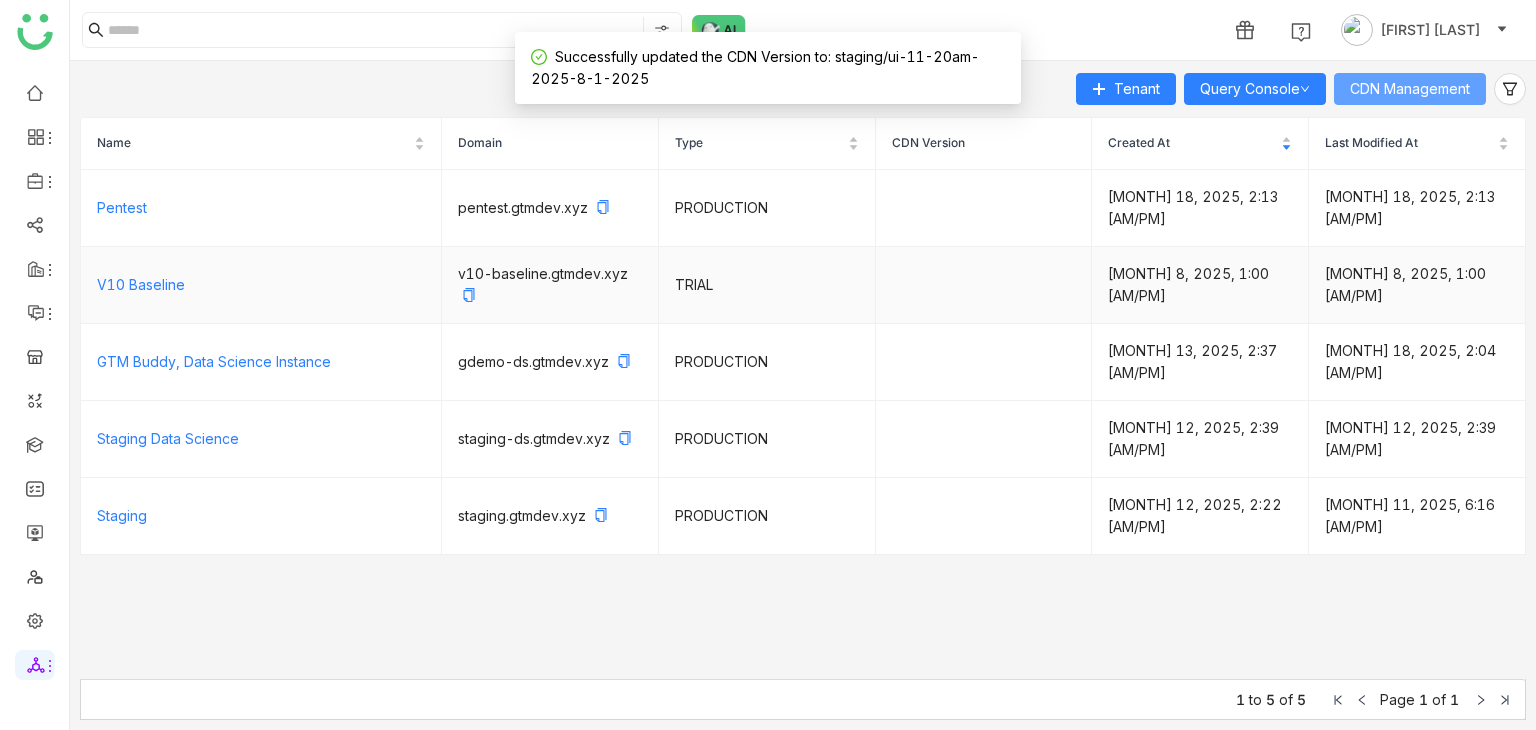 type 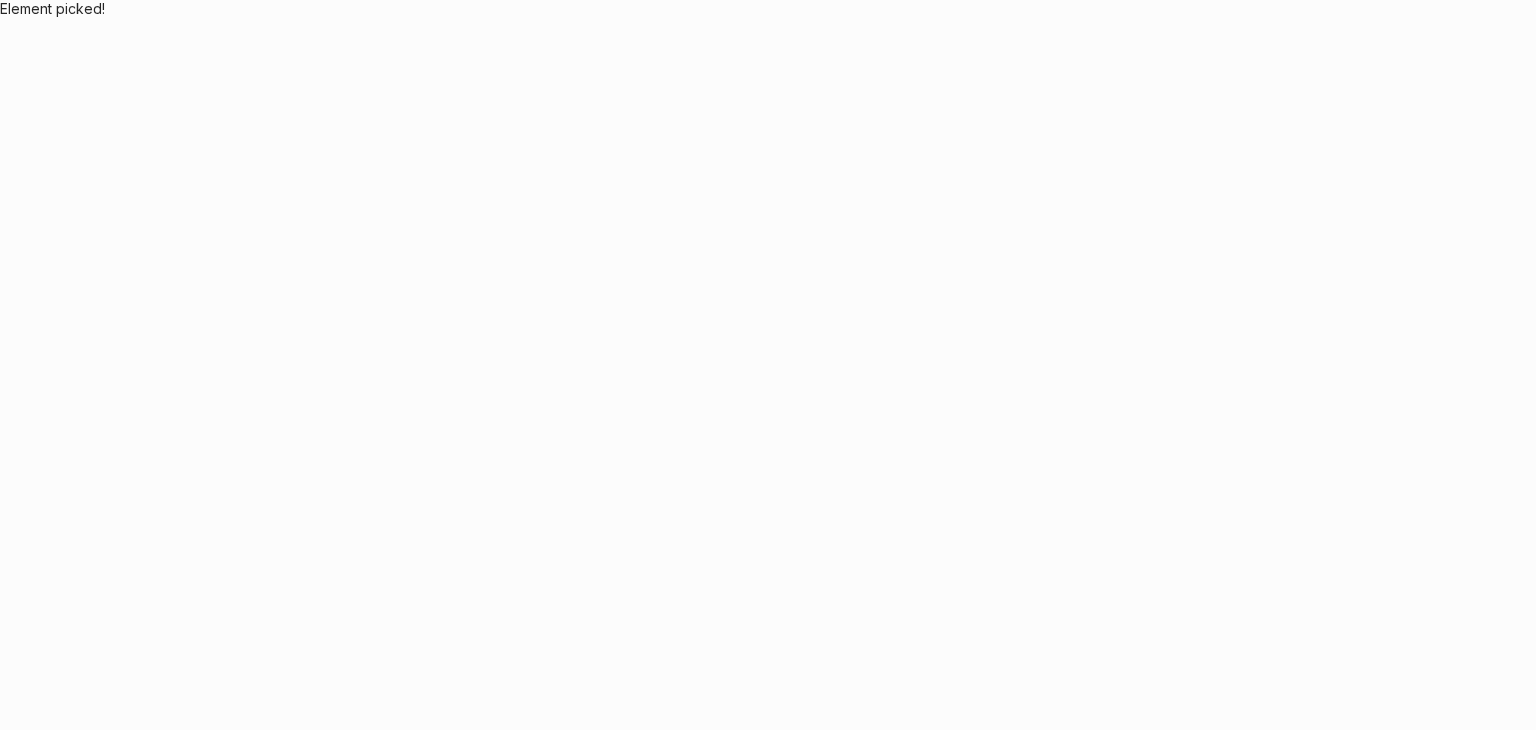 scroll, scrollTop: 0, scrollLeft: 0, axis: both 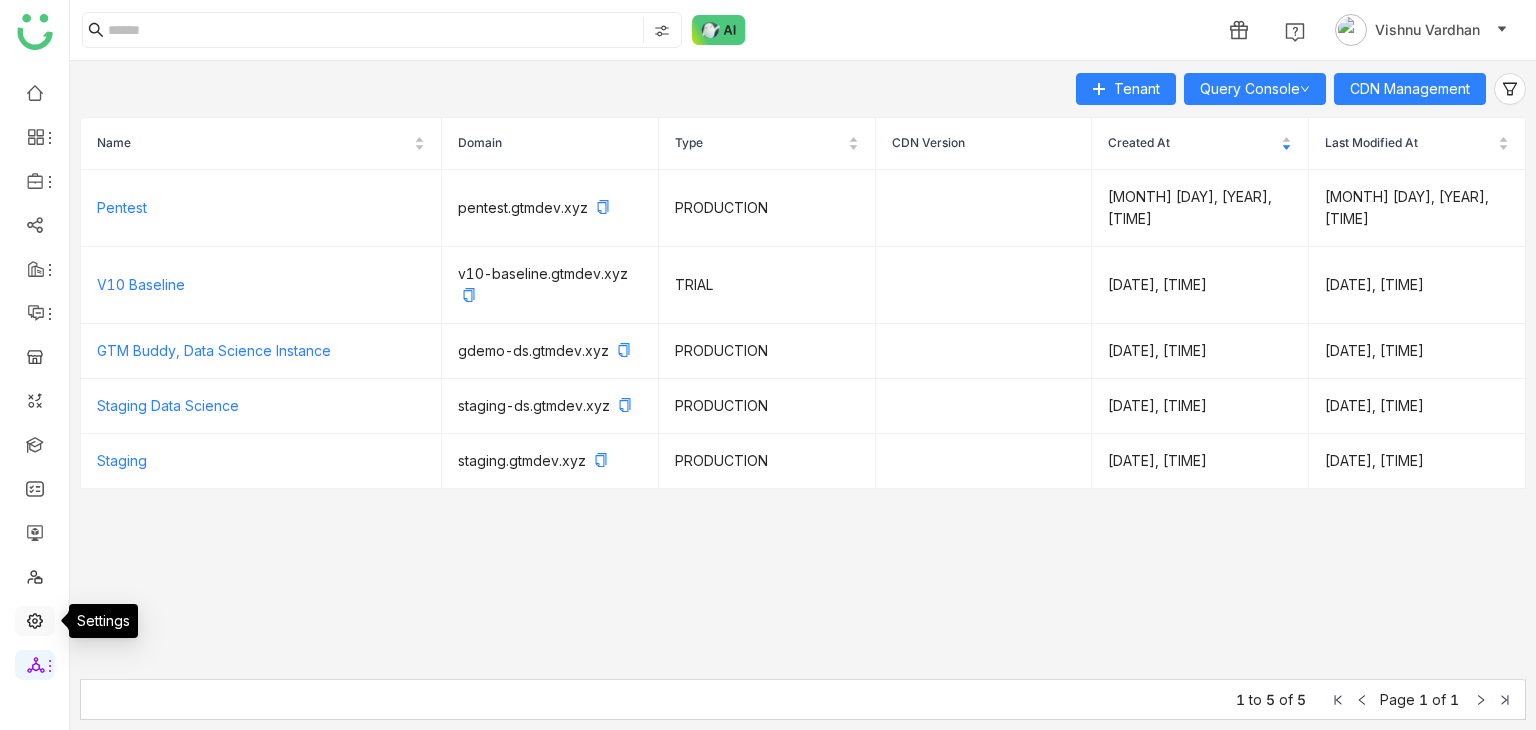 click at bounding box center (35, 619) 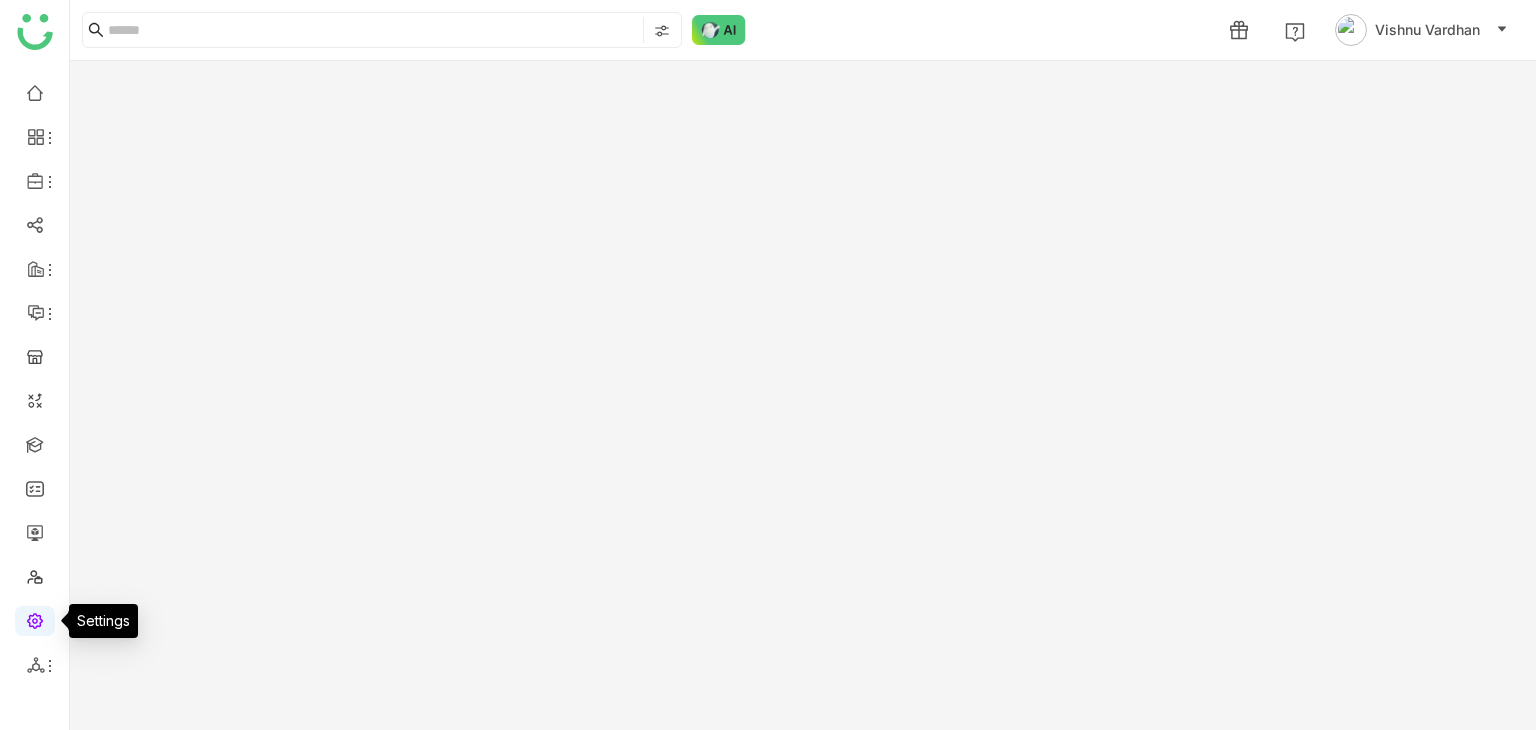 click at bounding box center (35, 619) 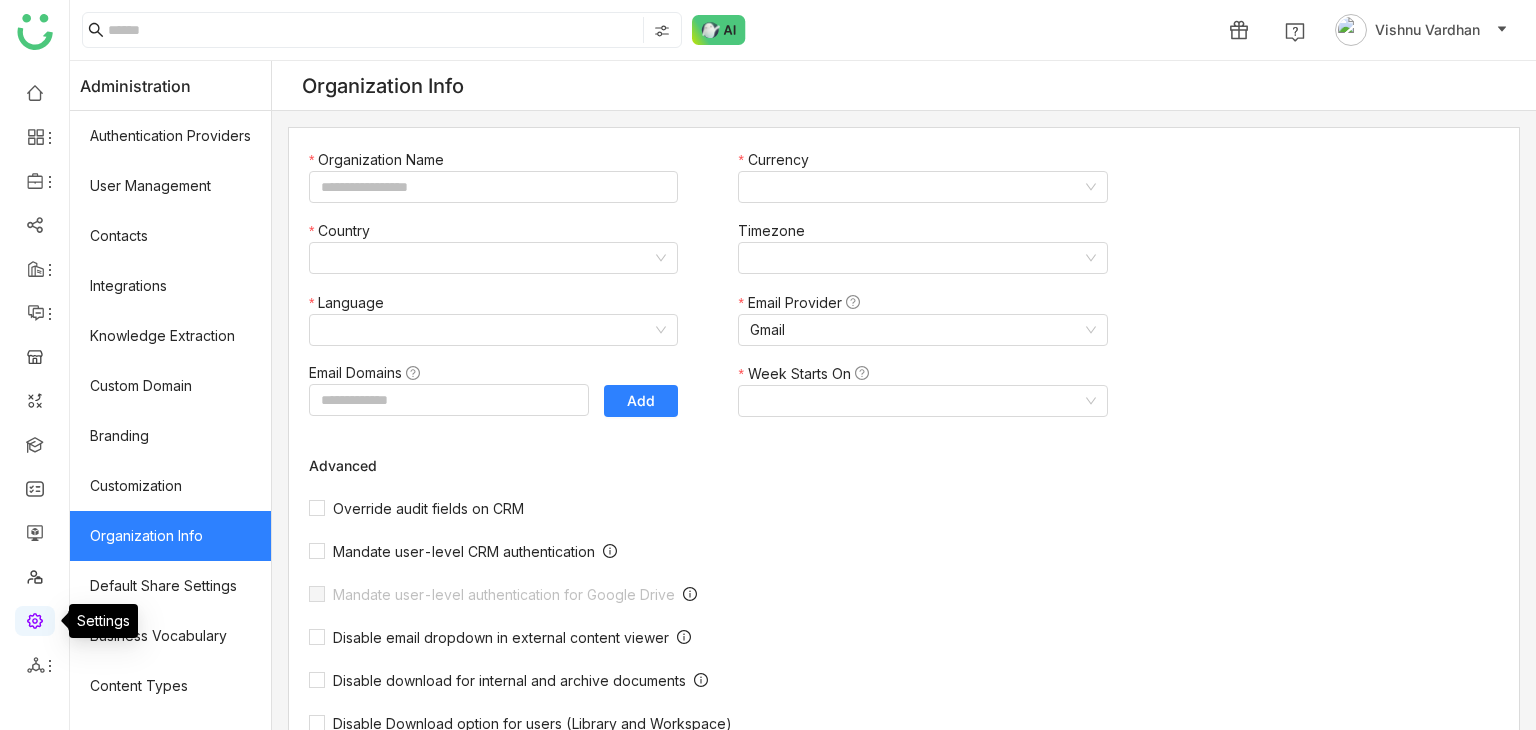 type on "*******" 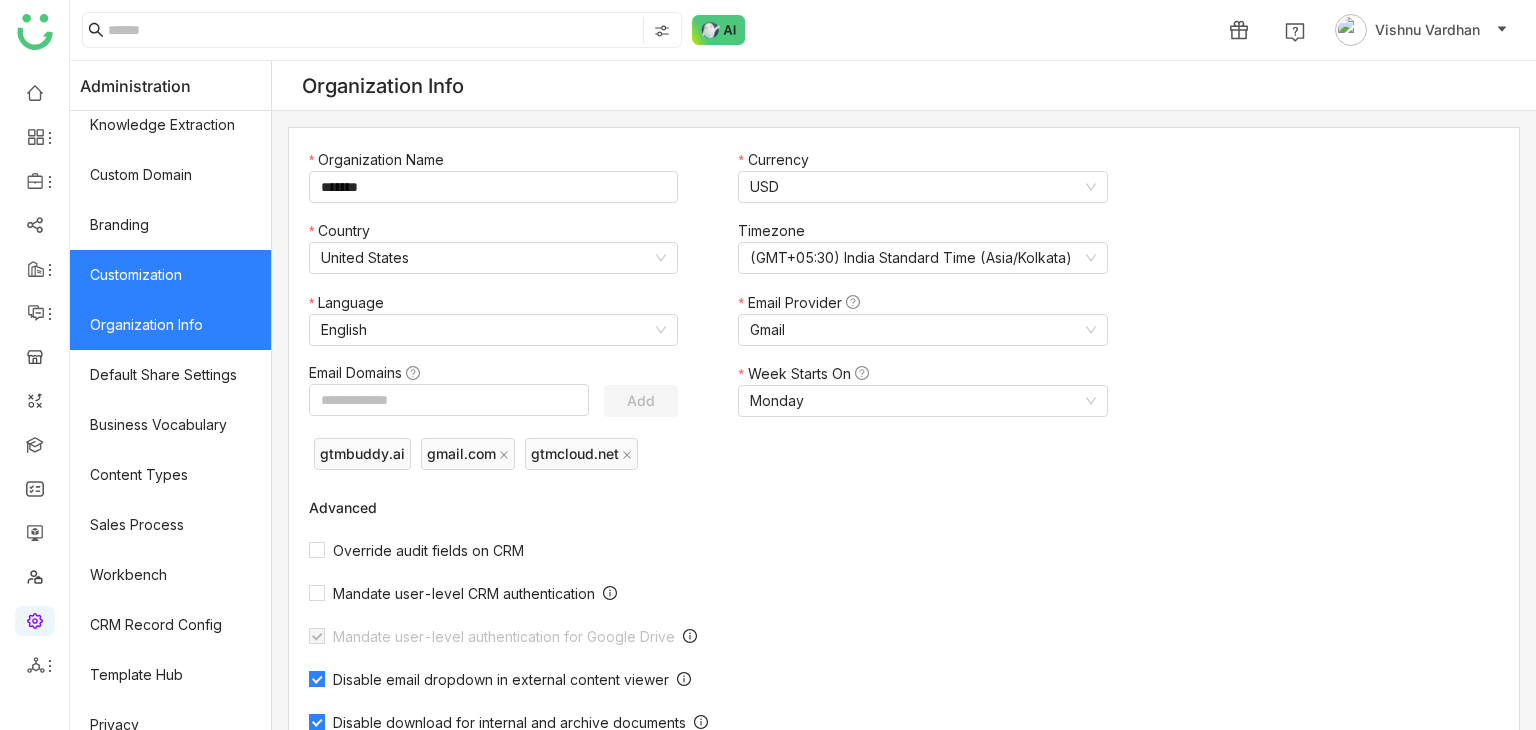 scroll, scrollTop: 331, scrollLeft: 0, axis: vertical 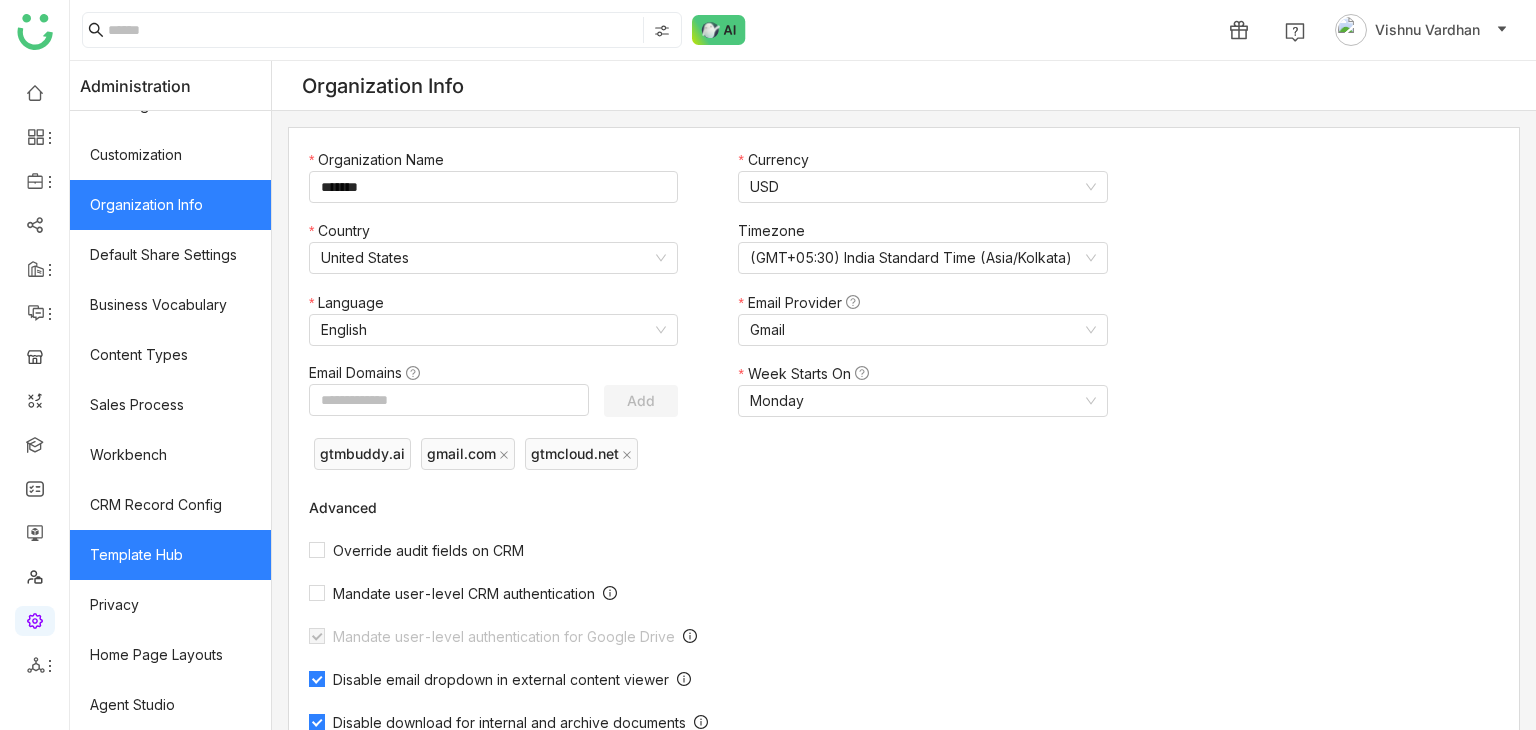 click on "Template Hub" 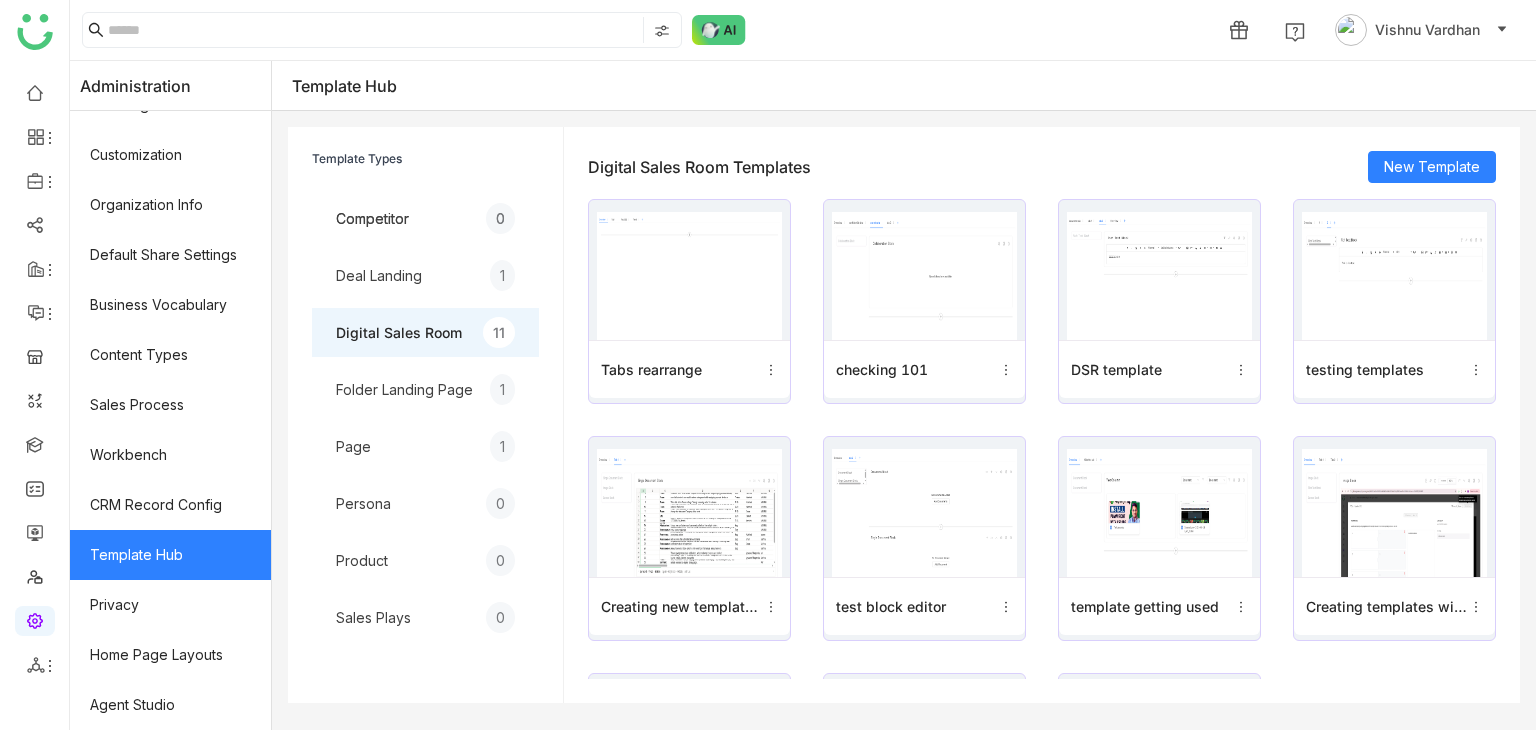 click on "Digital Sales Room" at bounding box center (399, 332) 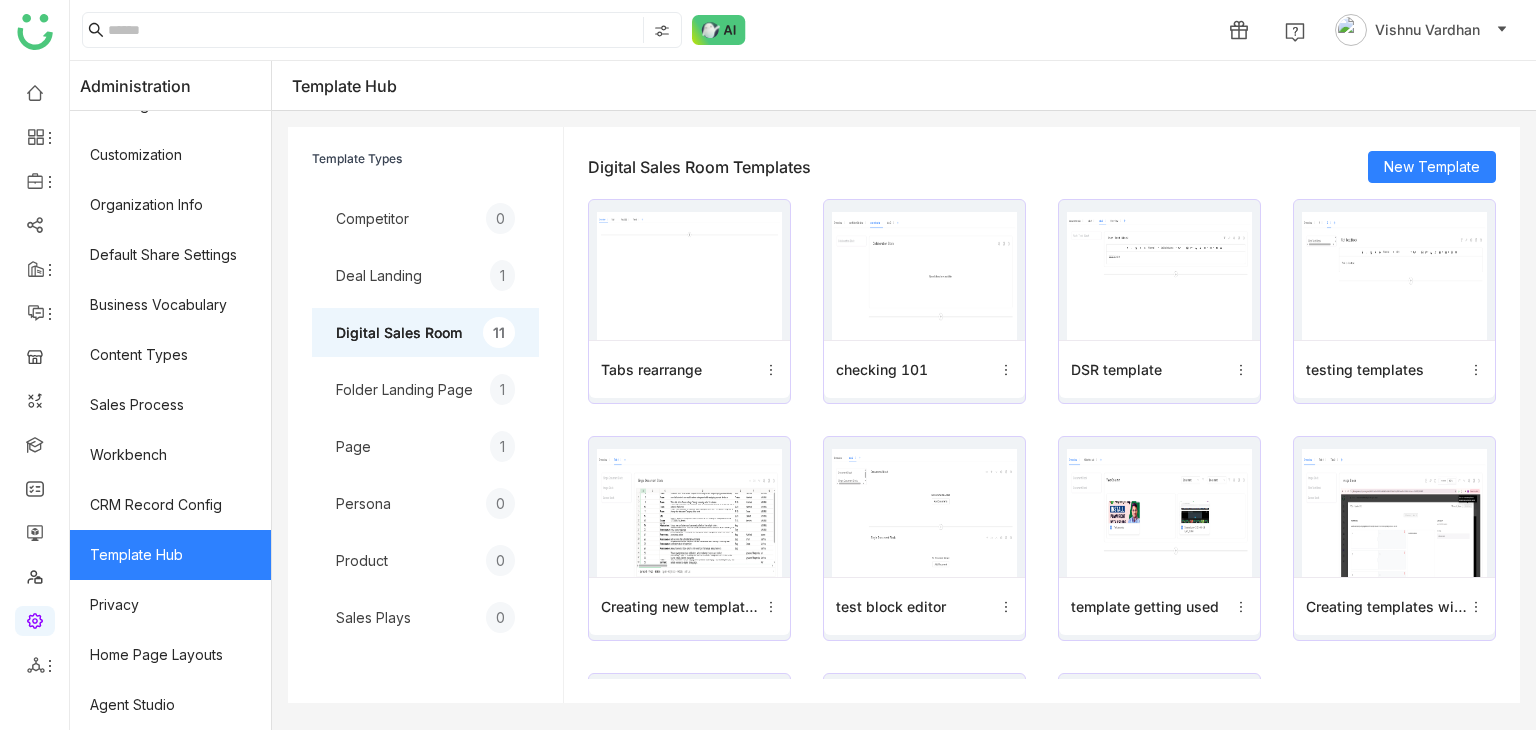 click 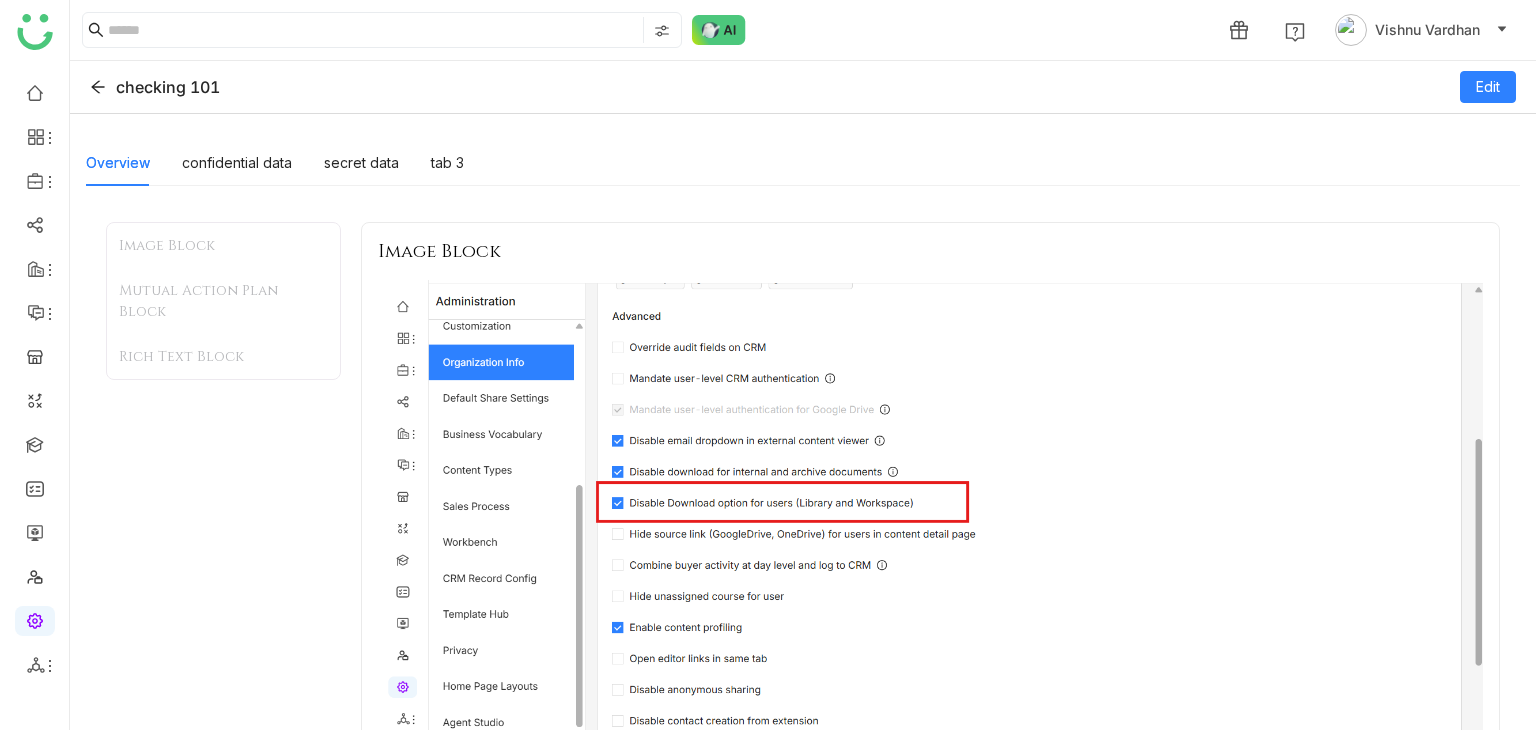 click 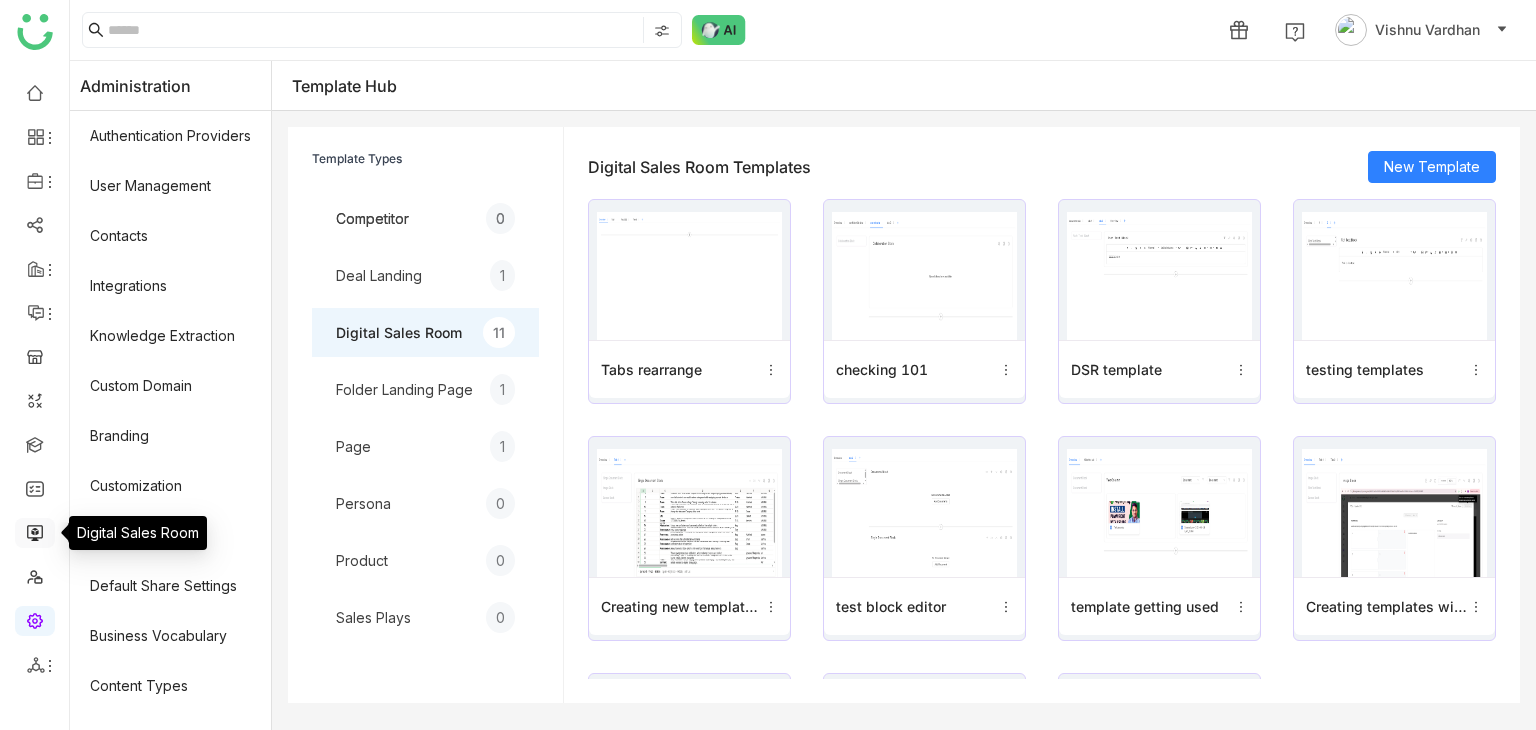 click at bounding box center [35, 531] 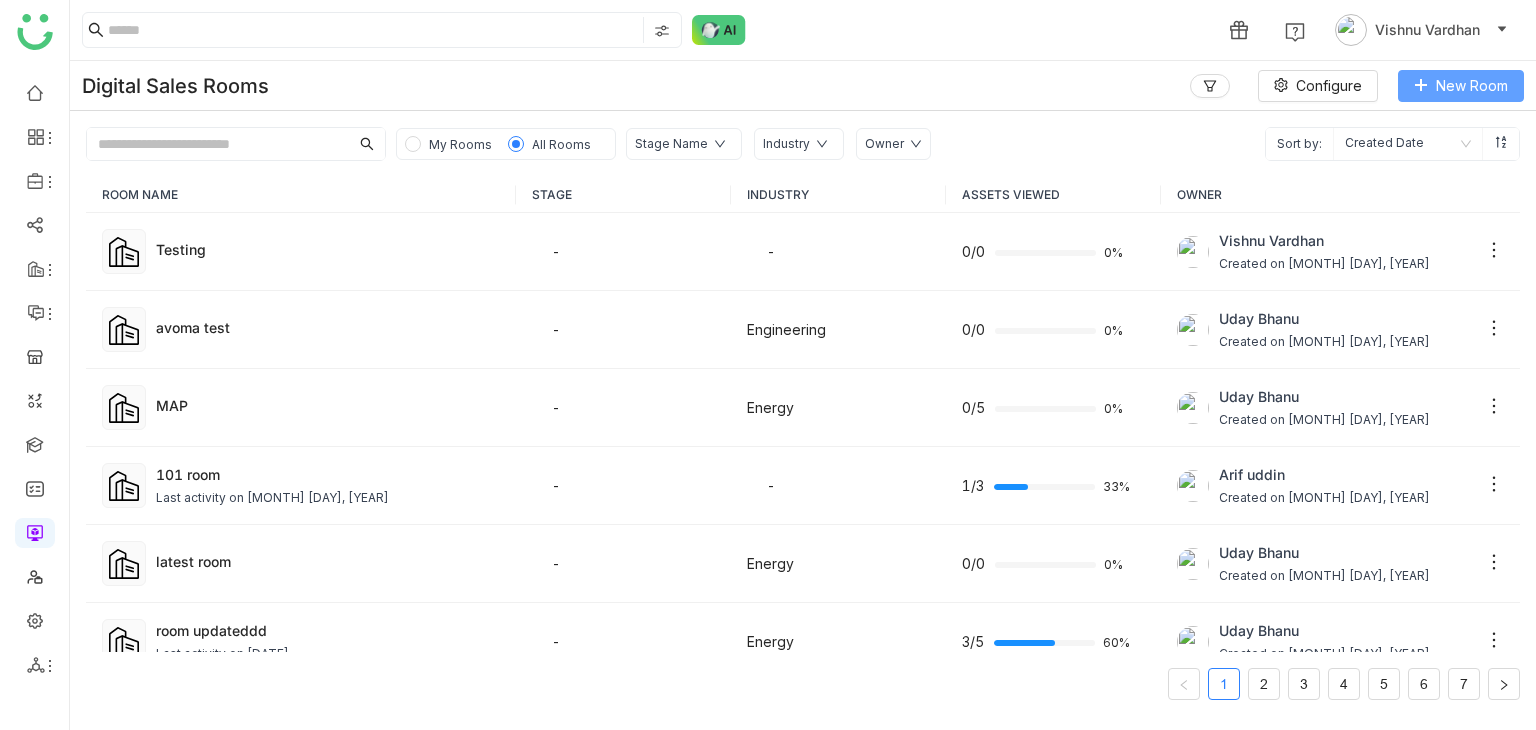 click on "New Room" 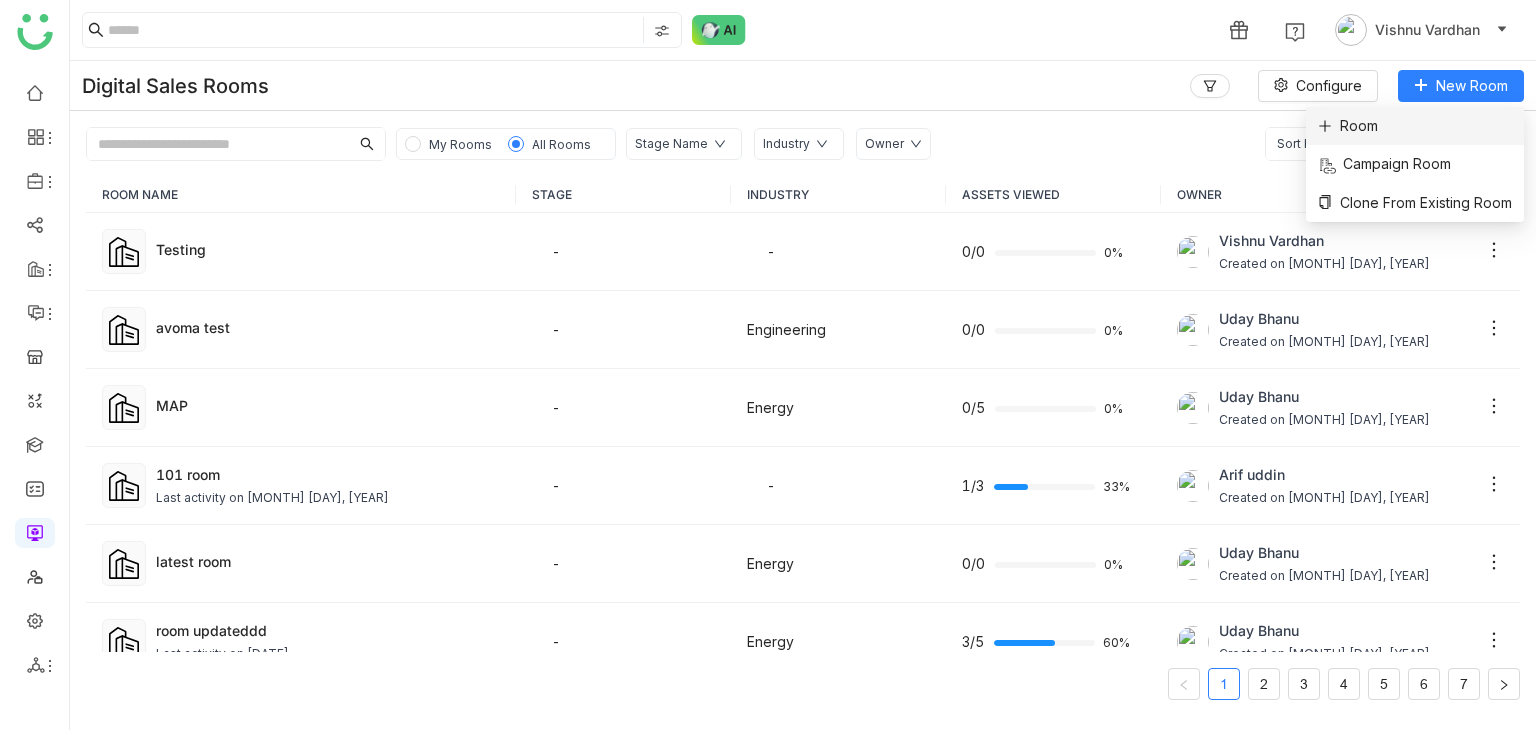click on "Room" at bounding box center [1415, 126] 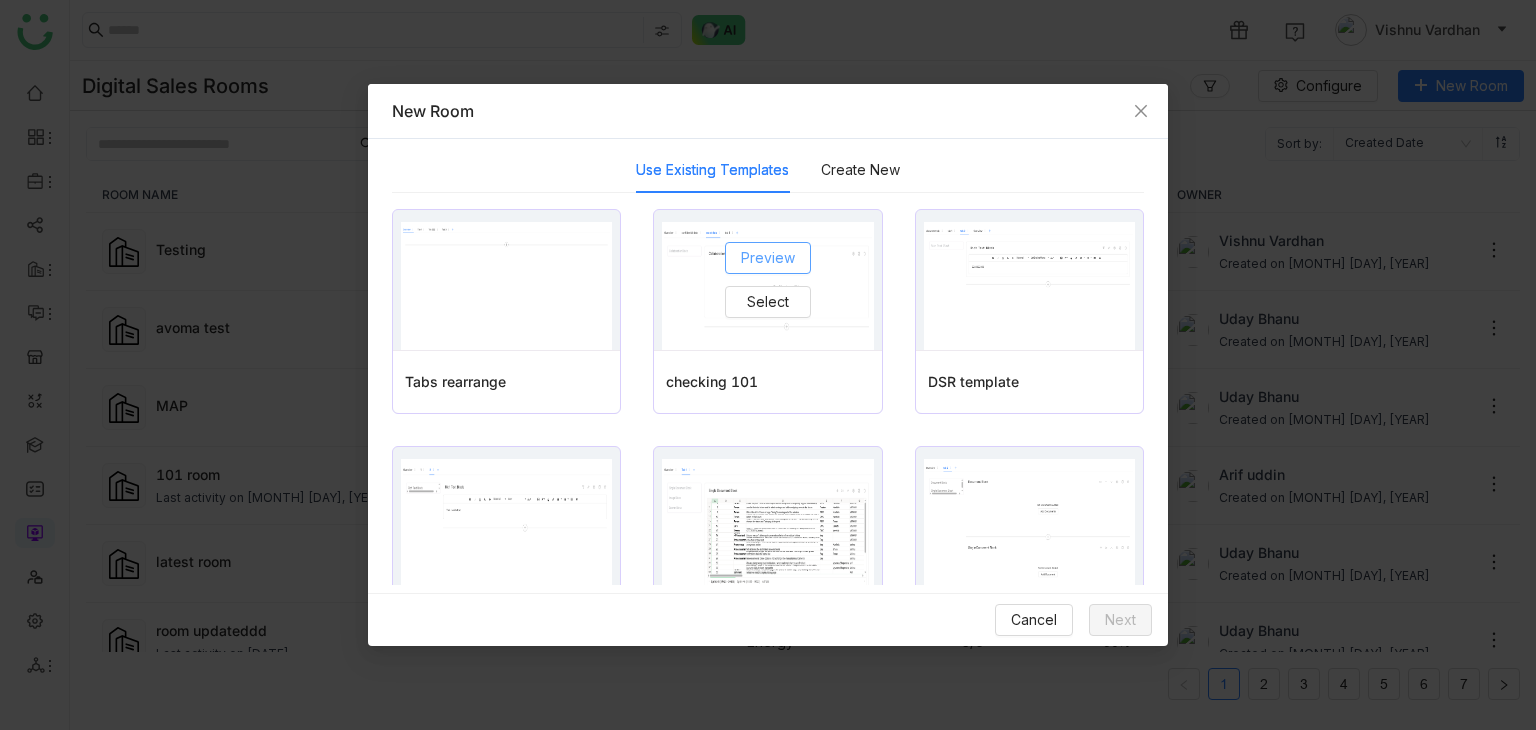 click on "Preview" at bounding box center (768, 258) 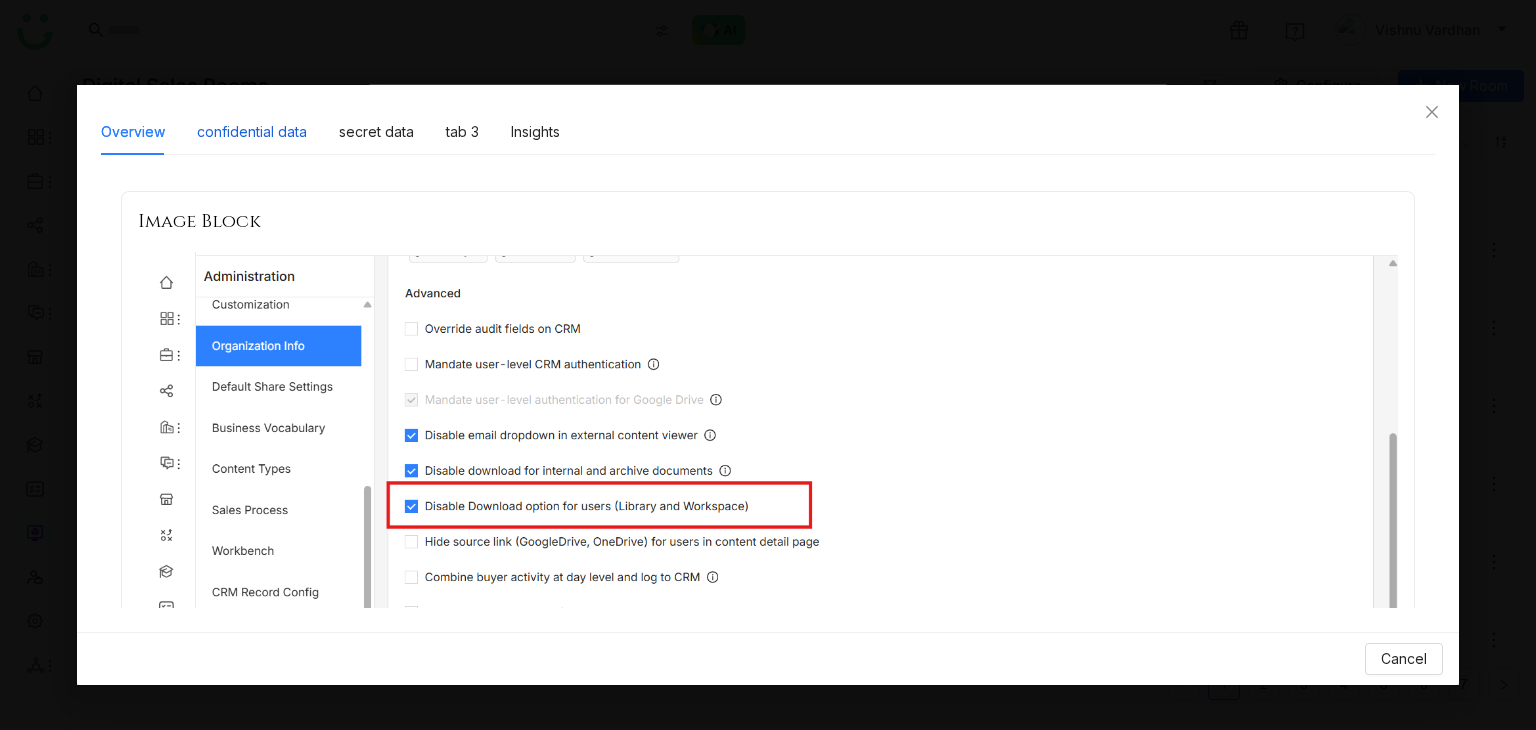 click on "confidential data" at bounding box center [252, 132] 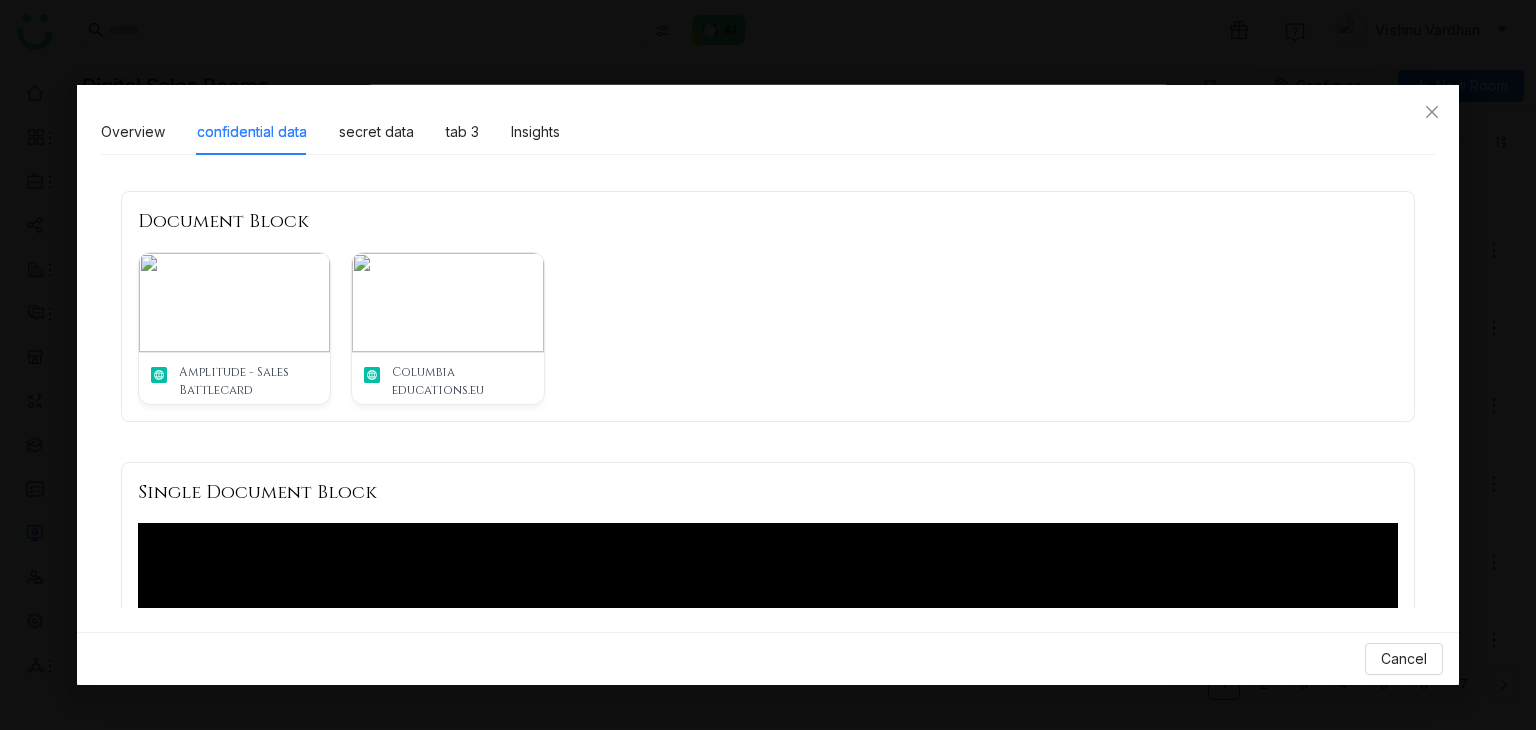 click on "secret data" at bounding box center [376, 132] 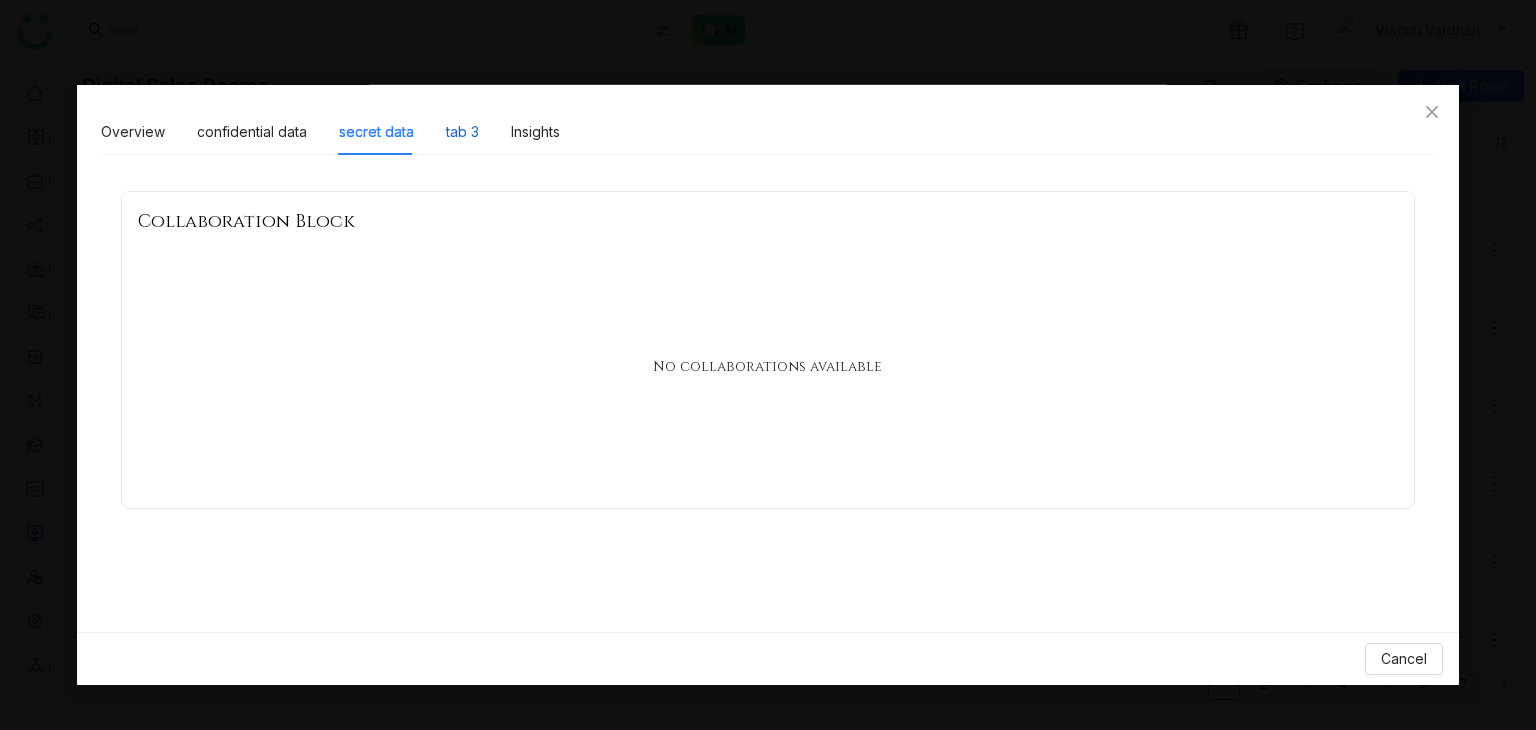click on "tab 3" at bounding box center [462, 132] 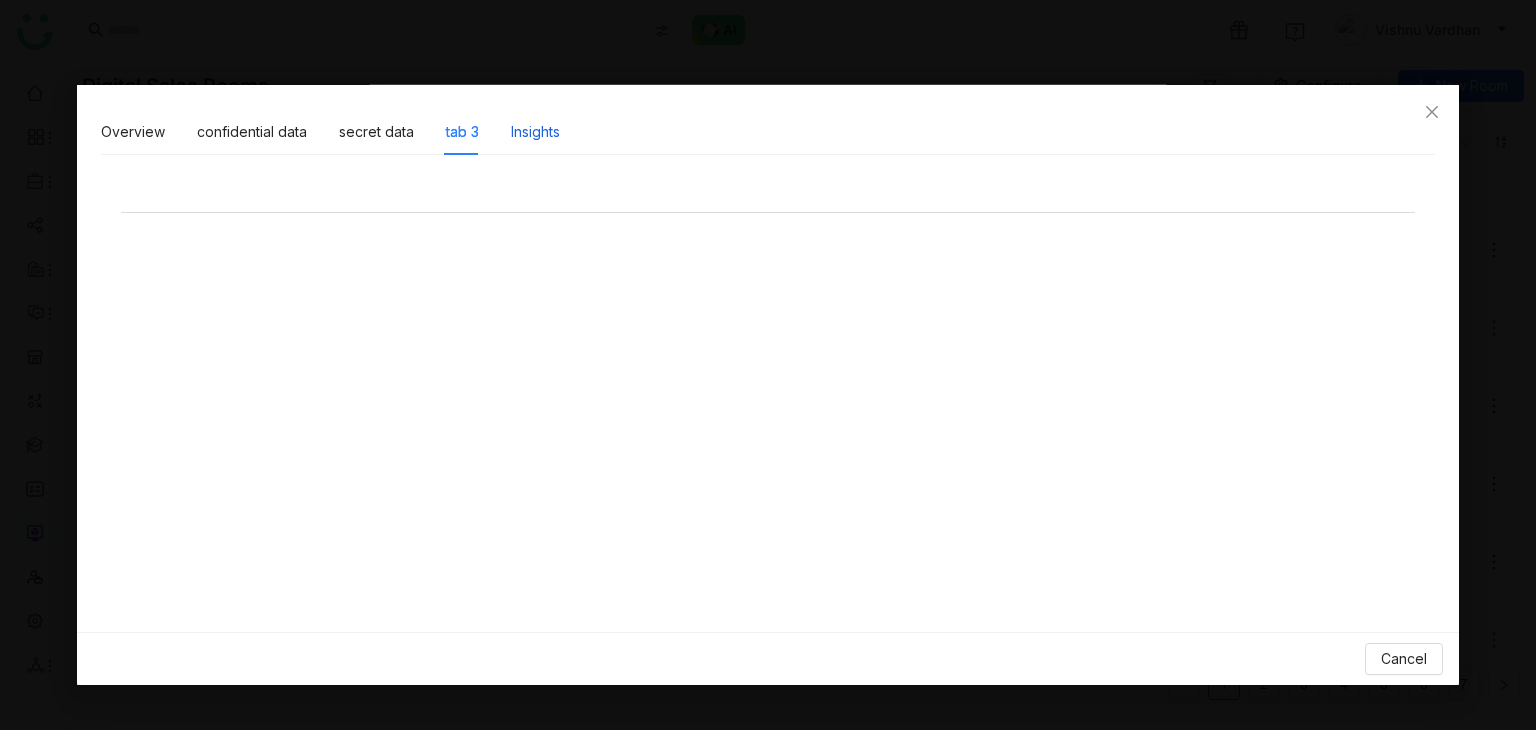 click on "Insights" at bounding box center [535, 132] 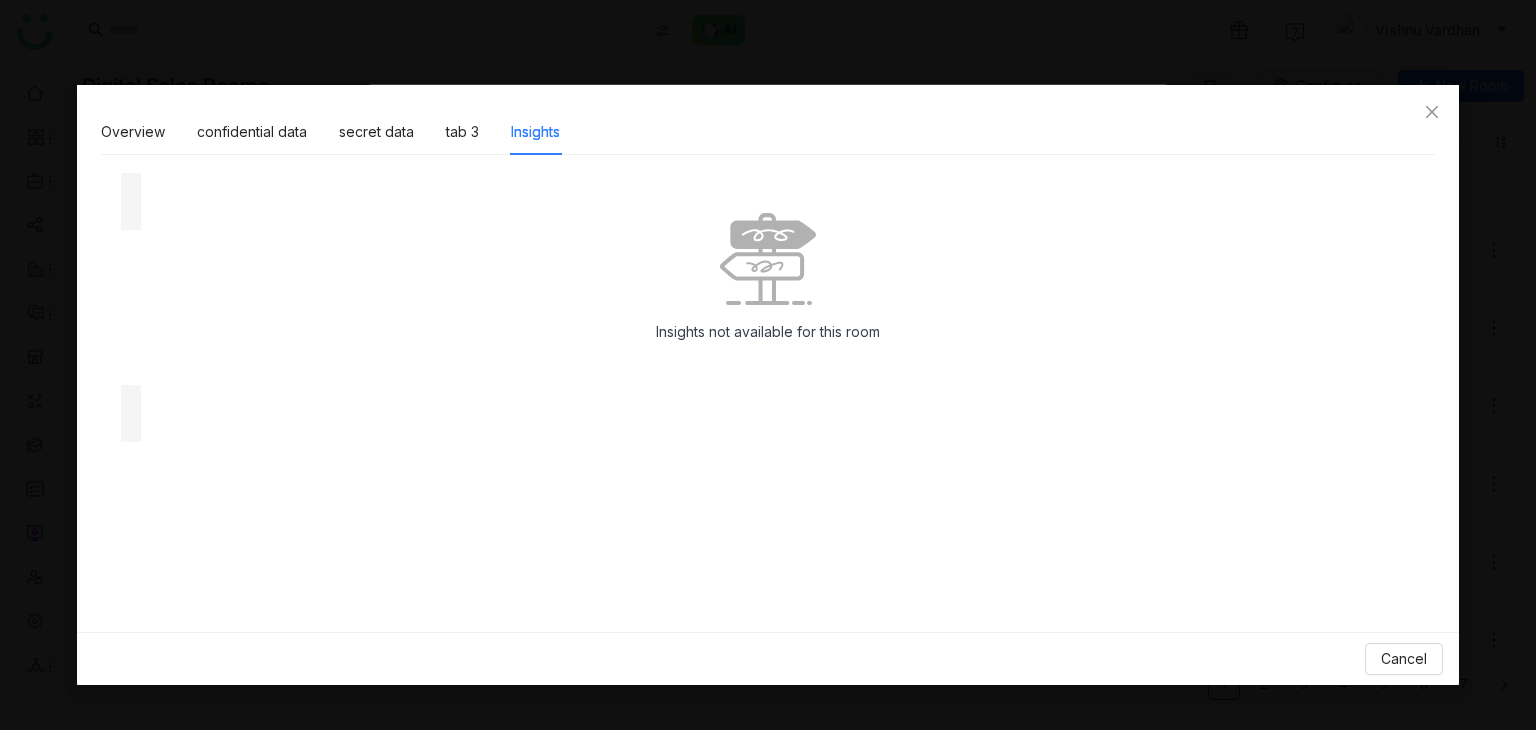 drag, startPoint x: 548, startPoint y: 89, endPoint x: 180, endPoint y: 209, distance: 387.07104 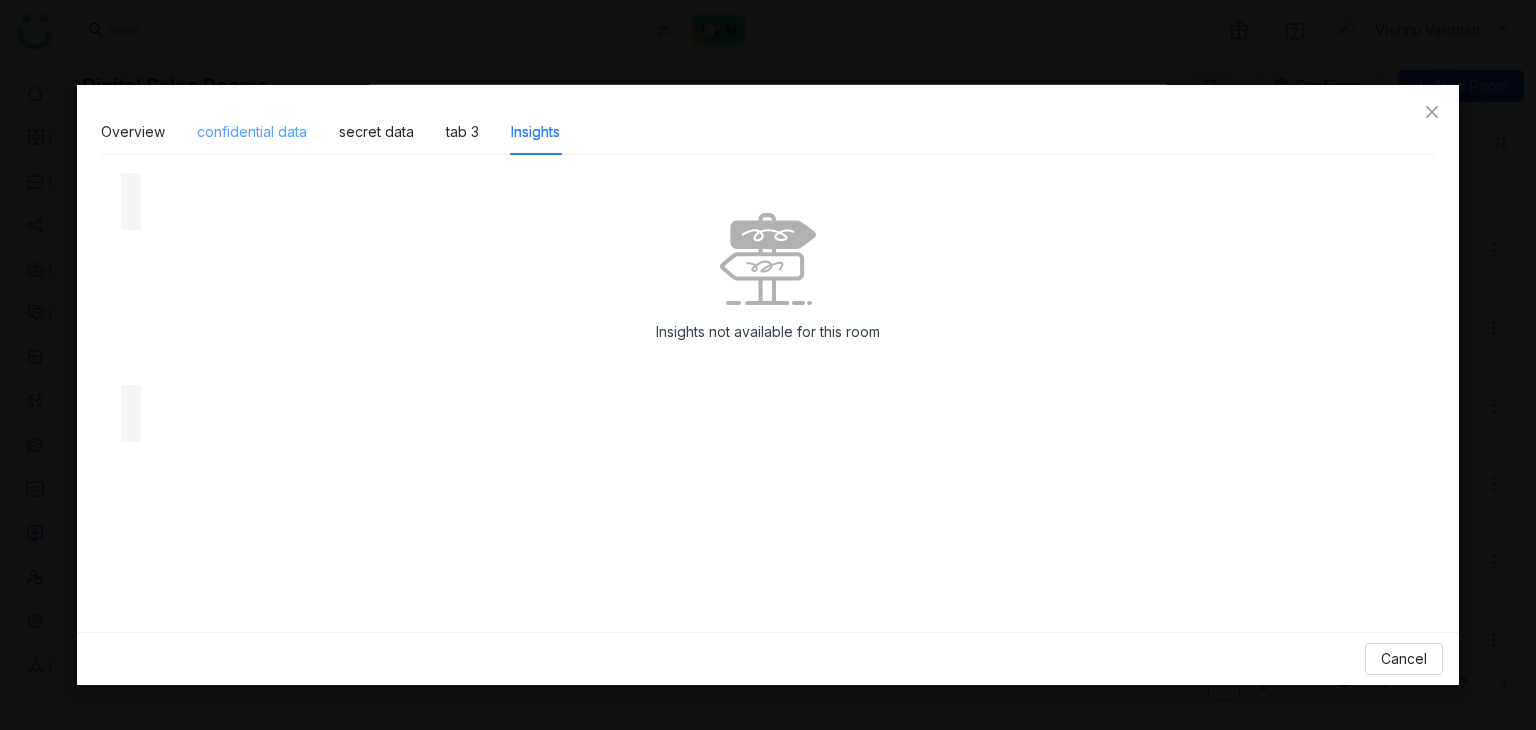 click on "confidential data" at bounding box center [252, 132] 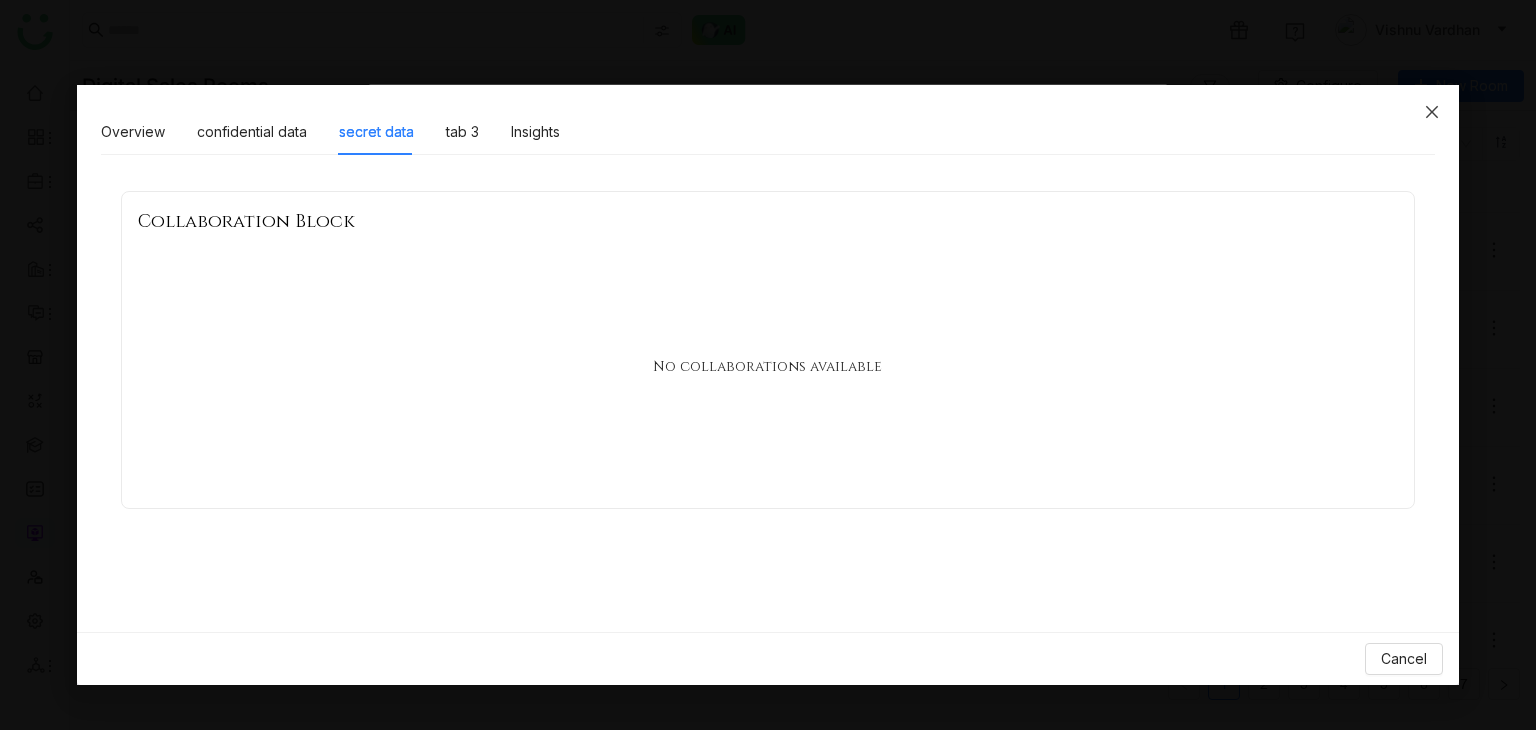 click 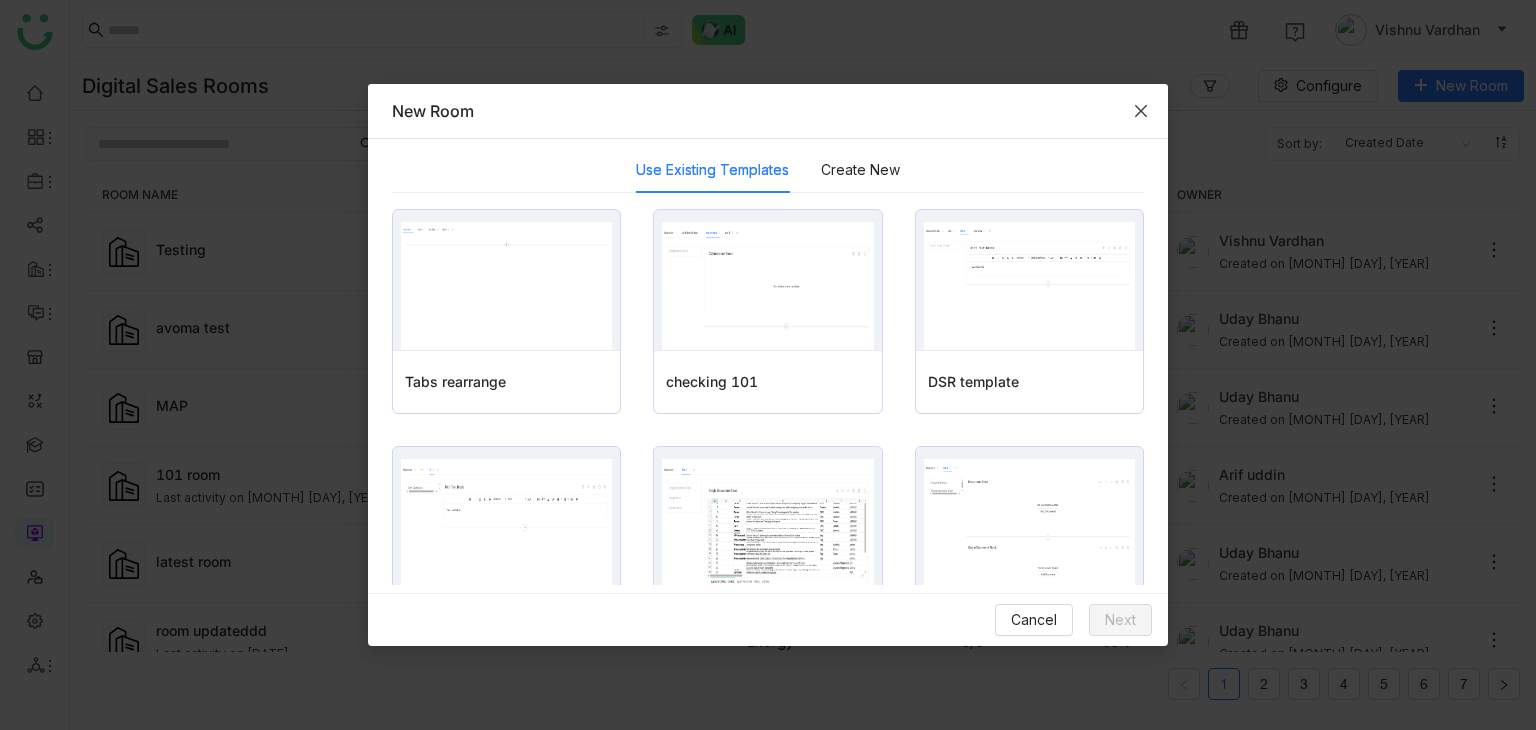 click at bounding box center (1141, 111) 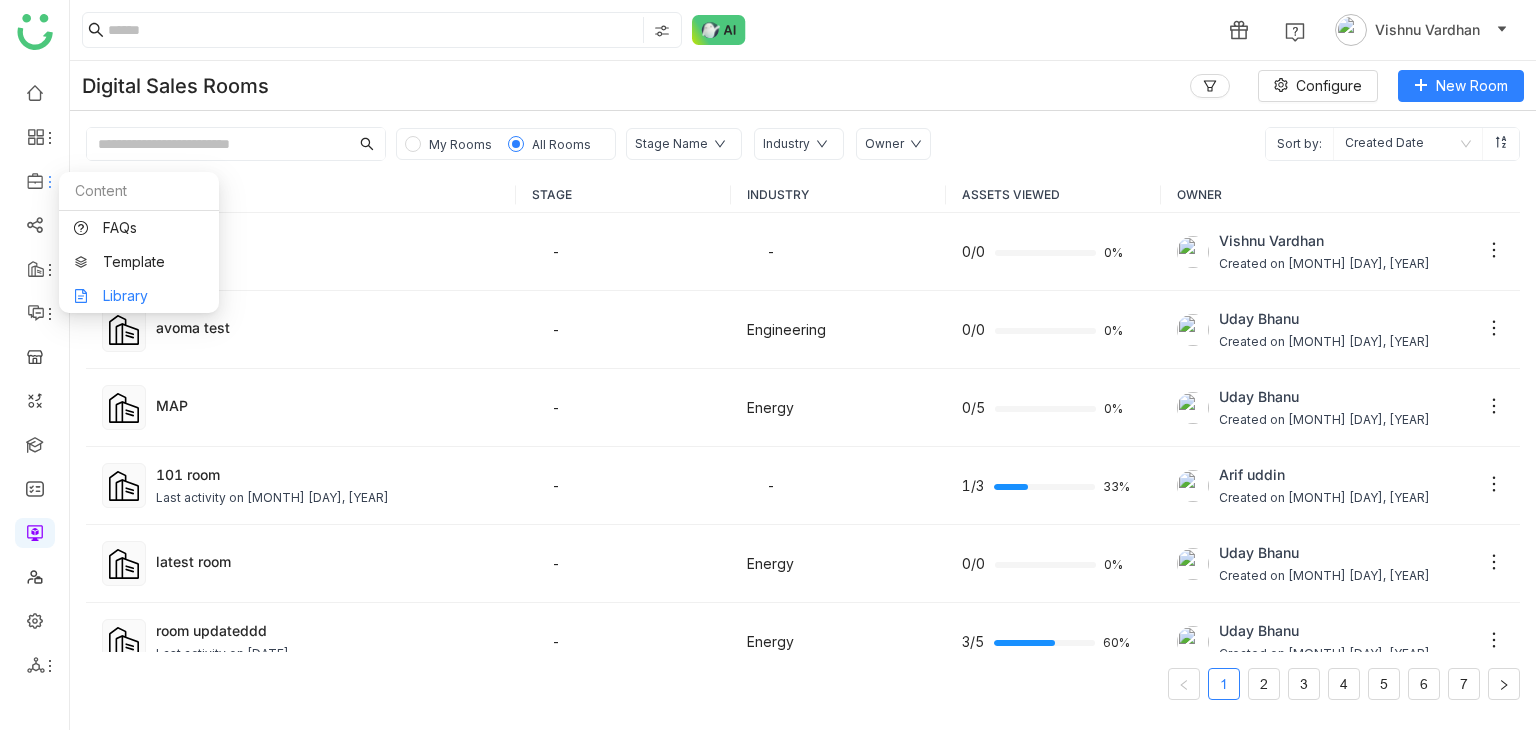 click on "Library" at bounding box center [139, 296] 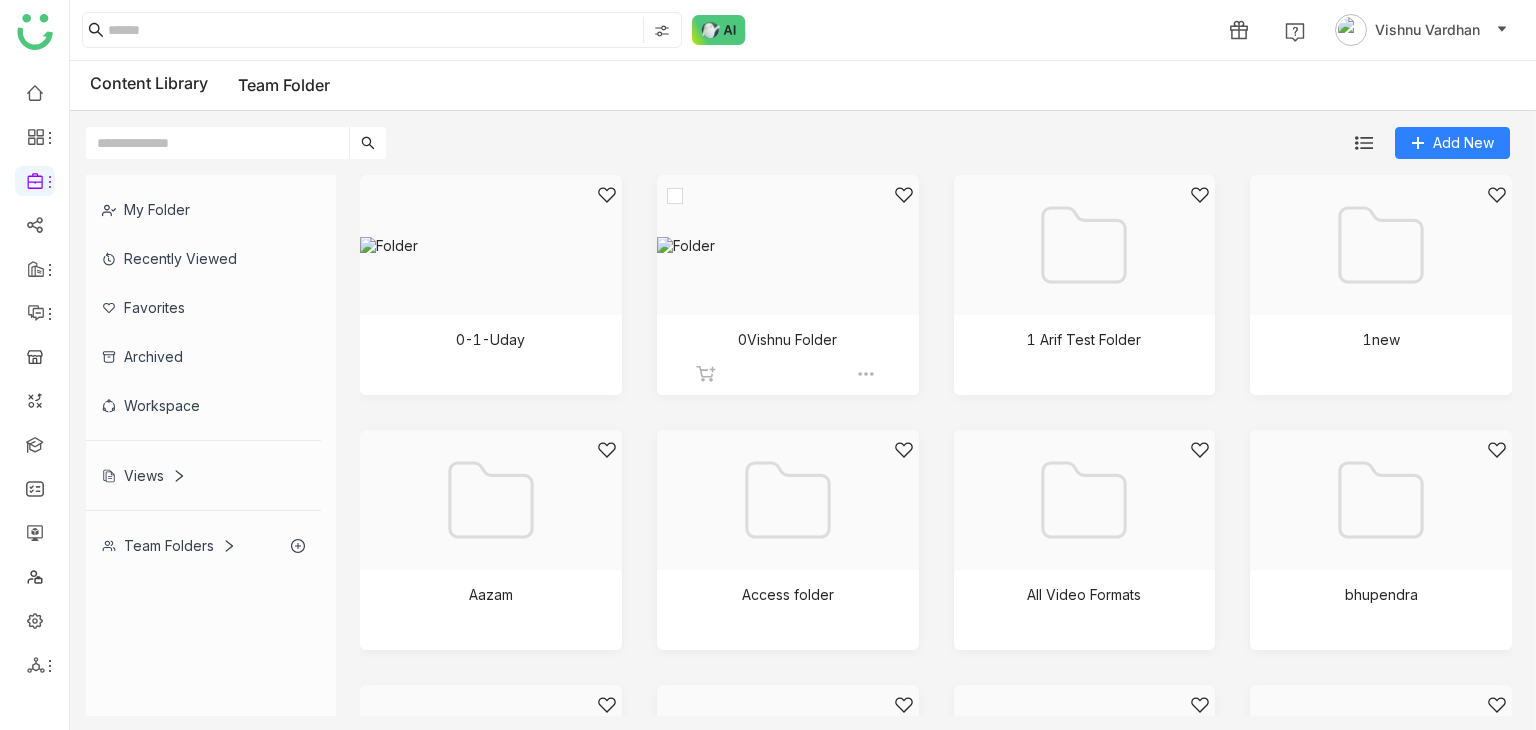 click 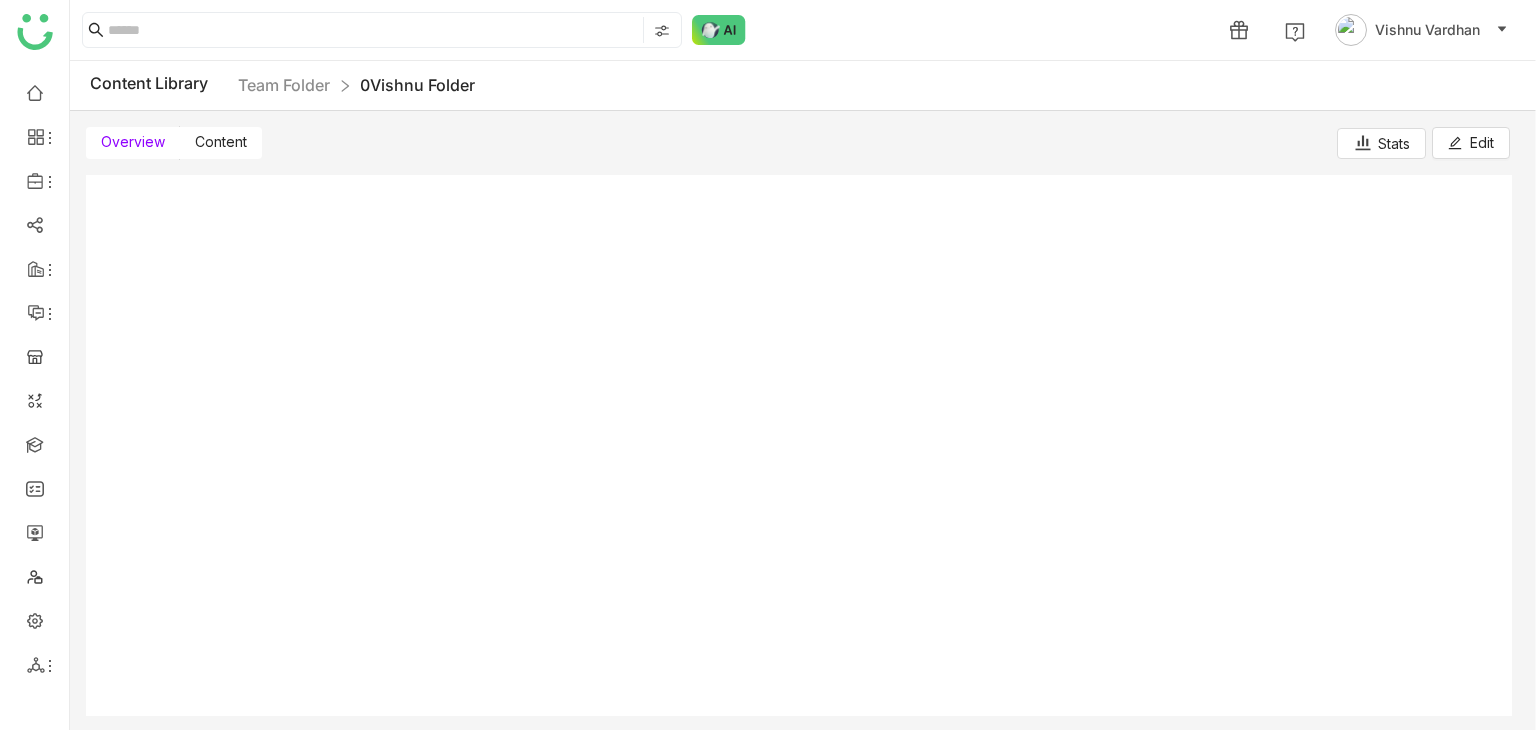 click on "Content" at bounding box center [221, 141] 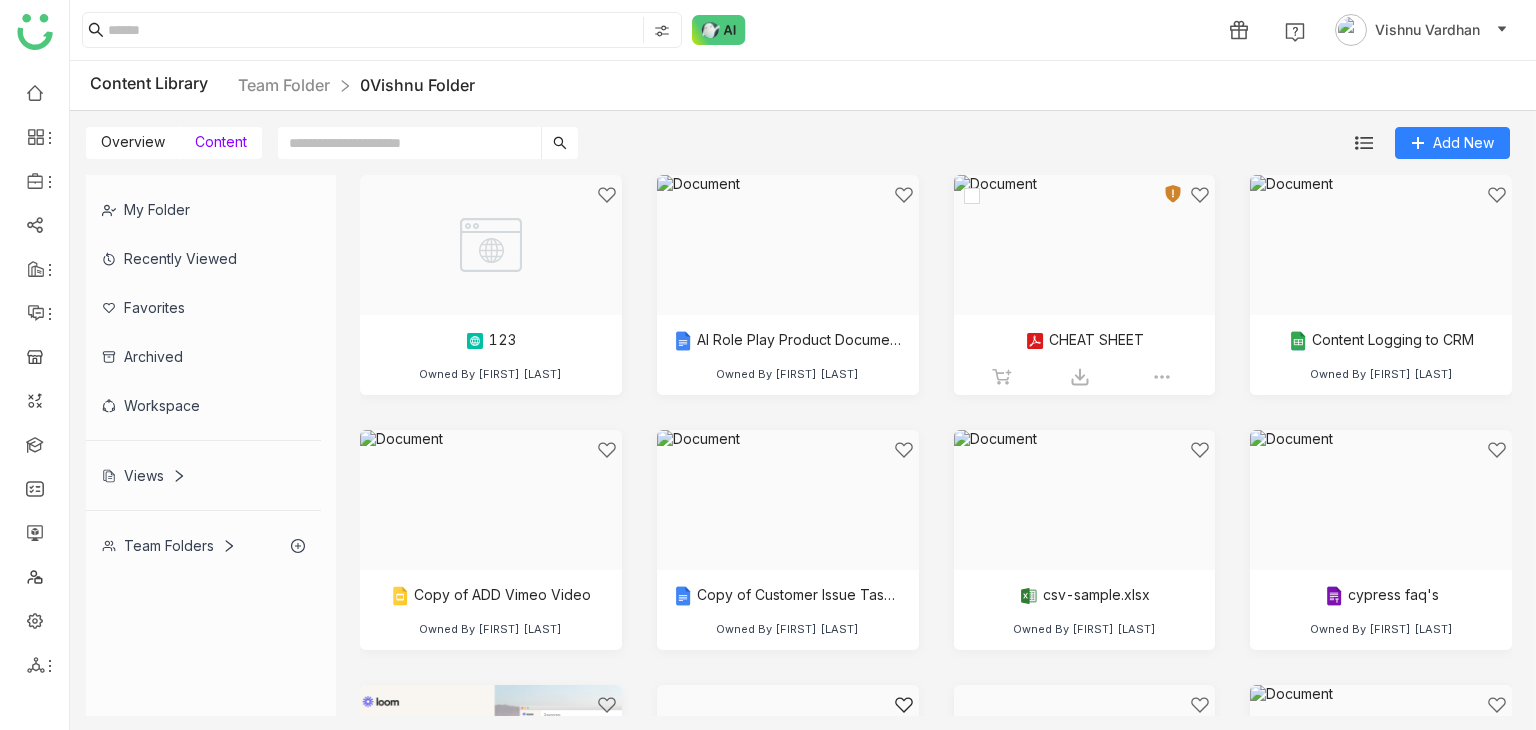 click 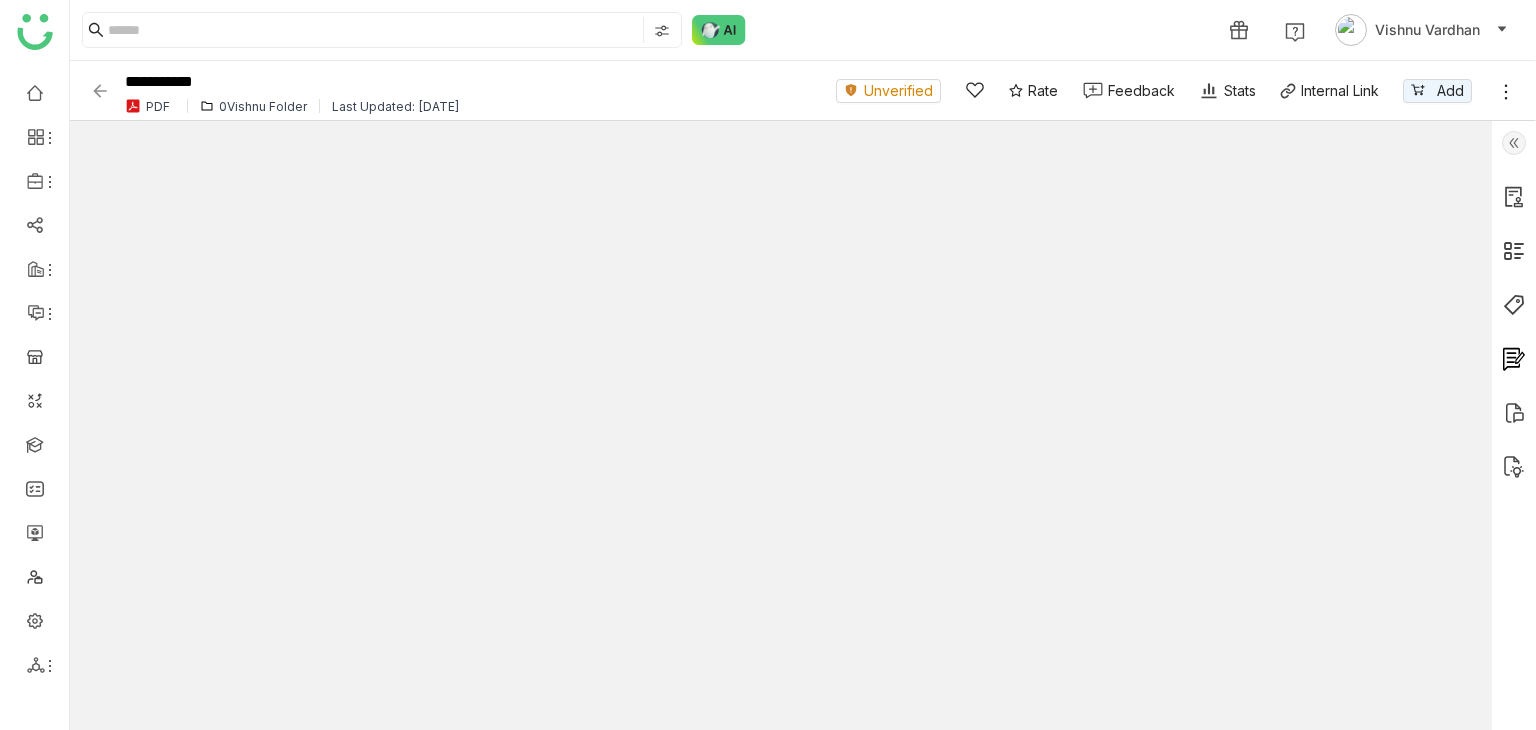 click 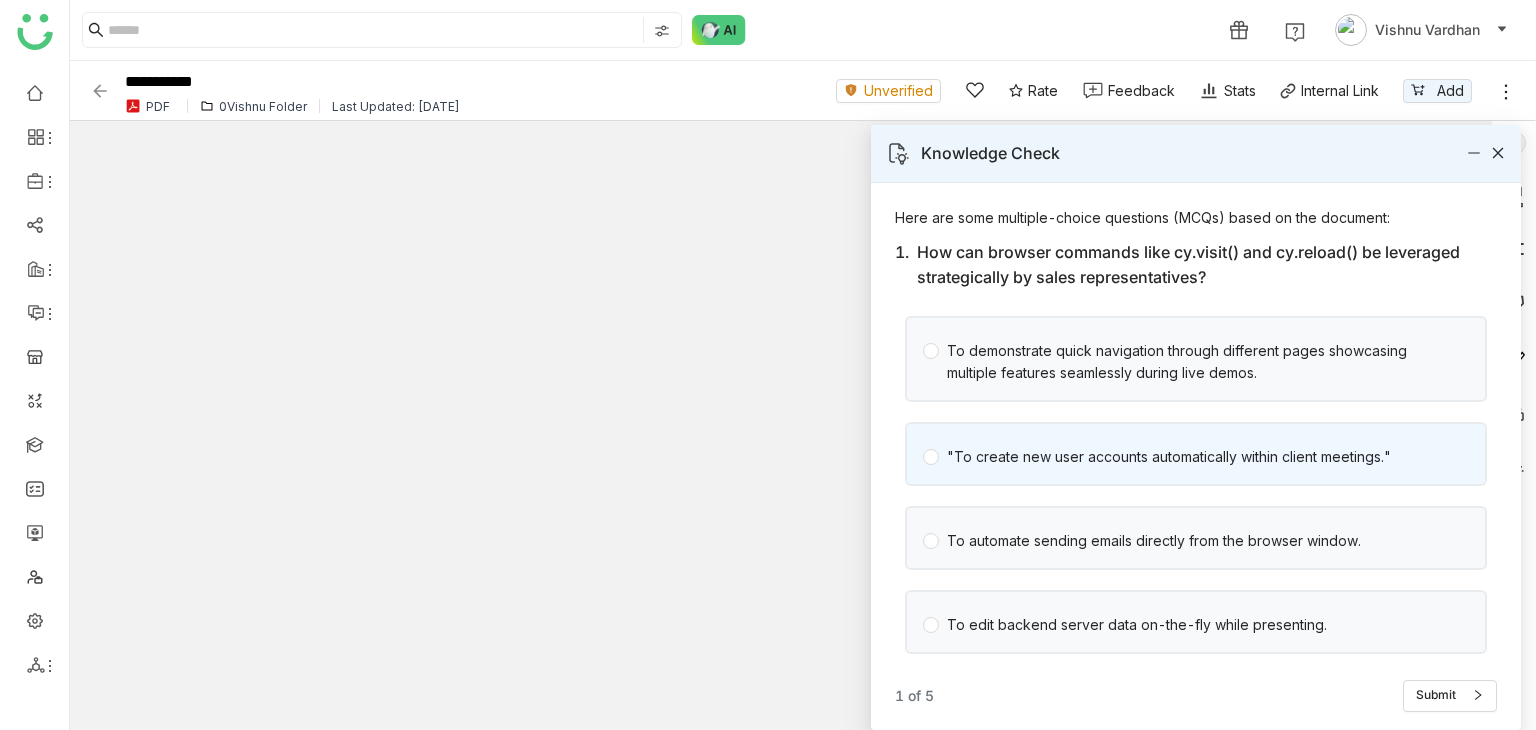 scroll, scrollTop: 3, scrollLeft: 0, axis: vertical 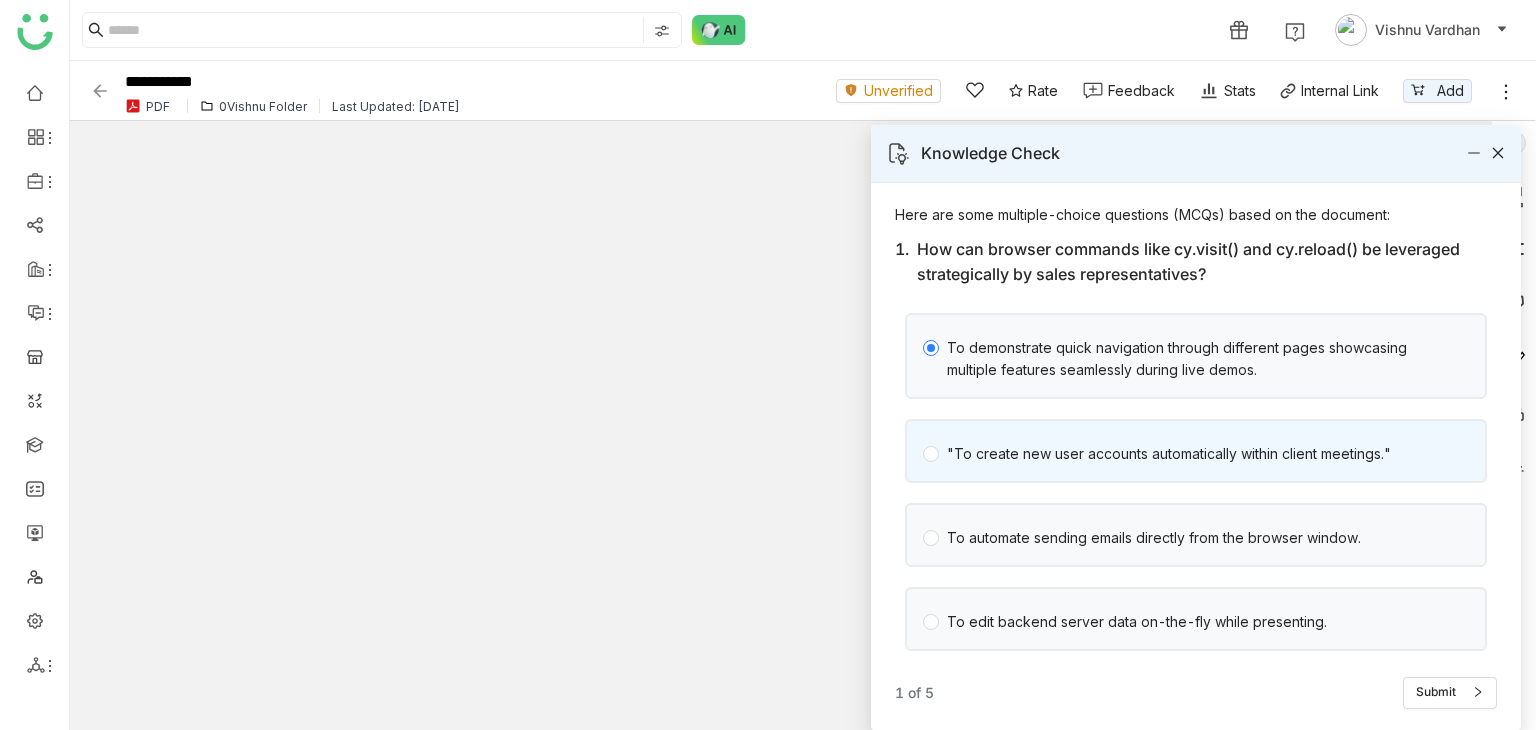 click on ""To create new user accounts automatically within client meetings."" at bounding box center [1169, 454] 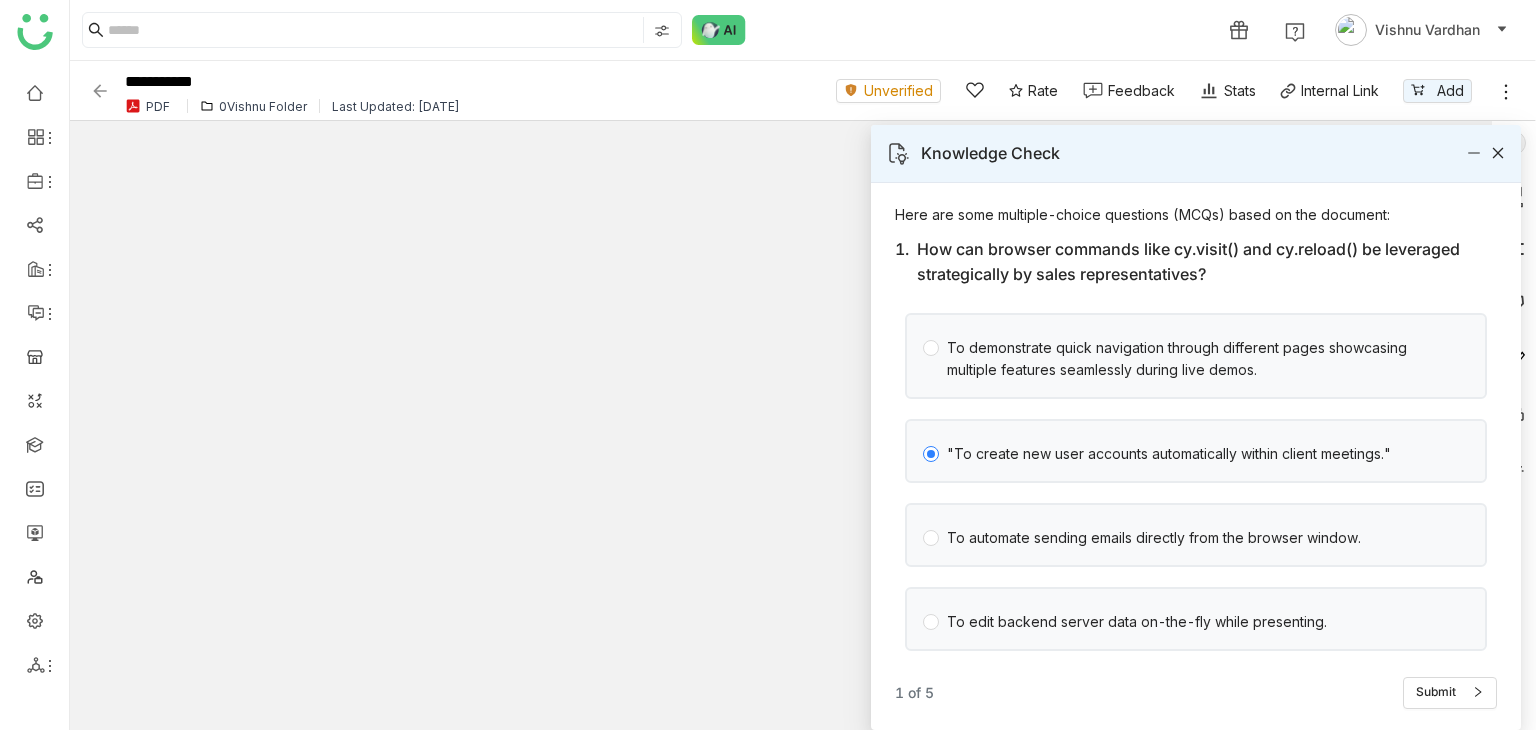 click on "To automate sending emails directly from the browser window." at bounding box center (1196, 535) 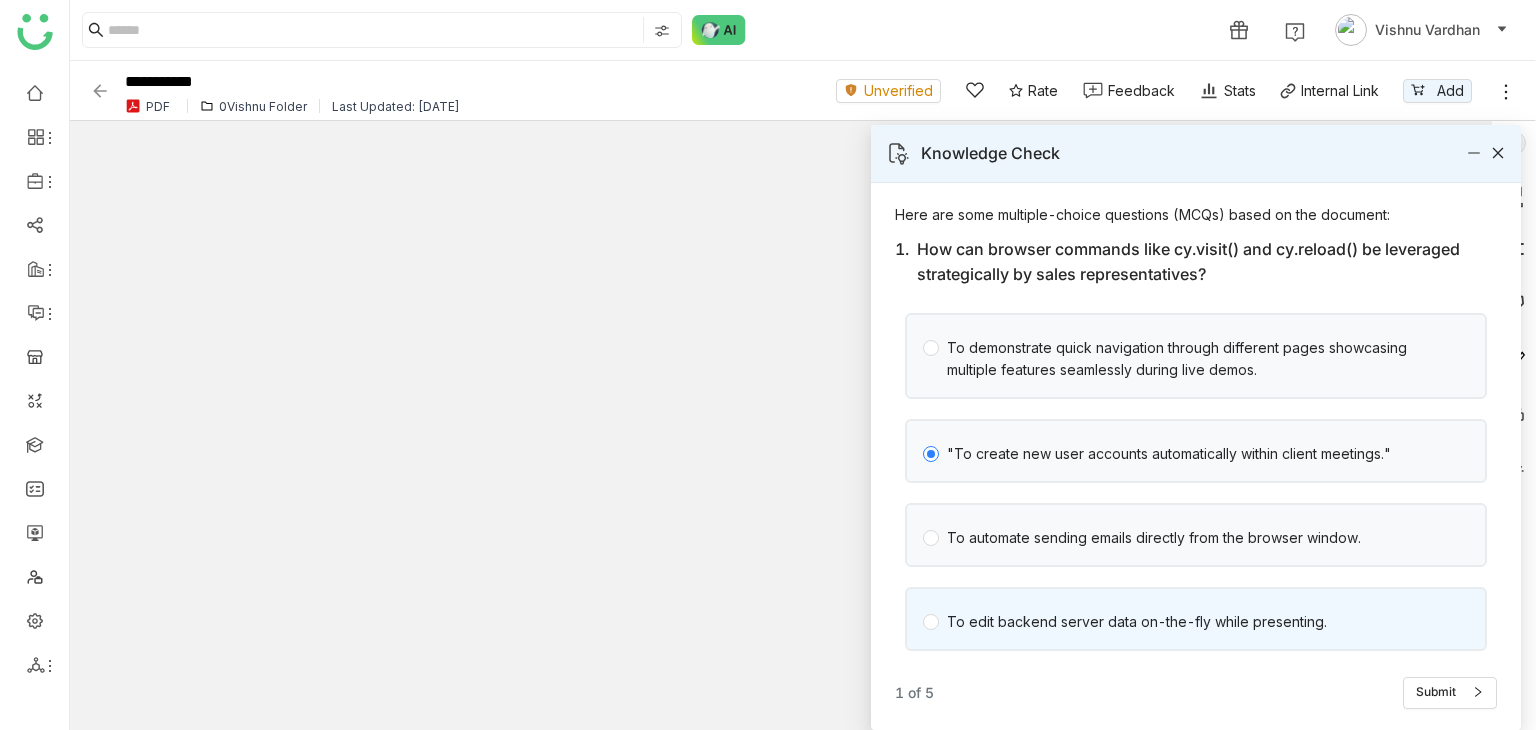 click on "To edit backend server data on-the-fly while presenting." at bounding box center [1137, 622] 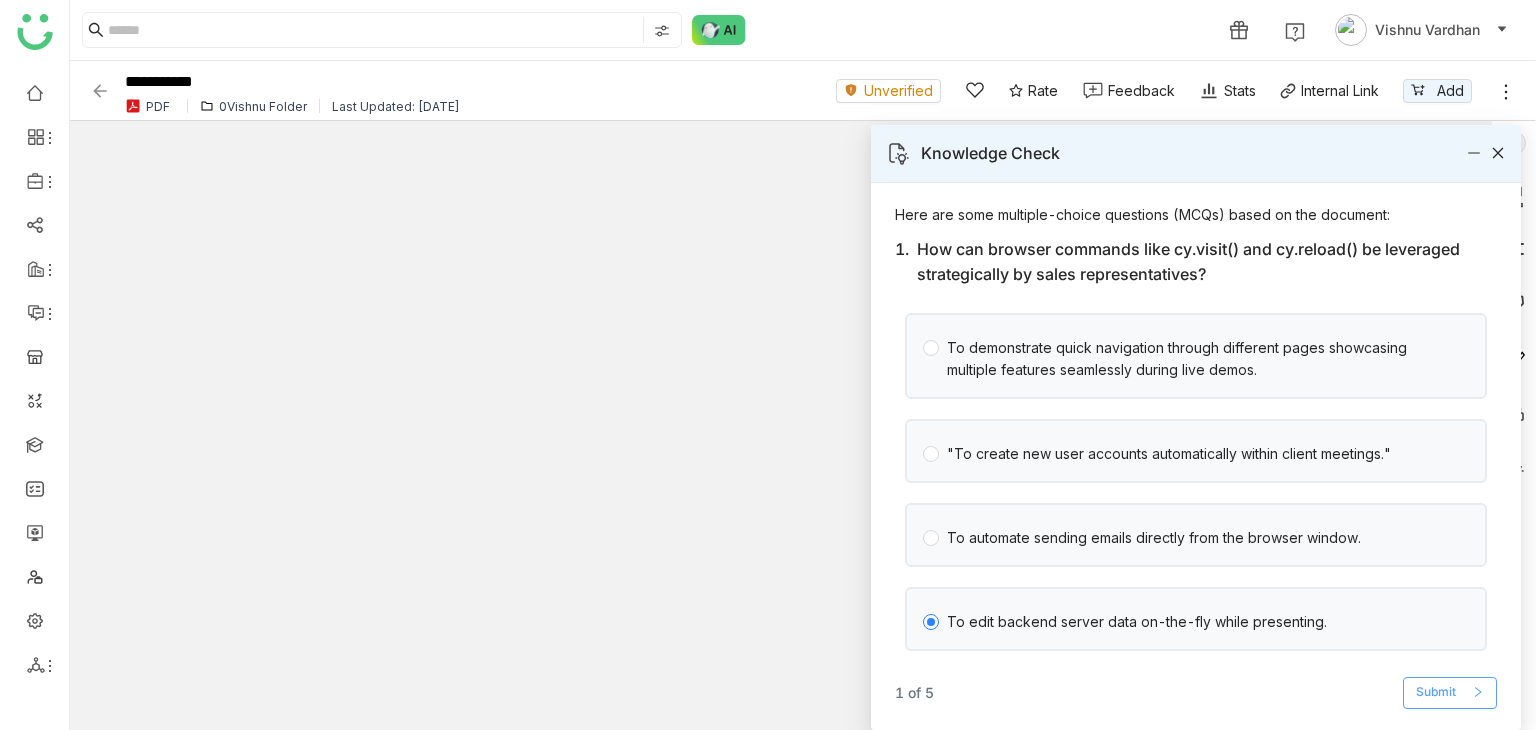 click on "Submit" at bounding box center (1436, 692) 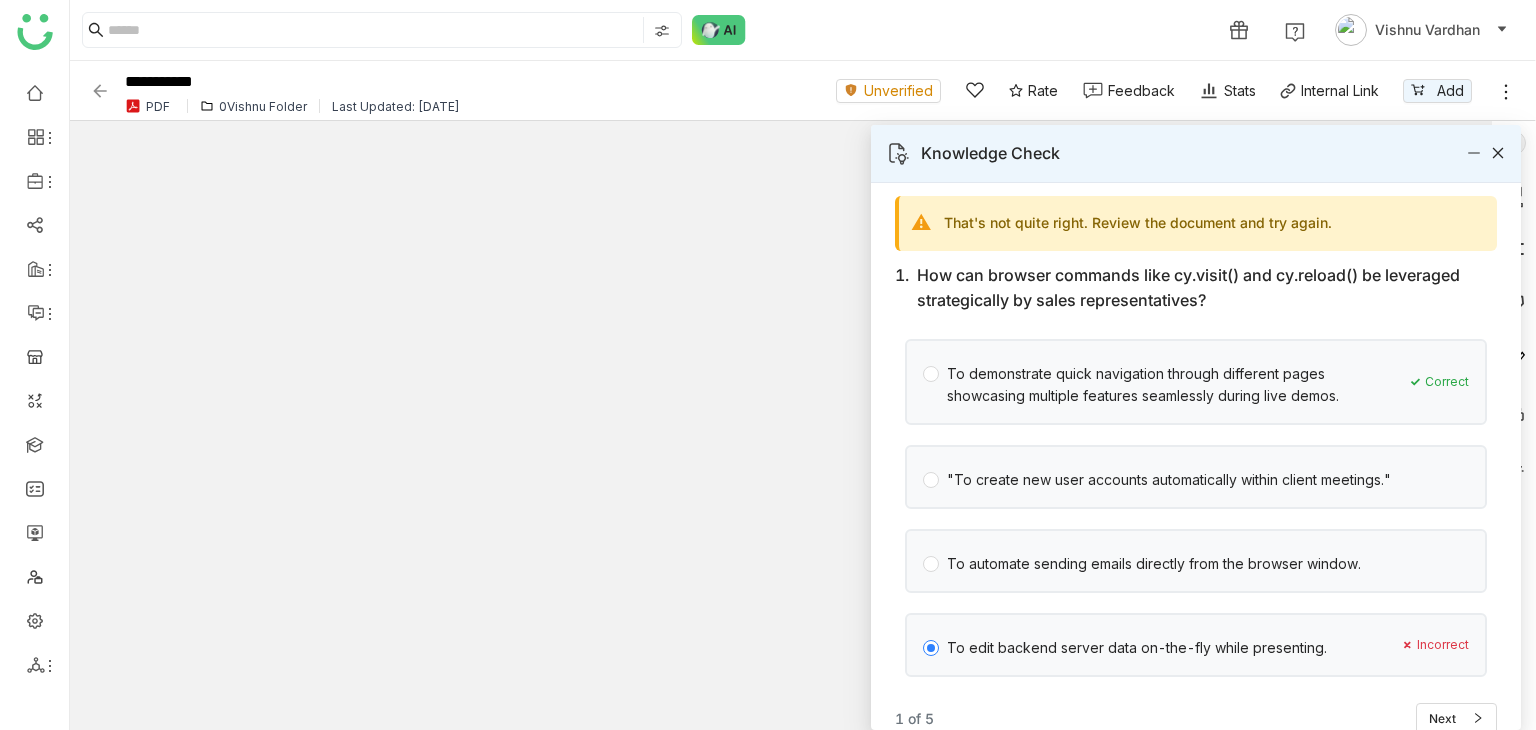 scroll, scrollTop: 0, scrollLeft: 0, axis: both 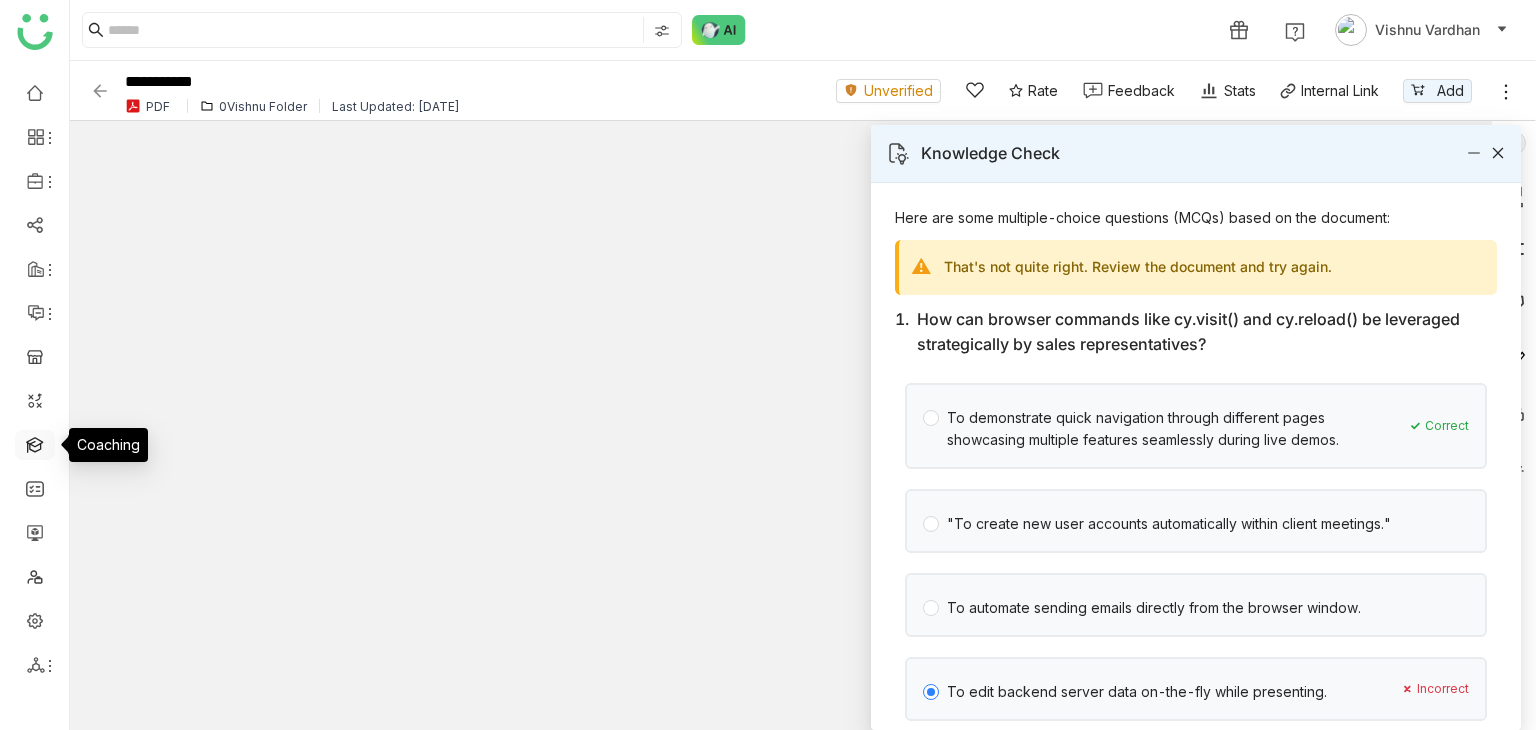 click at bounding box center [35, 443] 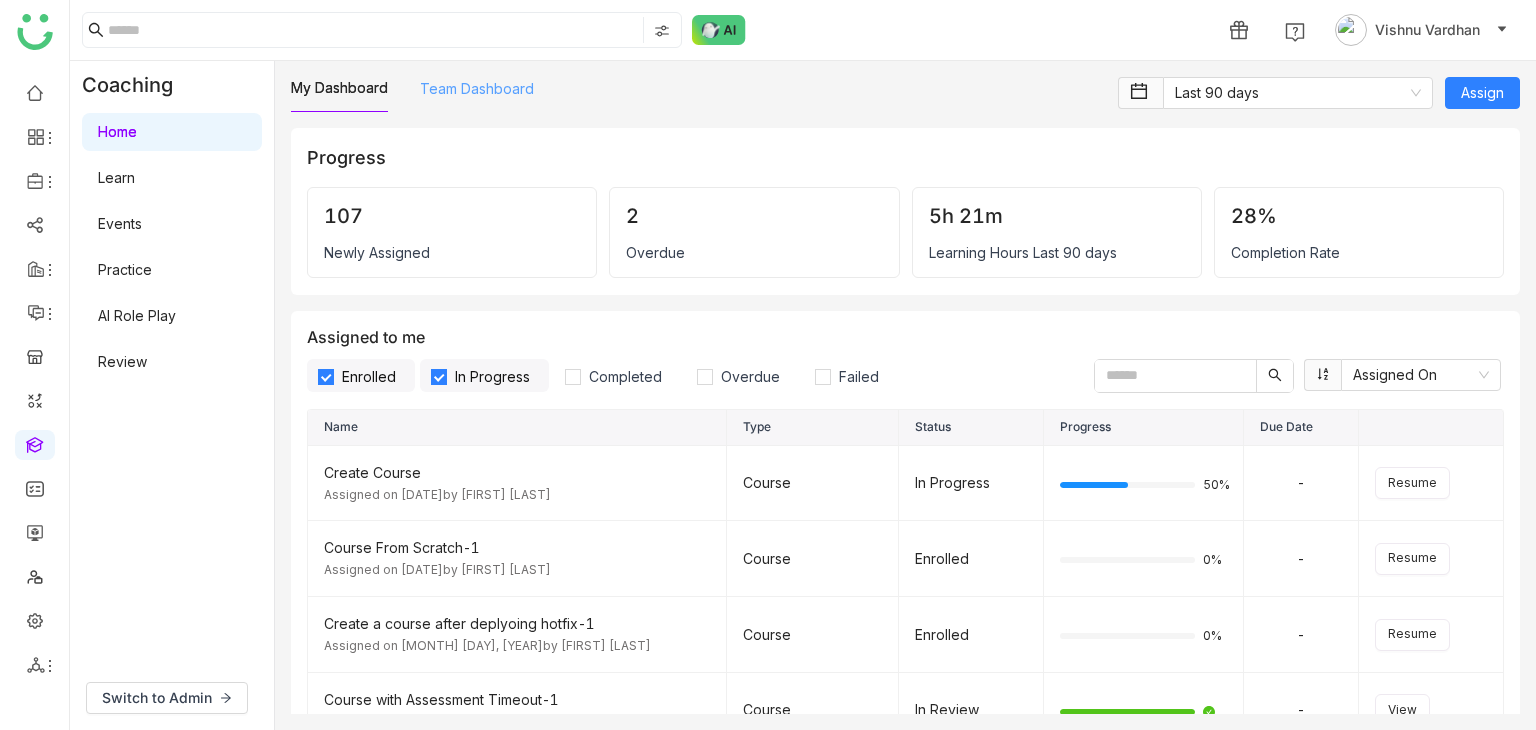 click on "Team Dashboard" at bounding box center [477, 88] 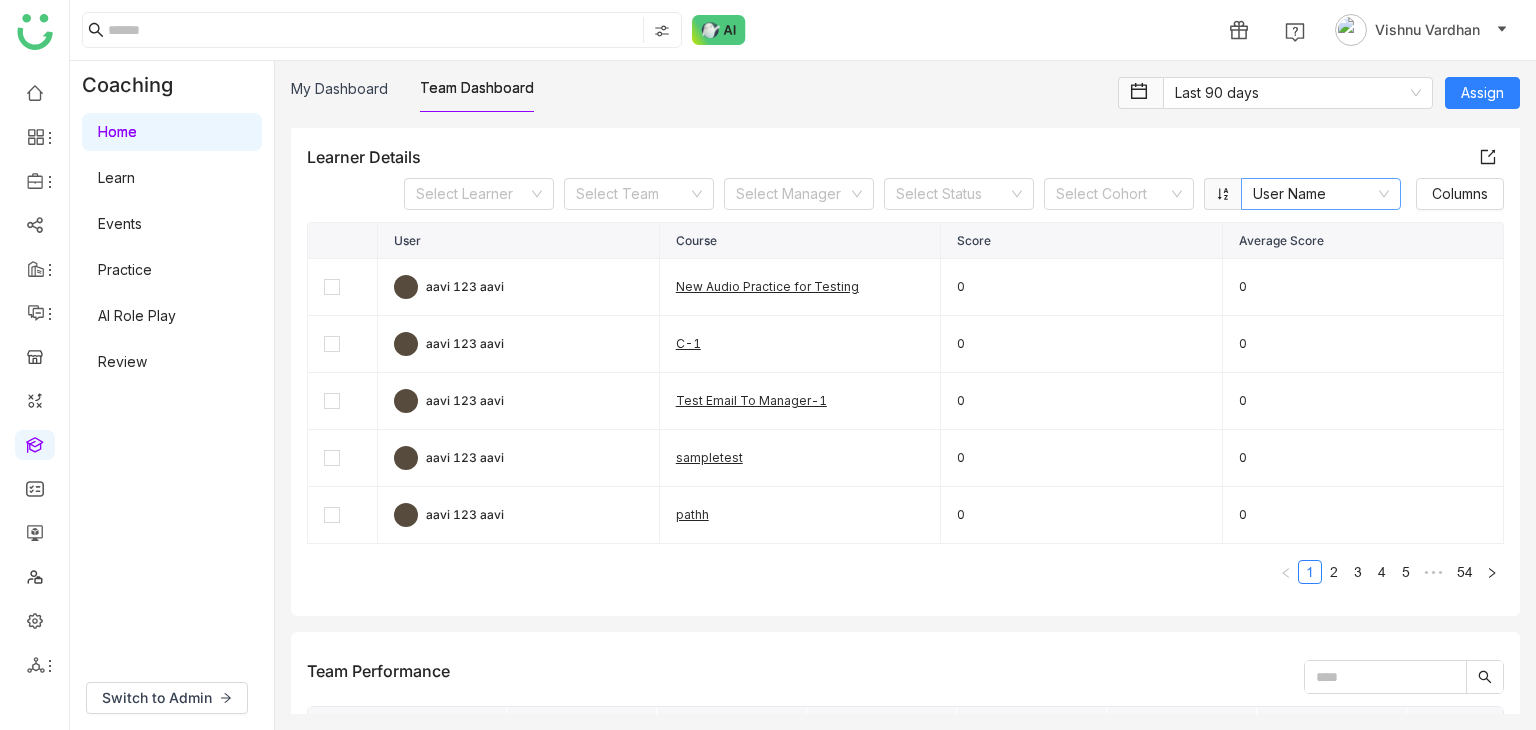 scroll, scrollTop: 500, scrollLeft: 0, axis: vertical 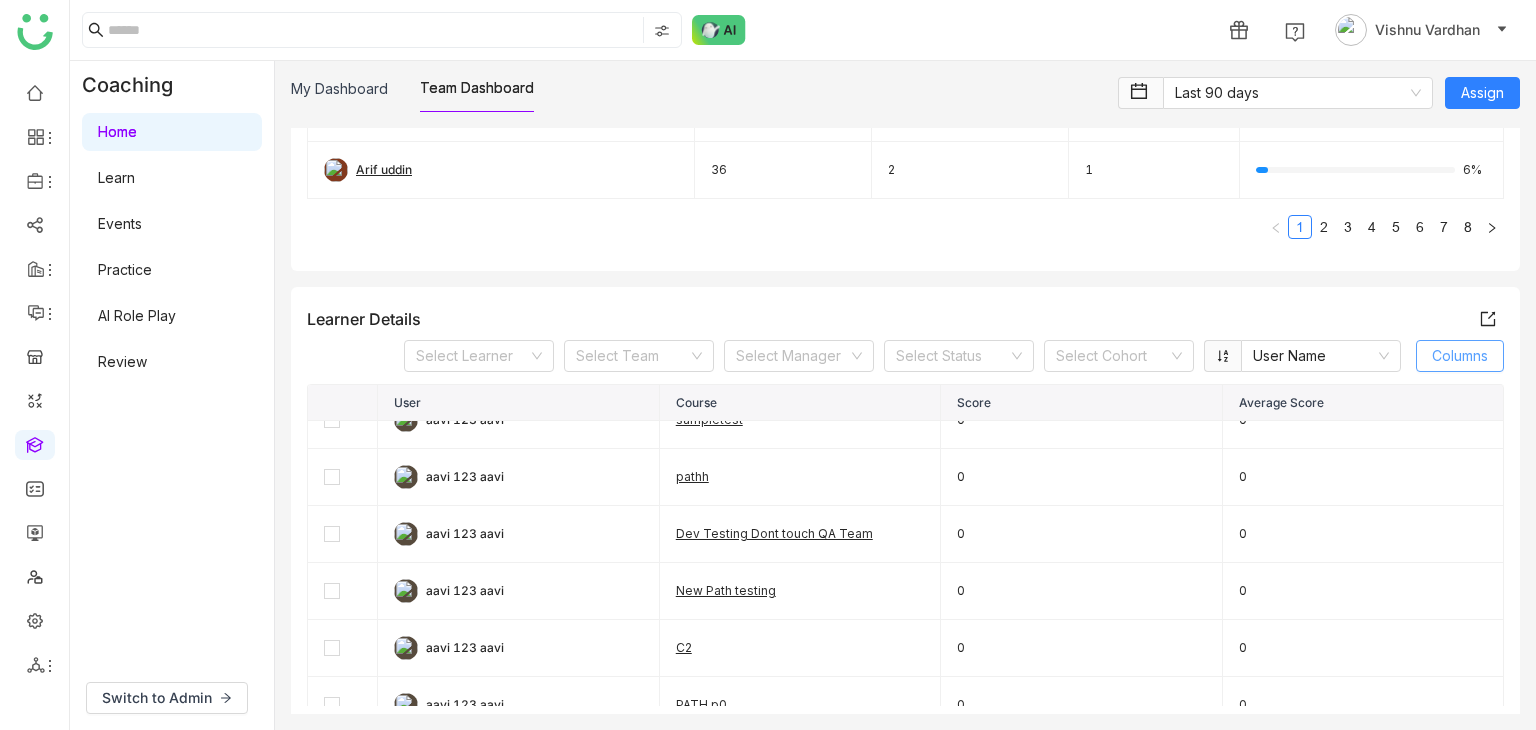 click on "Columns" 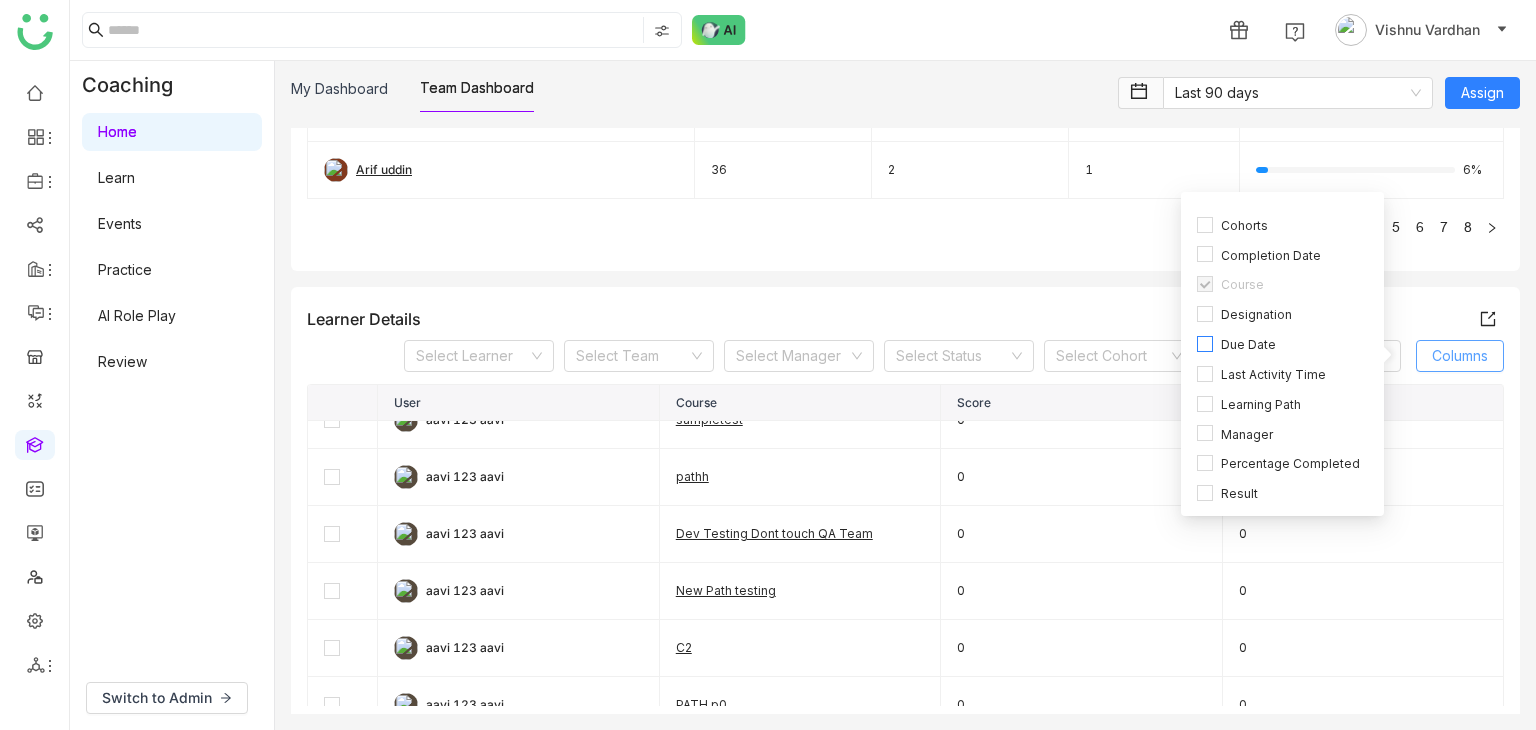 scroll, scrollTop: 187, scrollLeft: 0, axis: vertical 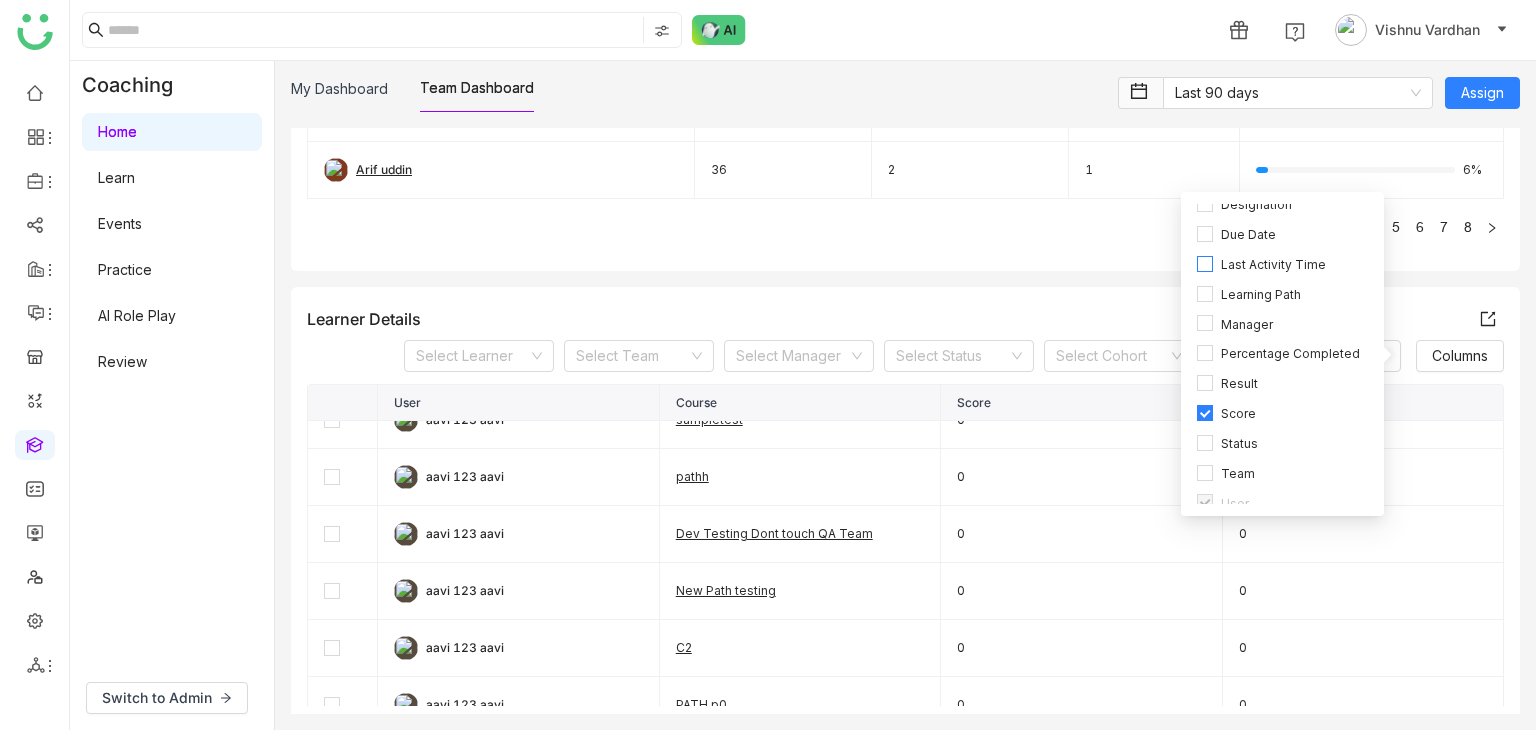 click on "Last Activity Time" at bounding box center (1273, 265) 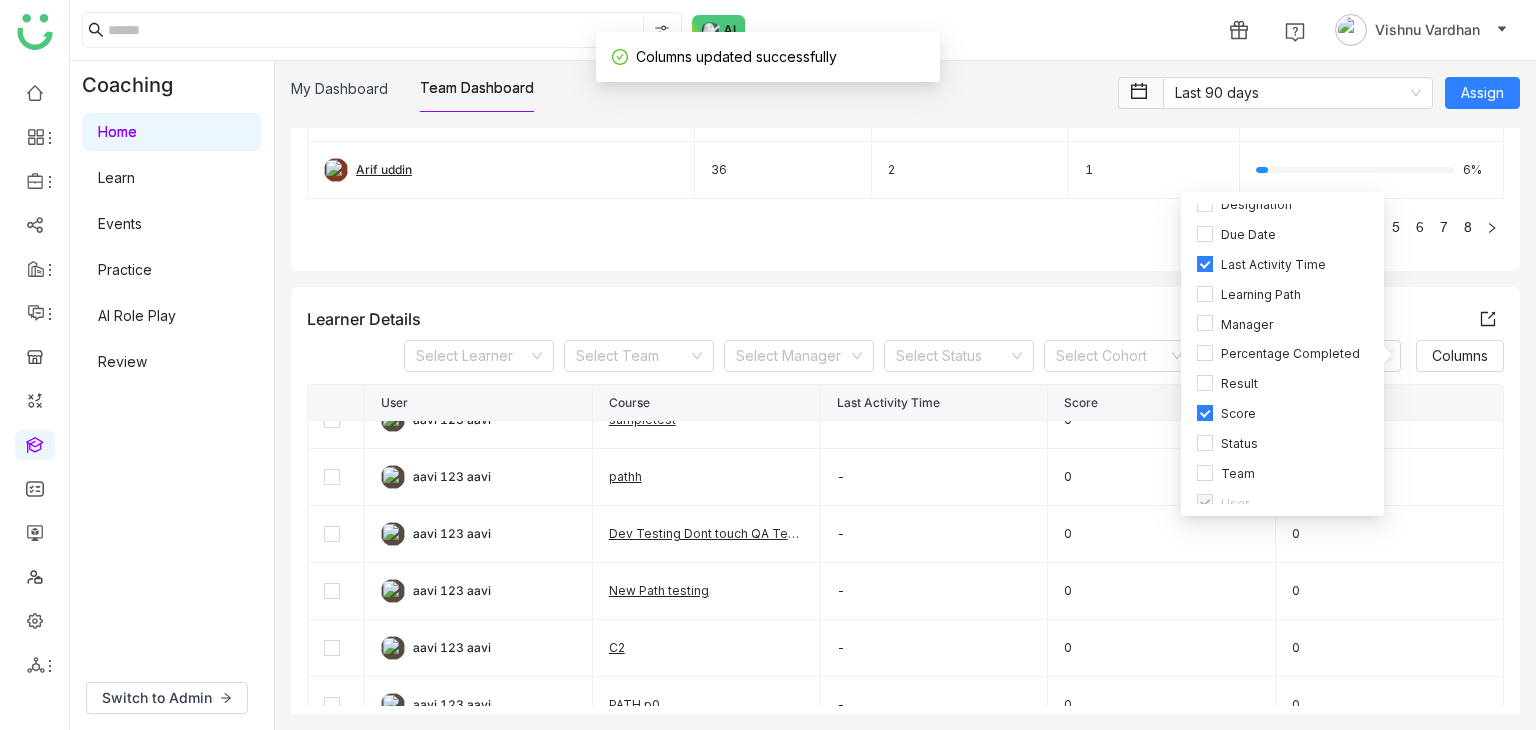 click on "Team Progress   40  Team Members  160  Total Courses Completed  21h 32m  Total Learning Hours  7%  Average Completion Rate  Team Details  Name Assigned Completed Overdue Completion Rate  aavi 123 aavi  7 0 4  0%   Anil Reddy Kesireddy  48 6 3  12%  A  arif  16 0 0  0%   arif test  150 53 3  35%   Arif uddin  36 2 1  6%  1 2 3 4 5 6 7 8  Learner Details   Select Learner   Select Team   Select Manager   Select Status   Select Cohort   User Name  Columns  User   Course   Last Activity Time   Score   Average Score   aavi 123 aavi   New Audio Practice for Testing  - 0 0  aavi 123 aavi   C-1  - 0 0  aavi 123 aavi   Test Email To Manager-1  - 0 0  aavi 123 aavi   sampletest  - 0 0  aavi 123 aavi   pathh  - 0 0  aavi 123 aavi   Dev Testing Dont touch QA Team  - 0 0  aavi 123 aavi   New Path testing  - 0 0  aavi 123 aavi   C2  - 0 0  aavi 123 aavi   PATH p0  - 0 0  aavi 123 aavi   Test assessme Module Save testing for sales teamModule Save testing for sales teamModule Save testin  - 0 0  aavi 123 aavi   scromm   - 0" 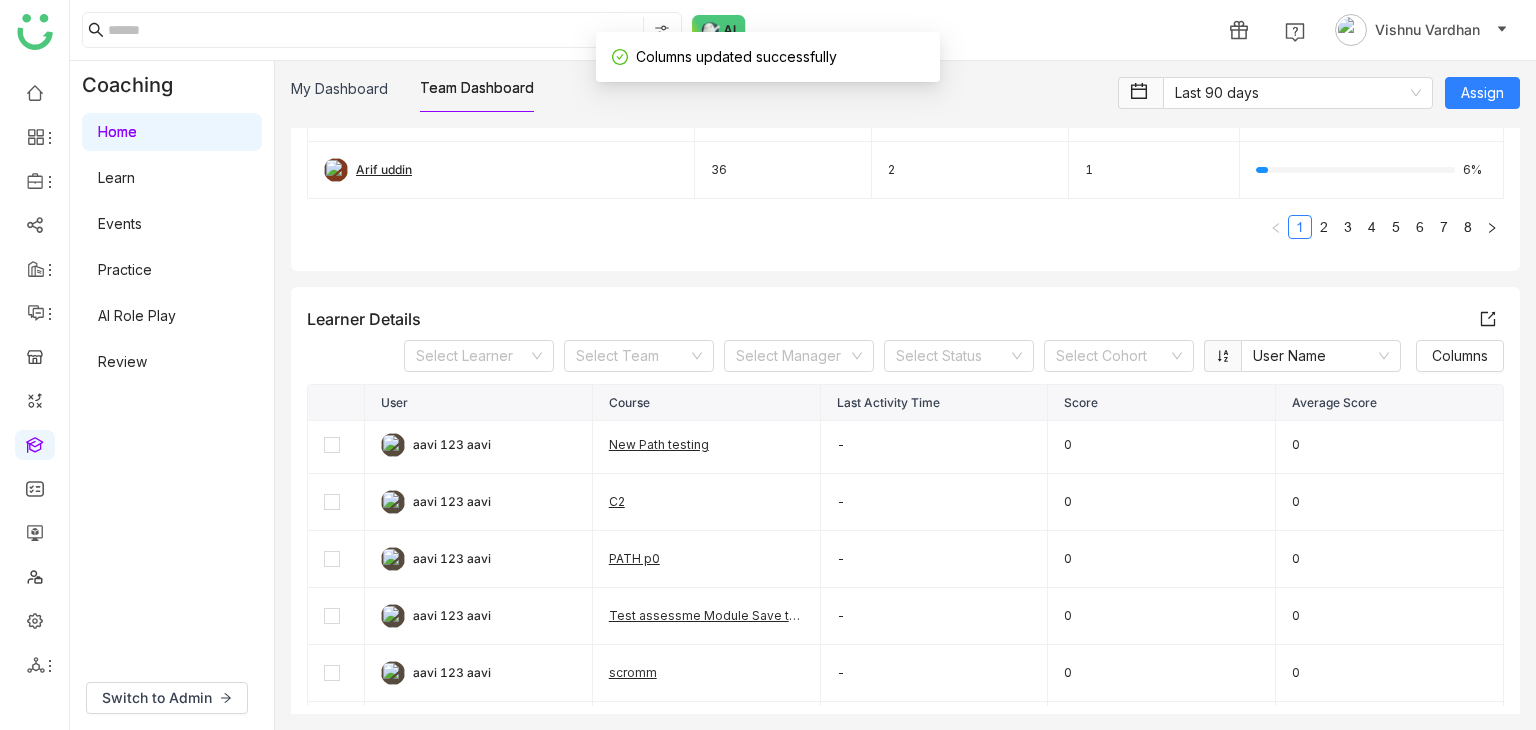scroll, scrollTop: 600, scrollLeft: 0, axis: vertical 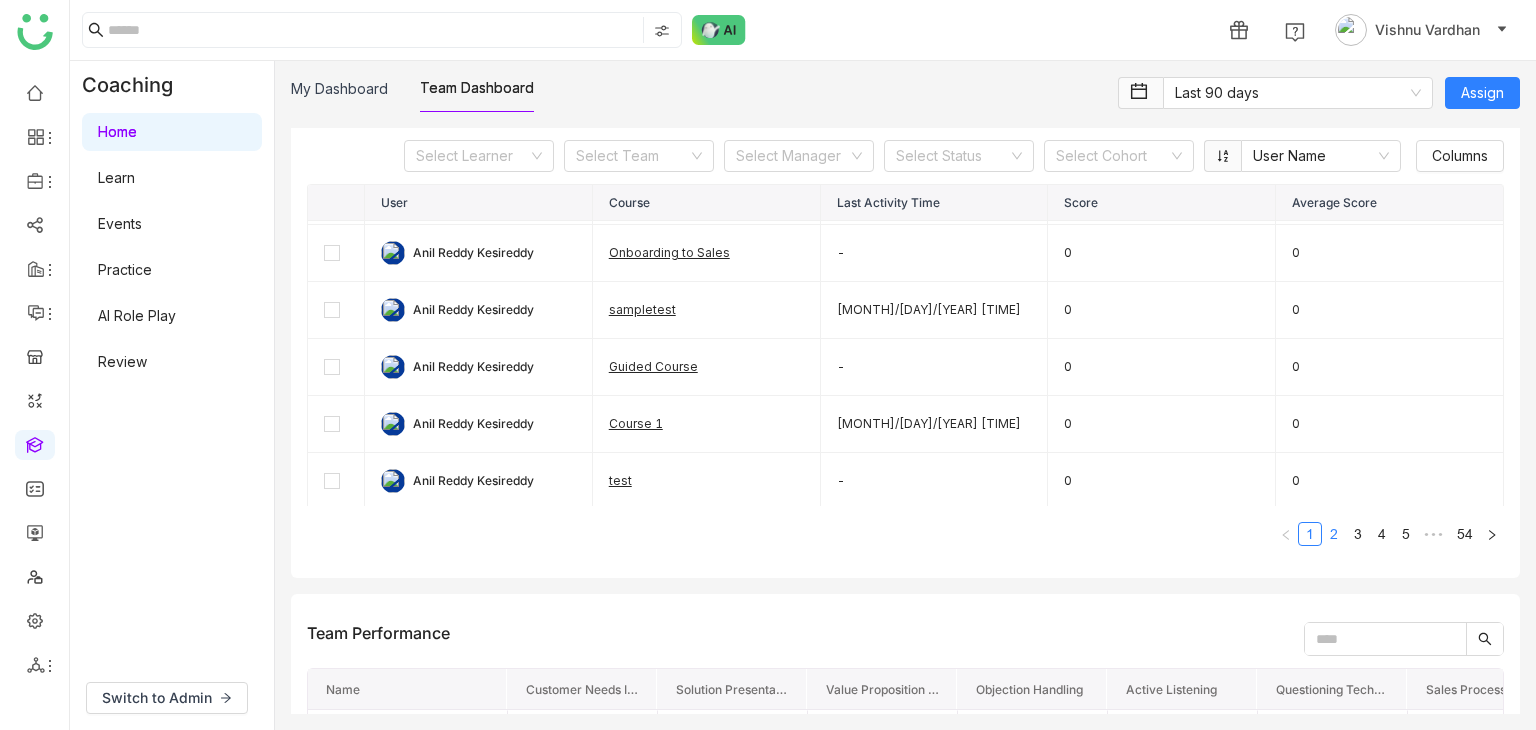 click on "2" 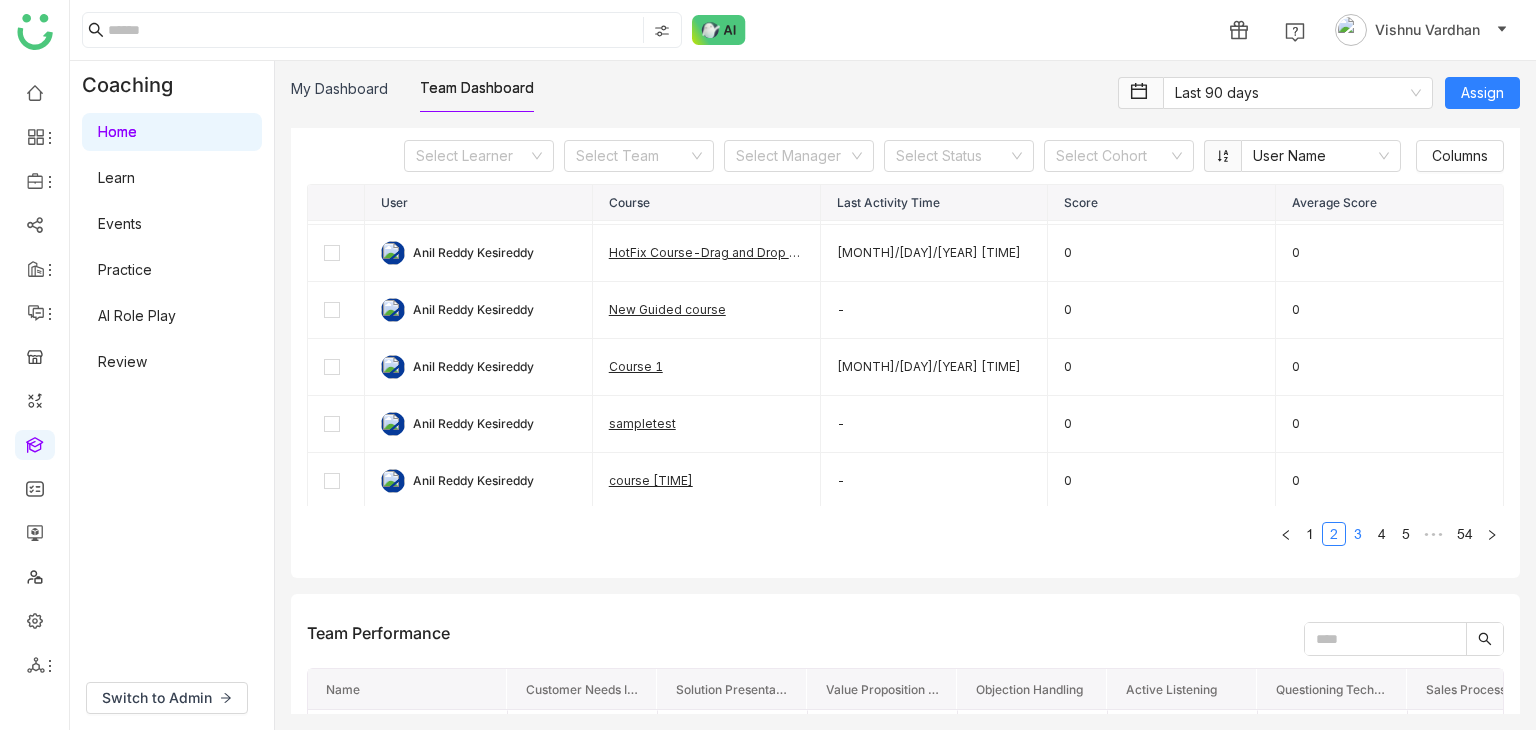 click on "3" 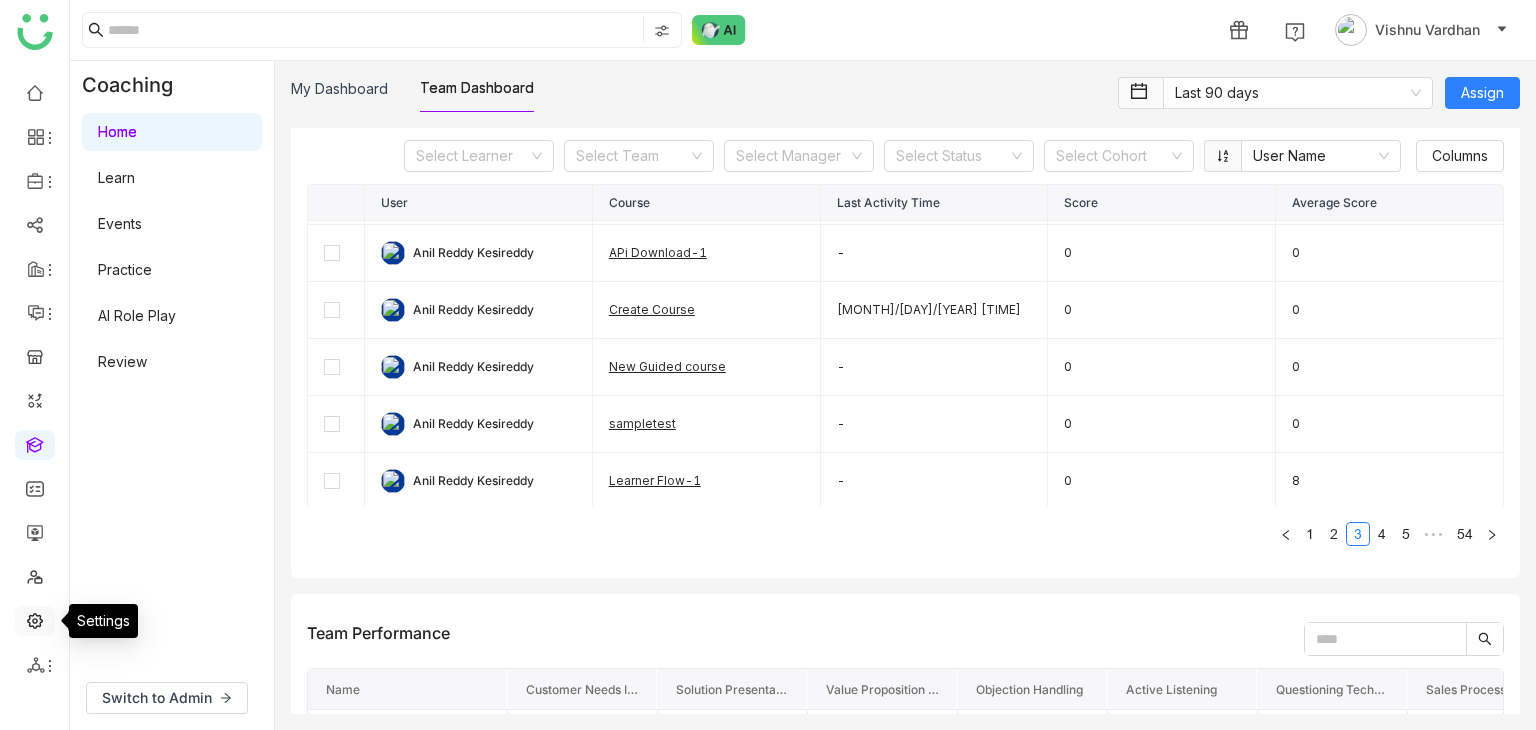 click at bounding box center [35, 619] 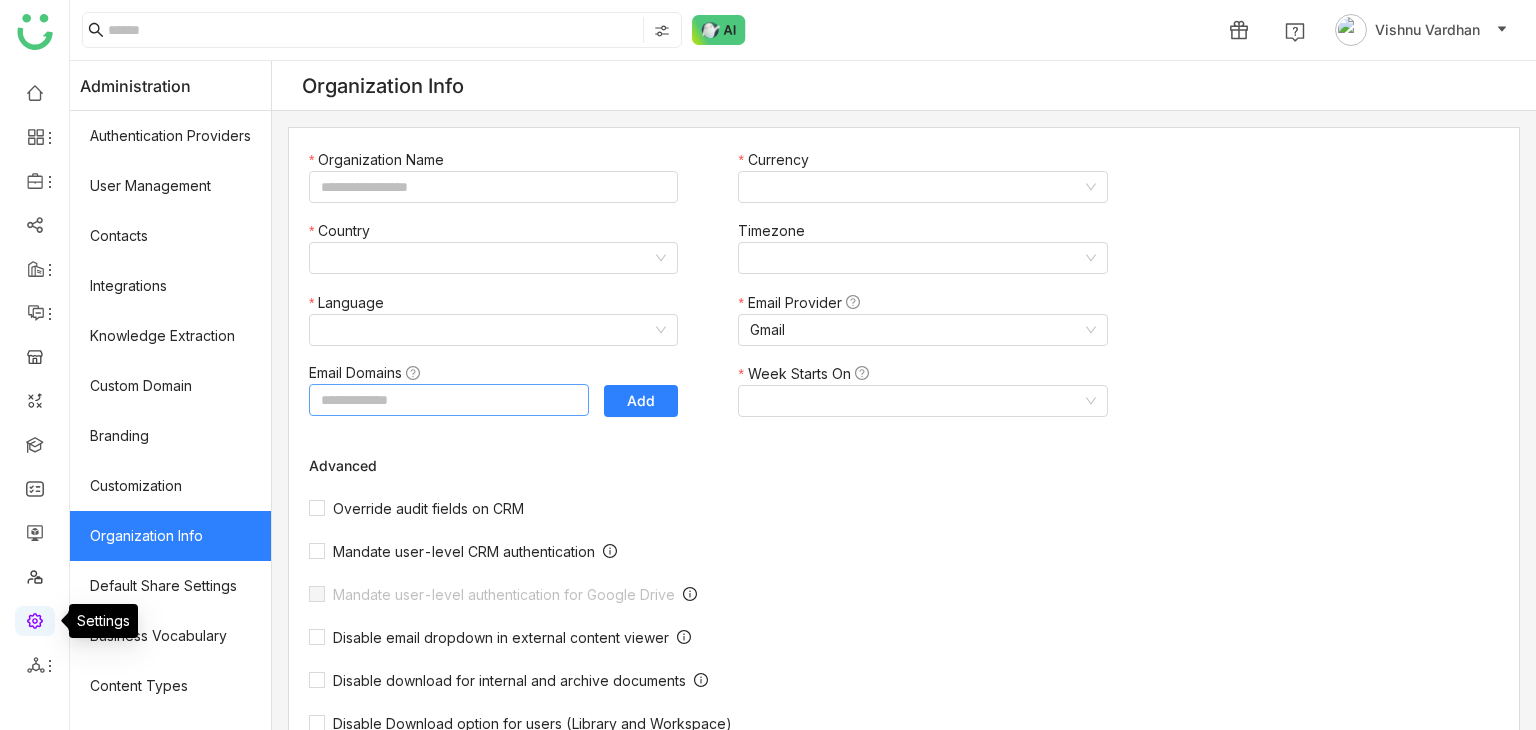type on "*******" 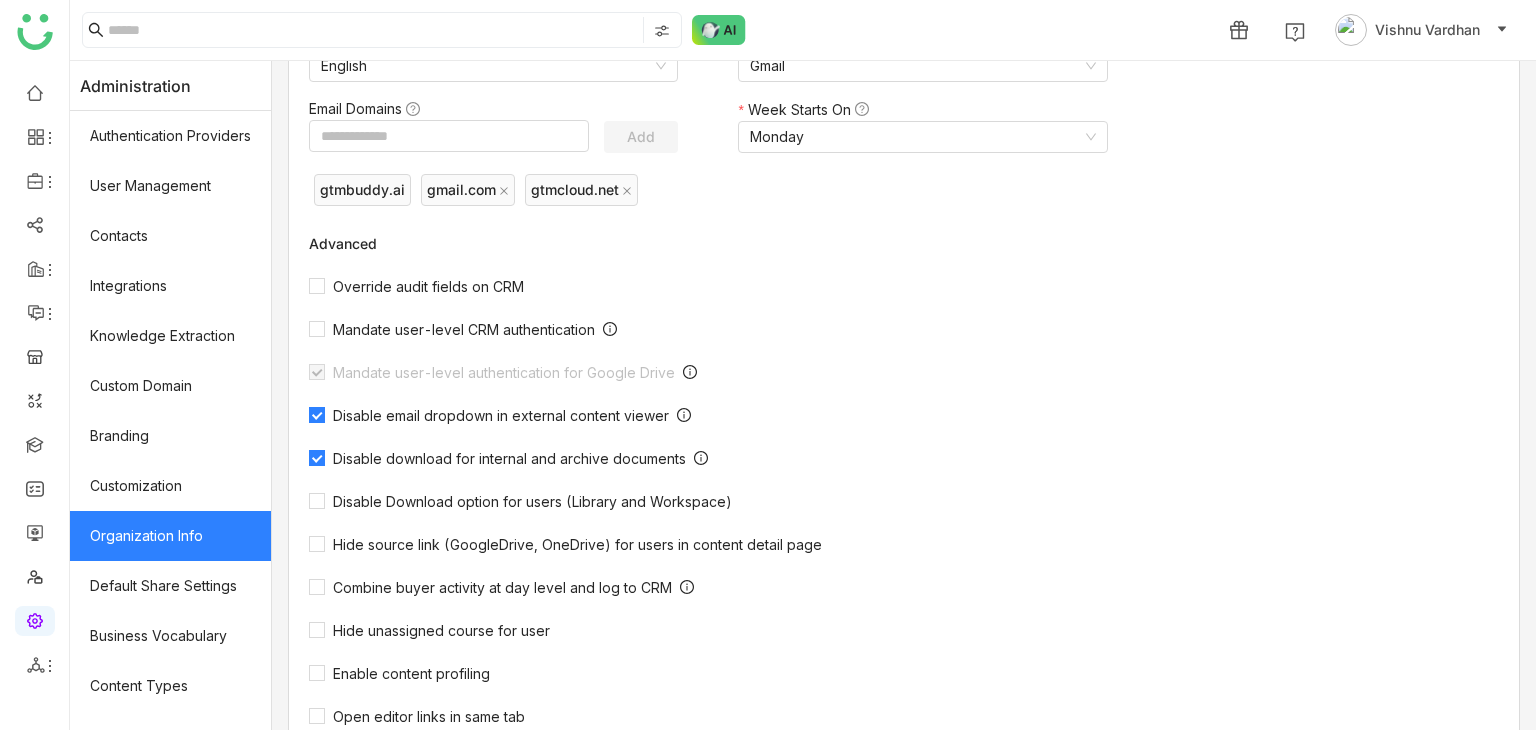 scroll, scrollTop: 0, scrollLeft: 0, axis: both 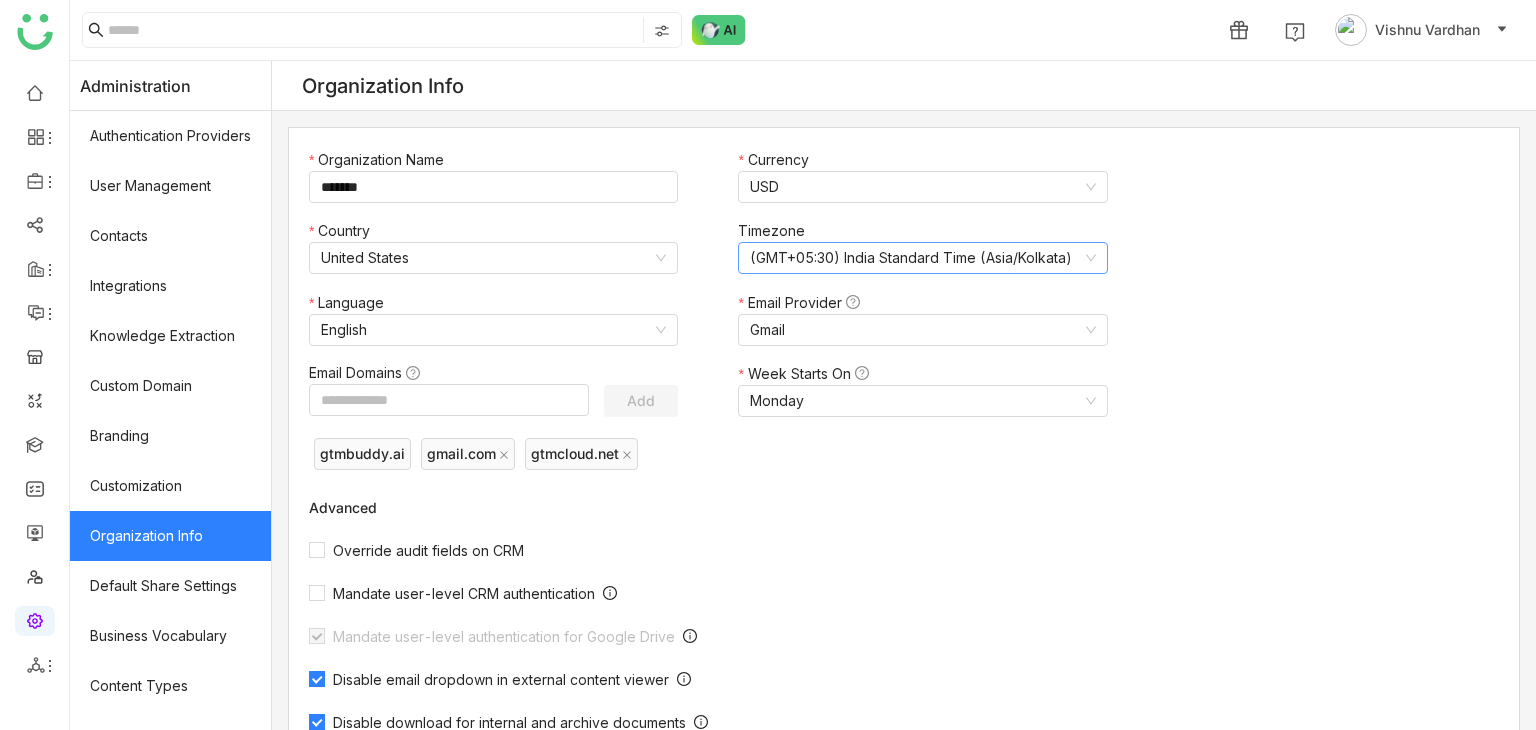 click on "(GMT+05:30) India Standard Time (Asia/Kolkata)" 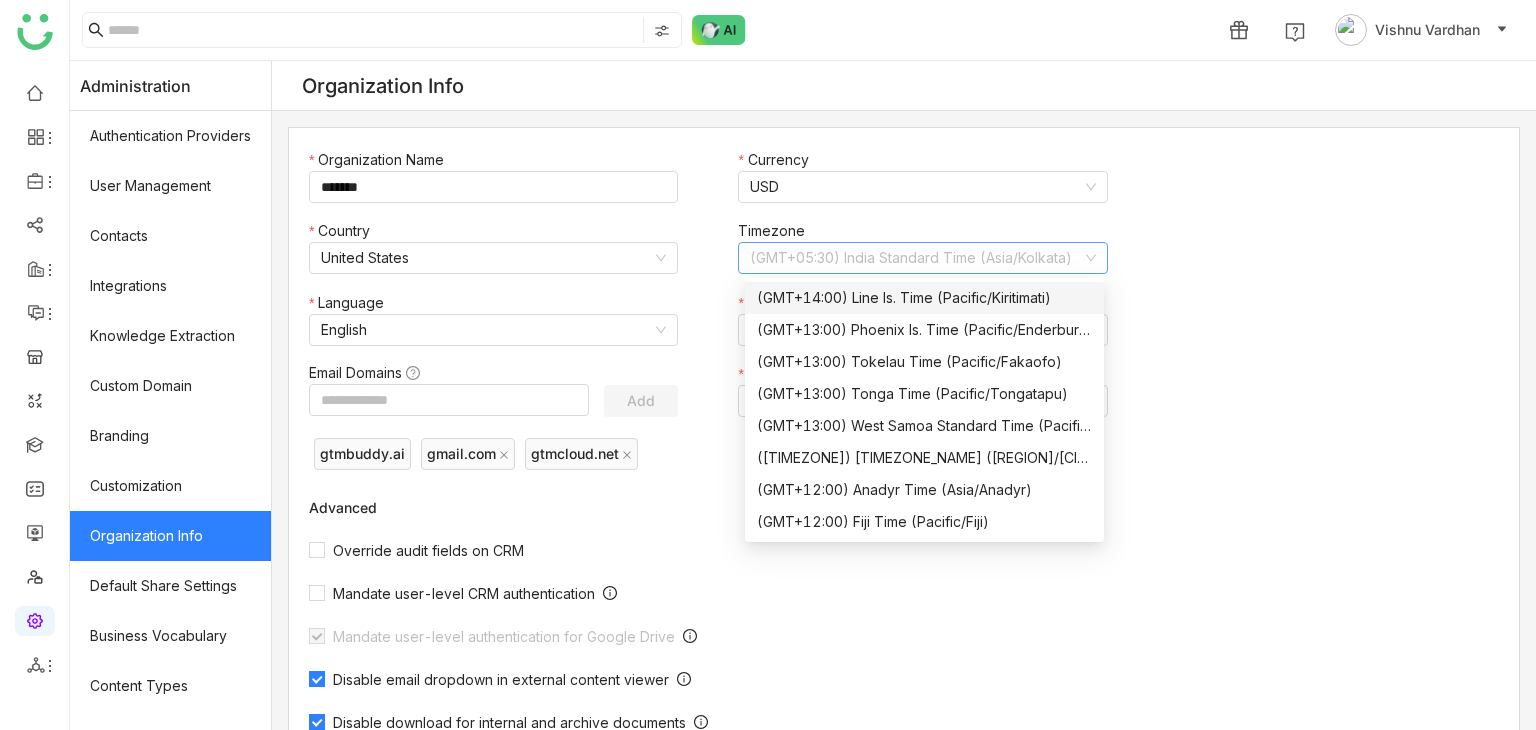 click on "Organization Name ******* Currency  USD  Country  United States  Timezone  (GMT+05:30) India Standard Time (Asia/Kolkata)  Language  English  Email Provider  Gmail  Email Domains  Add  Week Starts On  Monday   gtmbuddy.ai   gmail.com   gtmcloud.net  Advanced  Override audit fields on CRM   Mandate user-level CRM authentication   Mandate user-level authentication for Google Drive   Disable email dropdown in external content viewer   Disable download for internal and archive documents   Disable Download option for users (Library and Workspace)   Hide source link (GoogleDrive, OneDrive) for users in content detail page   Combine buyer activity at day level and log to CRM   Hide unassigned course for user   Enable content profiling   Open editor links in same tab   Disable anonymous sharing   Disable contact creation from extension   Disable notifications for updates to previously downloaded content   Enable background video playback   Save" 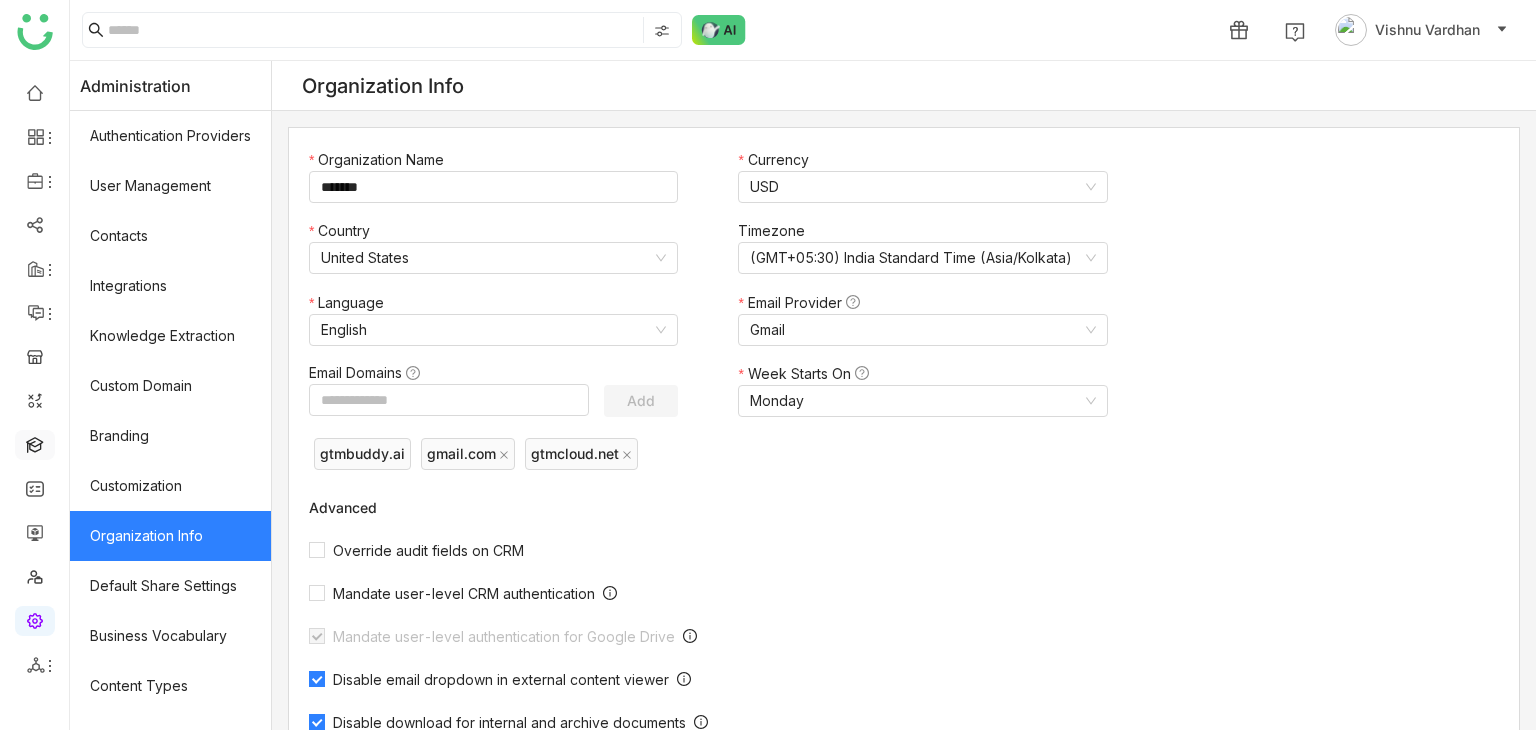 click at bounding box center (35, 443) 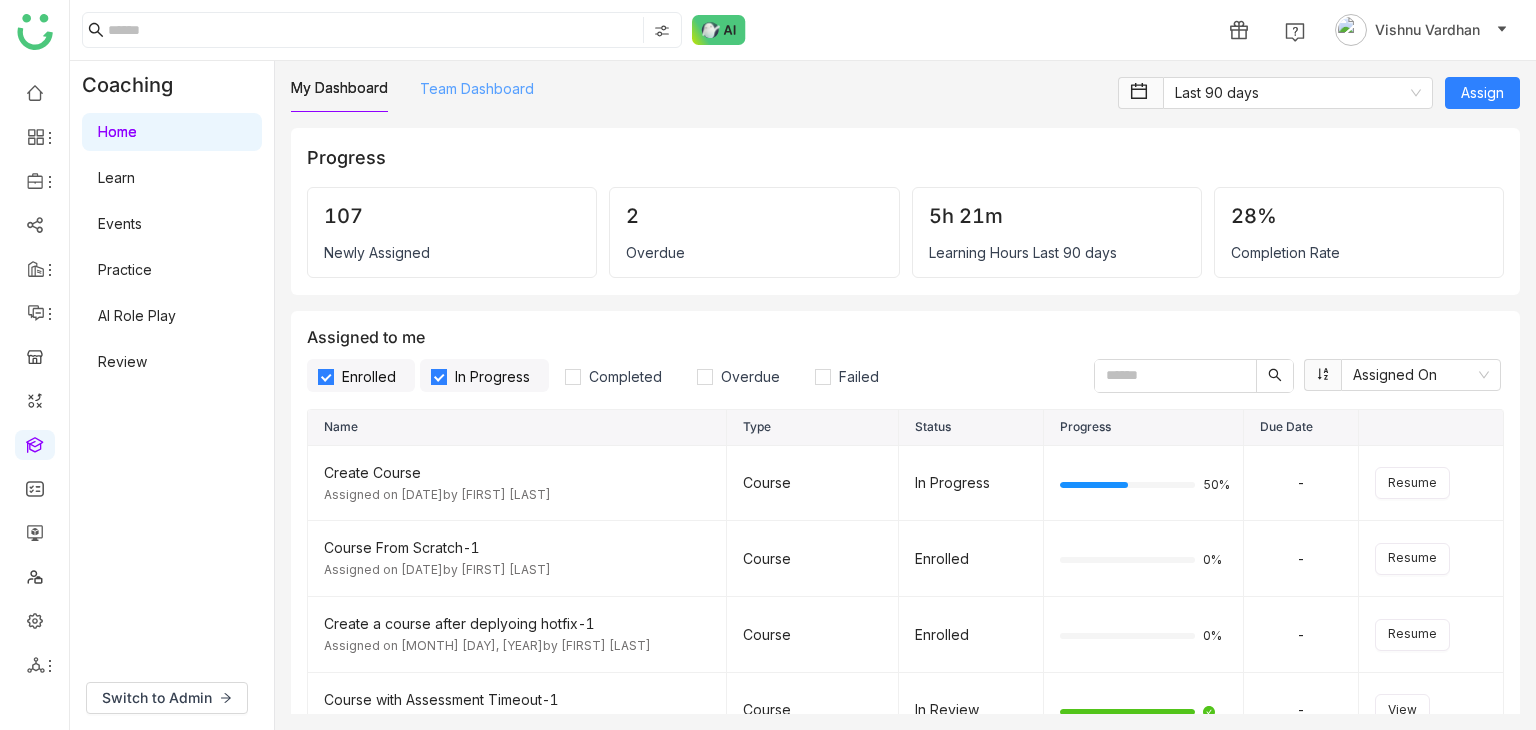 click on "Team Dashboard" at bounding box center (477, 88) 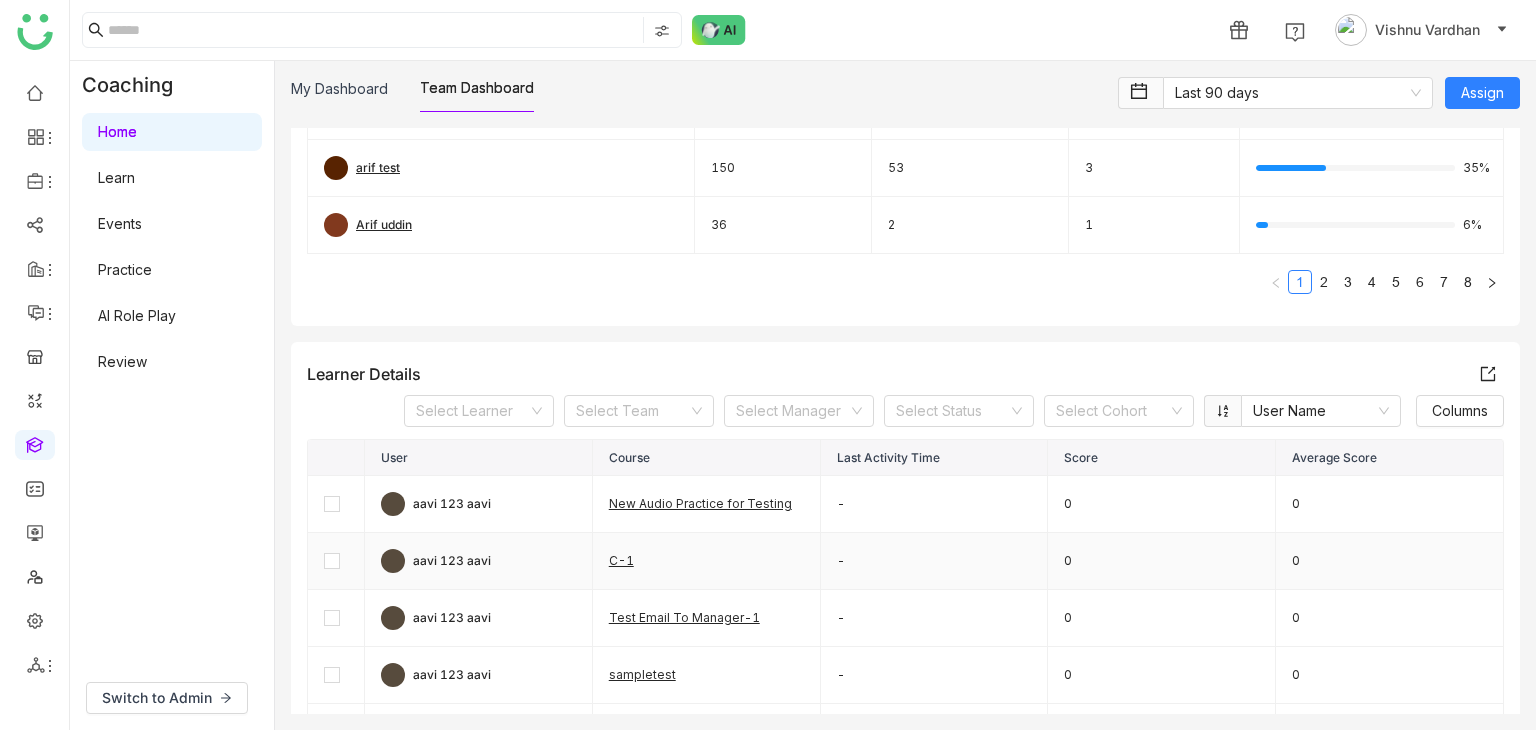 scroll, scrollTop: 500, scrollLeft: 0, axis: vertical 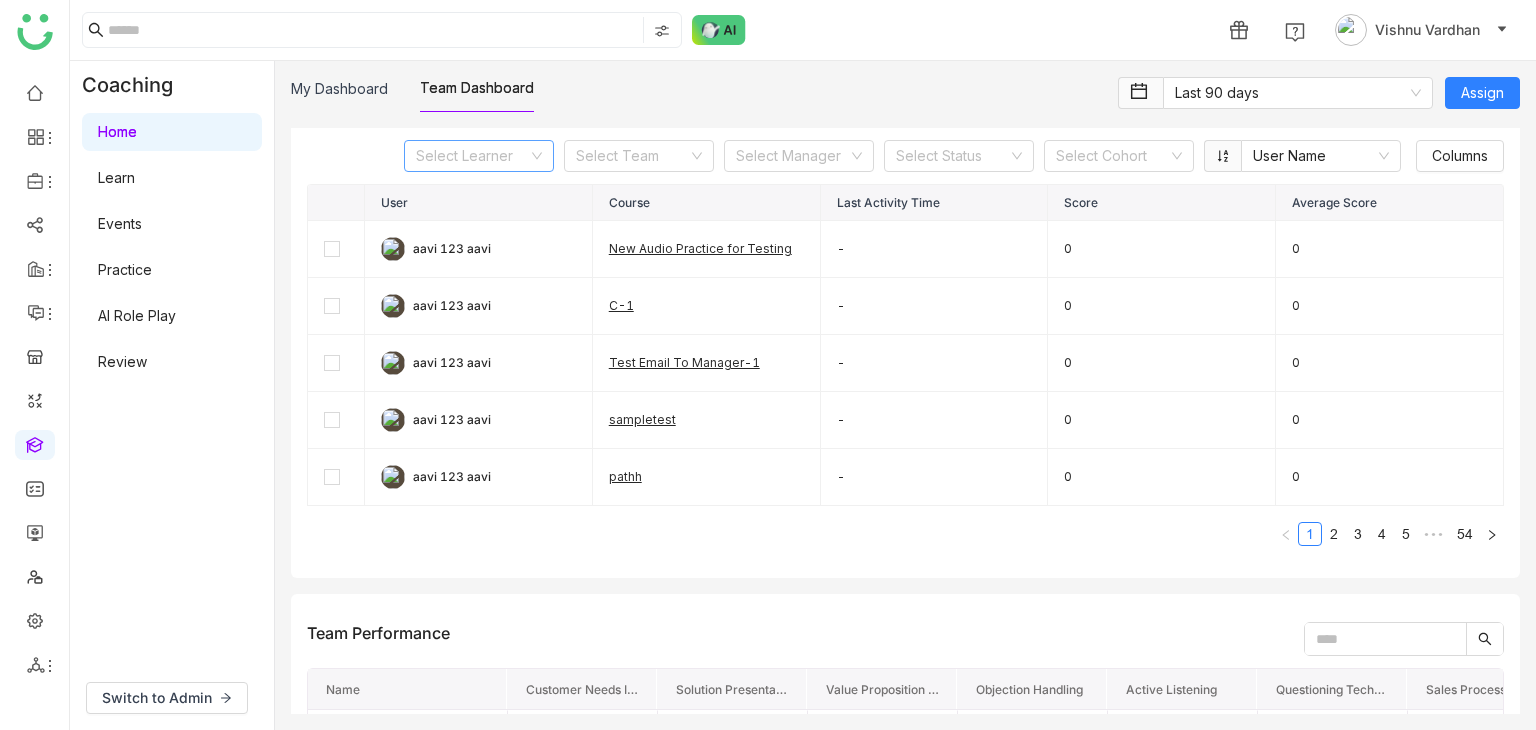 click 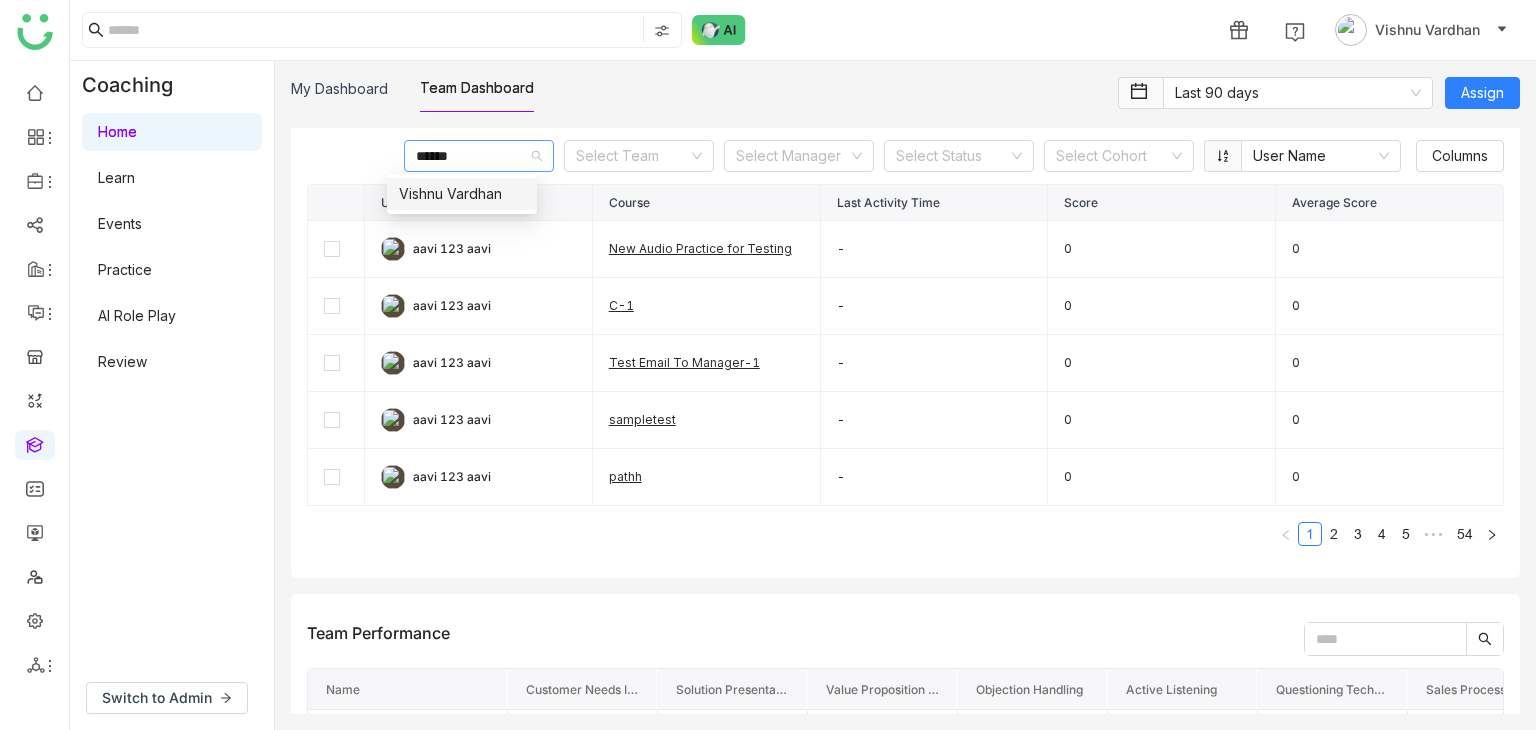 type on "******" 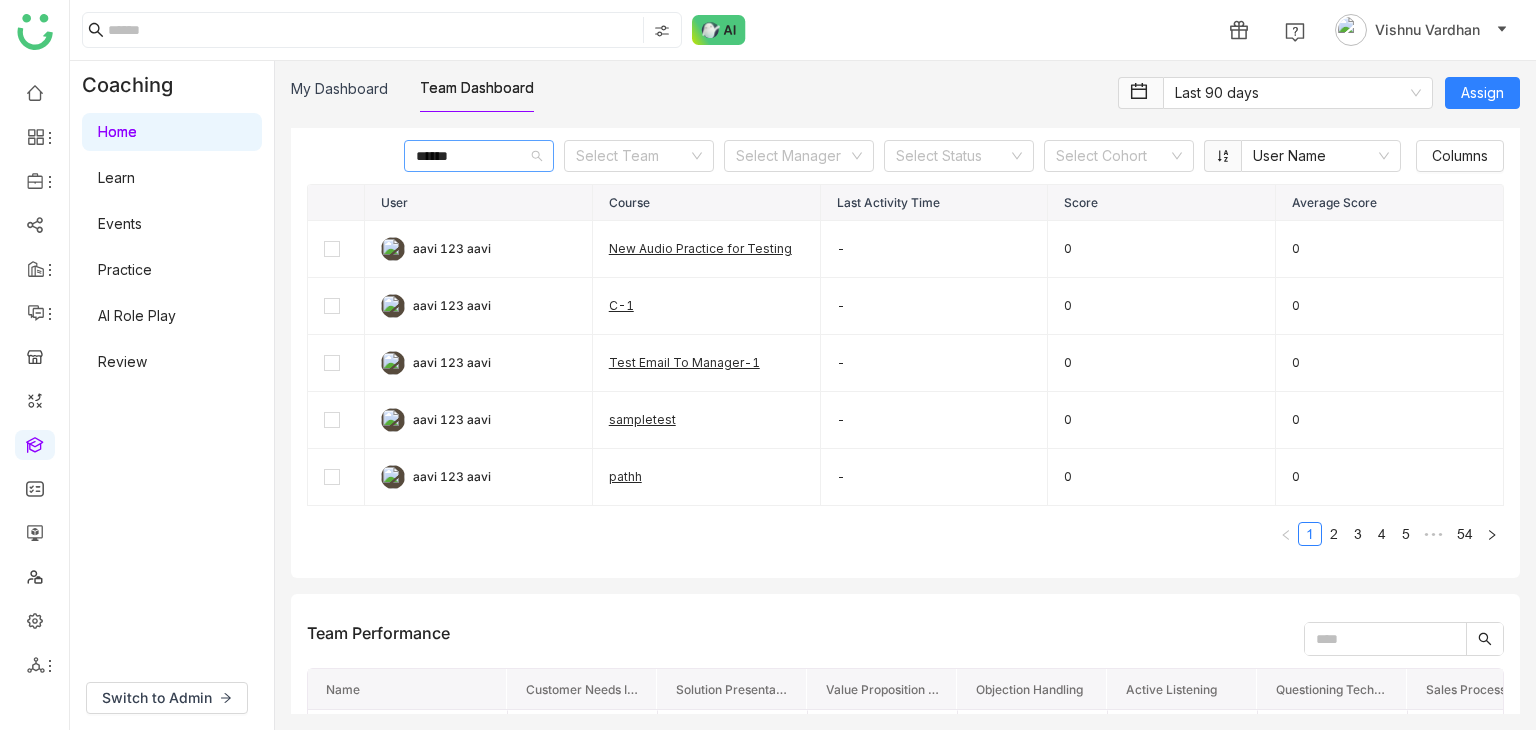 type 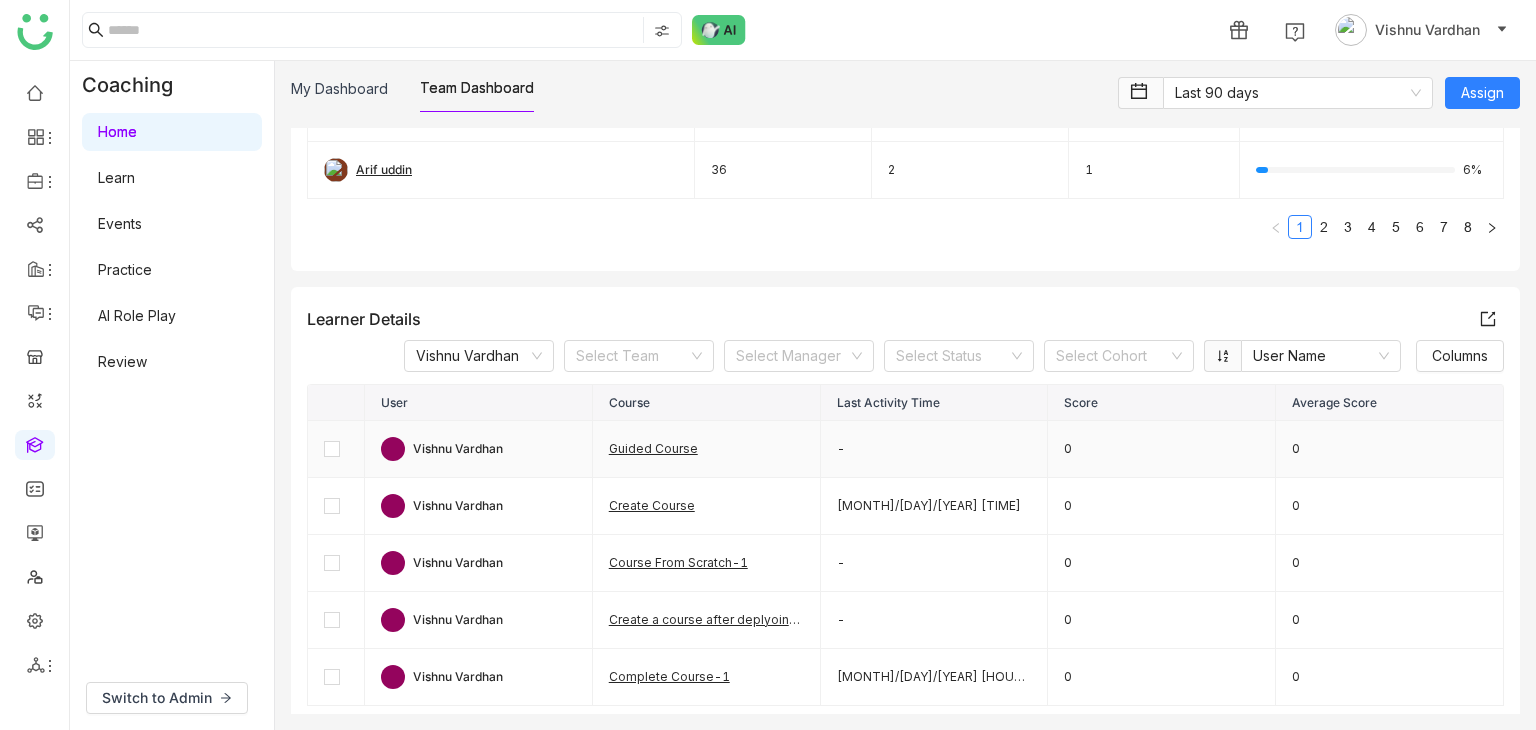 scroll, scrollTop: 600, scrollLeft: 0, axis: vertical 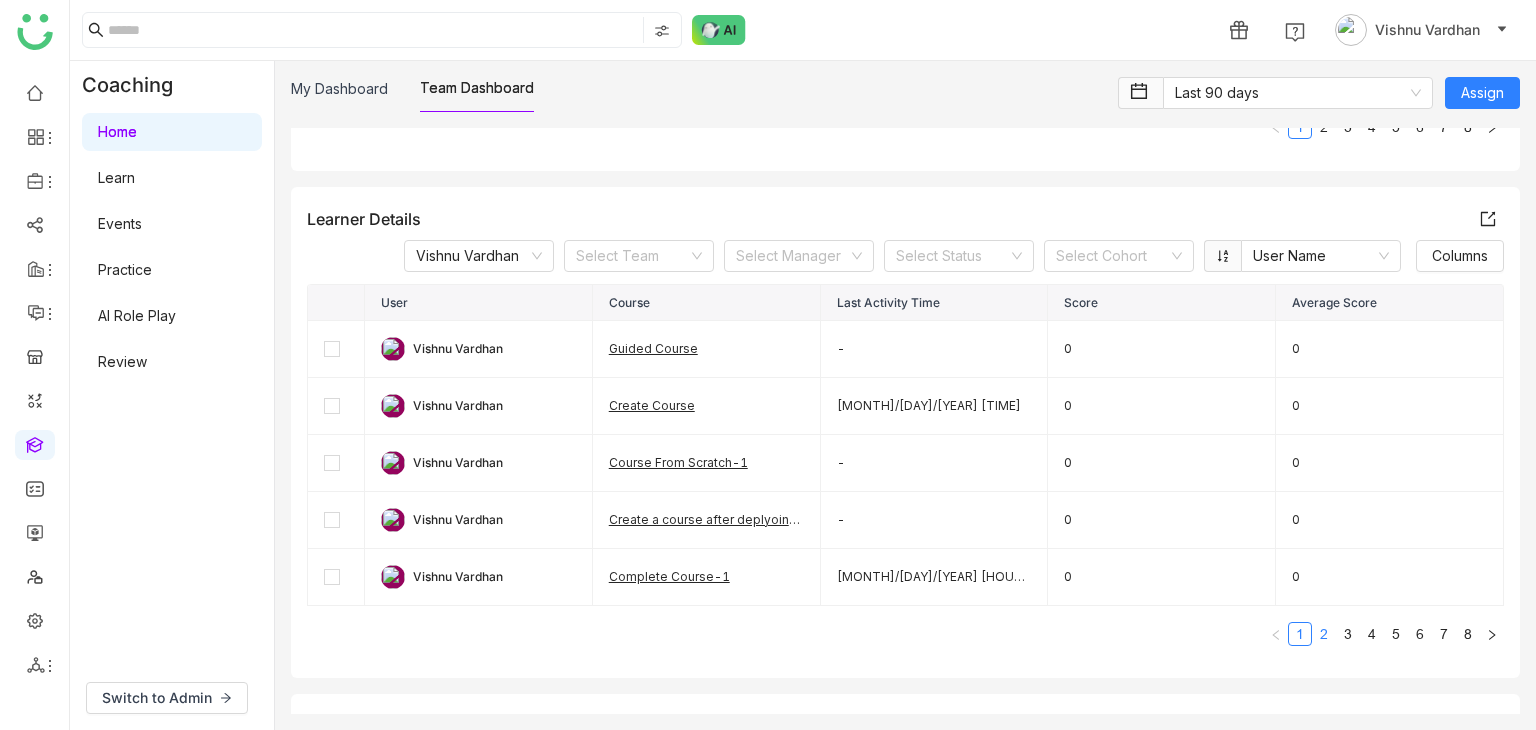 click on "2" 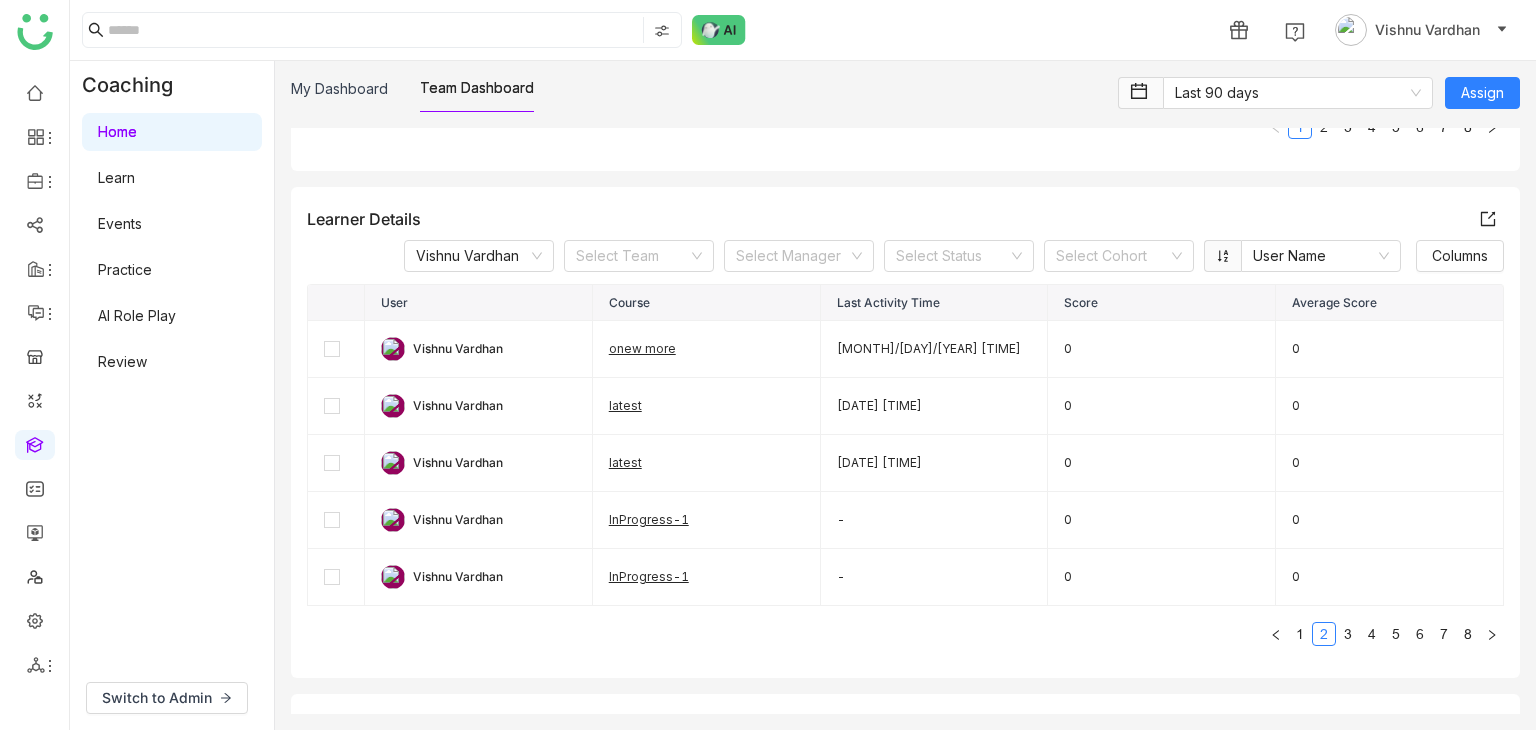 click on "User   Course   Last Activity Time   Score   Average Score   Vishnu Vardhan   onew more  7/16/2025 4:59 AM 0 0  Vishnu Vardhan   latest  6/20/2025 8:18 AM 0 0  Vishnu Vardhan   latest  6/20/2025 8:18 AM 0 0  Vishnu Vardhan   InProgress-1  - 0 0  Vishnu Vardhan   InProgress-1  - 0 0  Vishnu Vardhan   Audio Practice-1  6/20/2025 8:54 AM 73 73  Vishnu Vardhan   Audio Practice-1  - 0 0  Vishnu Vardhan   Audio Practice-1  - 0 0  Vishnu Vardhan   sampletest  7/11/2025 2:10 PM 0 0  Vishnu Vardhan   sampletest  7/11/2025 2:10 PM 0 0  Vishnu Vardhan   sampletest  7/11/2025 2:10 PM 0 0  Vishnu Vardhan   scromm   7/21/2025 3:23 AM 0 0  Vishnu Vardhan   Path course-1  6/20/2025 8:18 AM 0 0  Vishnu Vardhan   Course-1.1  - 0 0  Vishnu Vardhan   Check list question-1  6/21/2025 2:20 AM 0 0  Vishnu Vardhan   new 23  7/21/2025 3:24 AM 0 0  Vishnu Vardhan   New Guided II  - 0 0  Vishnu Vardhan   Week 1 - Onboarding to Sales Enablement  7/30/2025 1:43 PM 0 0  Vishnu Vardhan   pathh  7/21/2025 3:23 AM 0 0  Vishnu Vardhan  0 0 1" 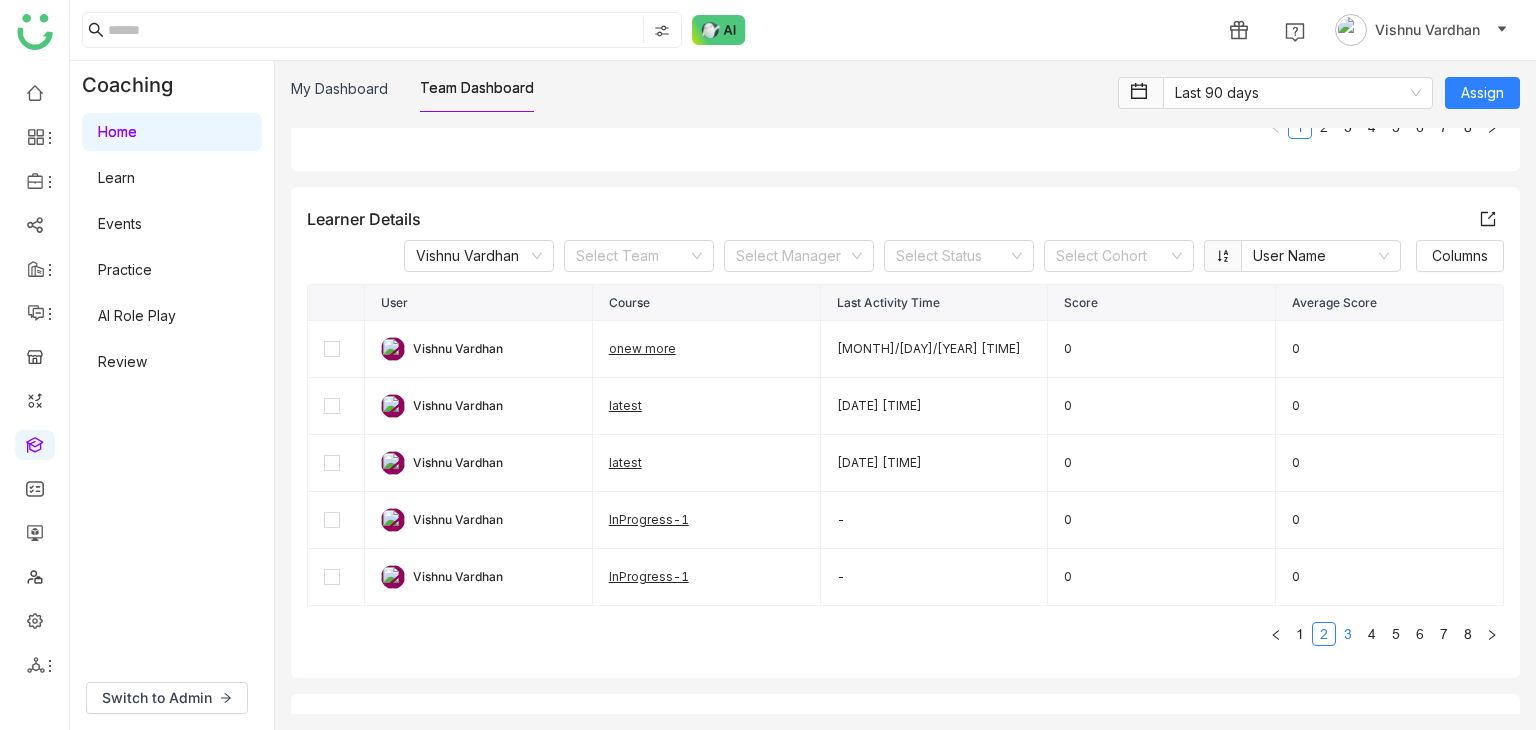 click on "3" 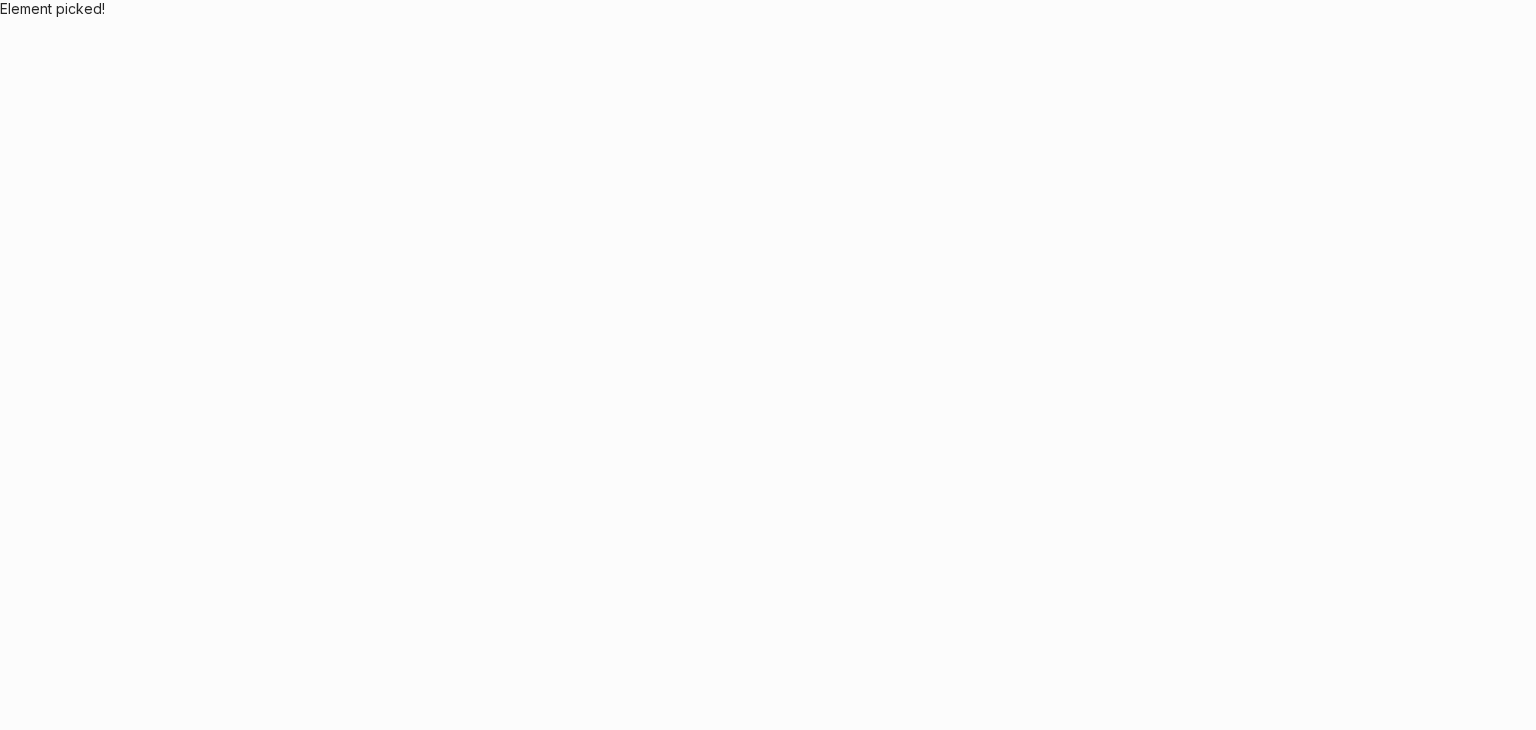 scroll, scrollTop: 0, scrollLeft: 0, axis: both 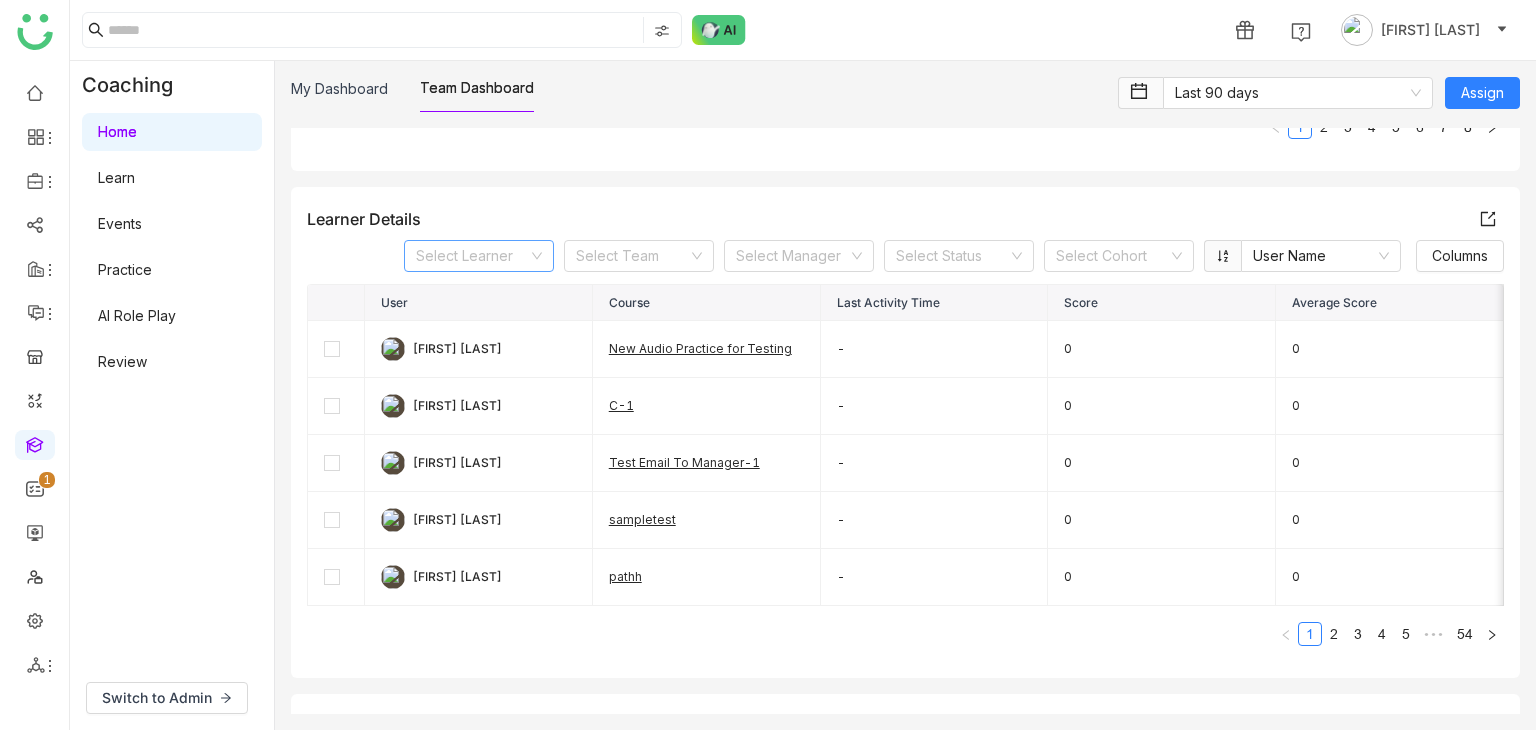 click 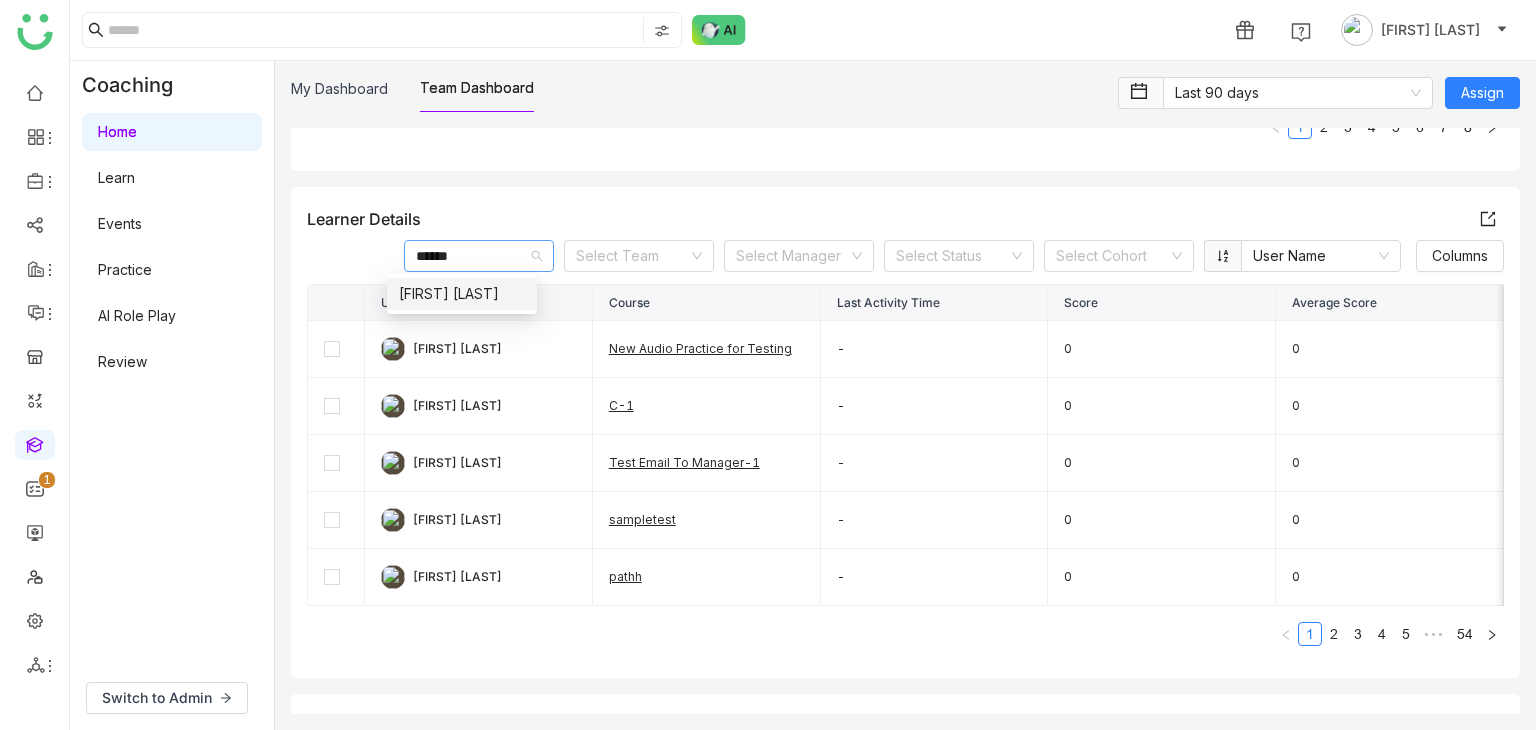 type on "******" 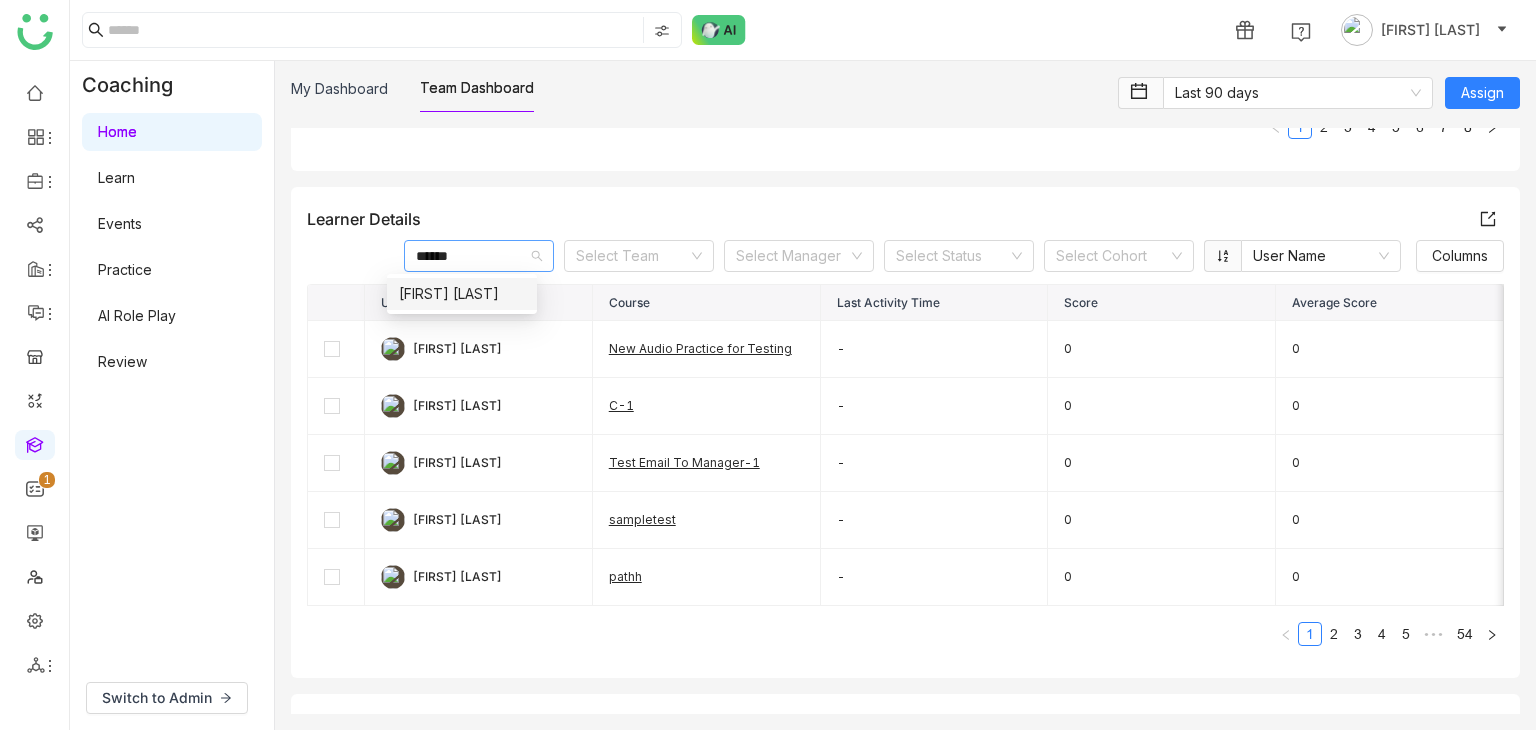 click on "[FIRST] [LAST]" at bounding box center (462, 294) 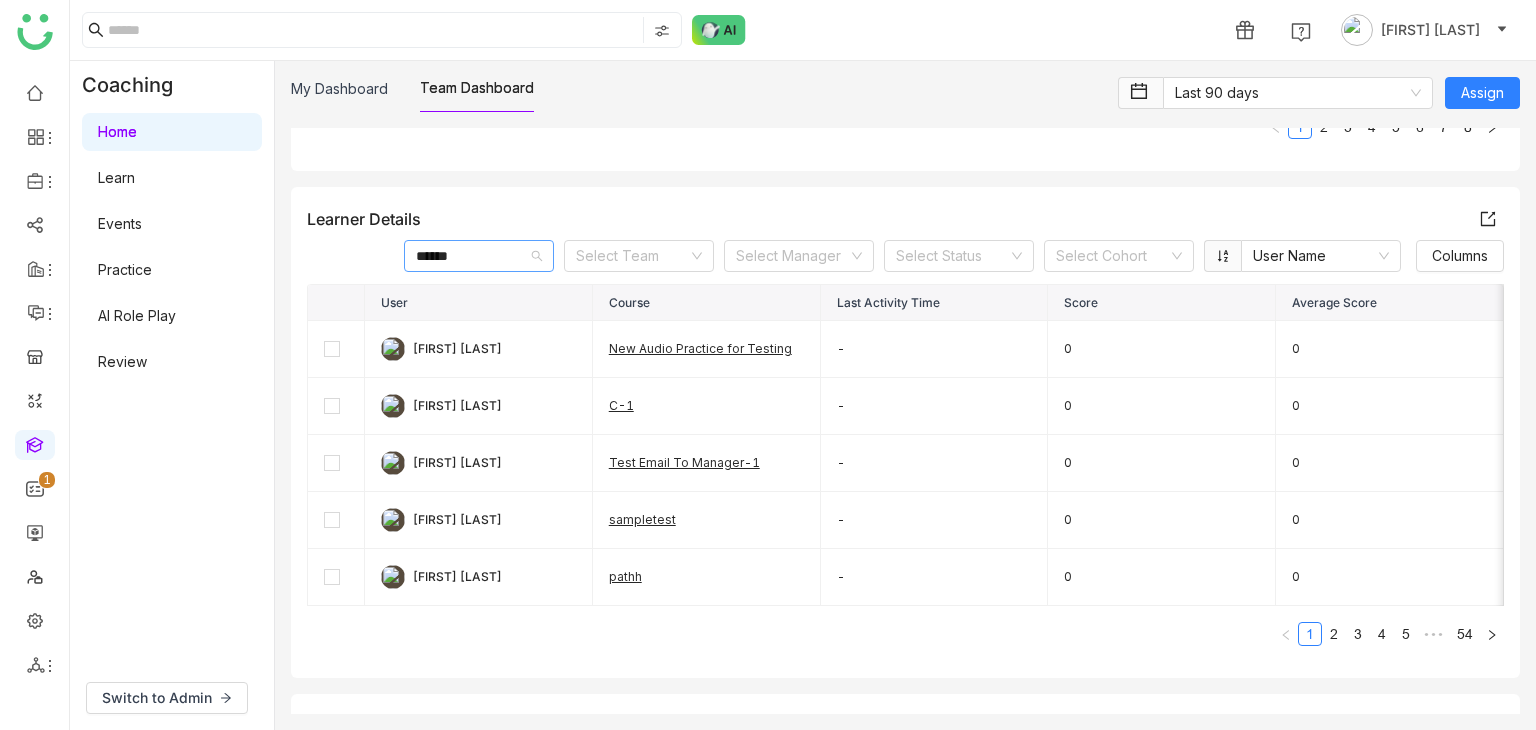 type 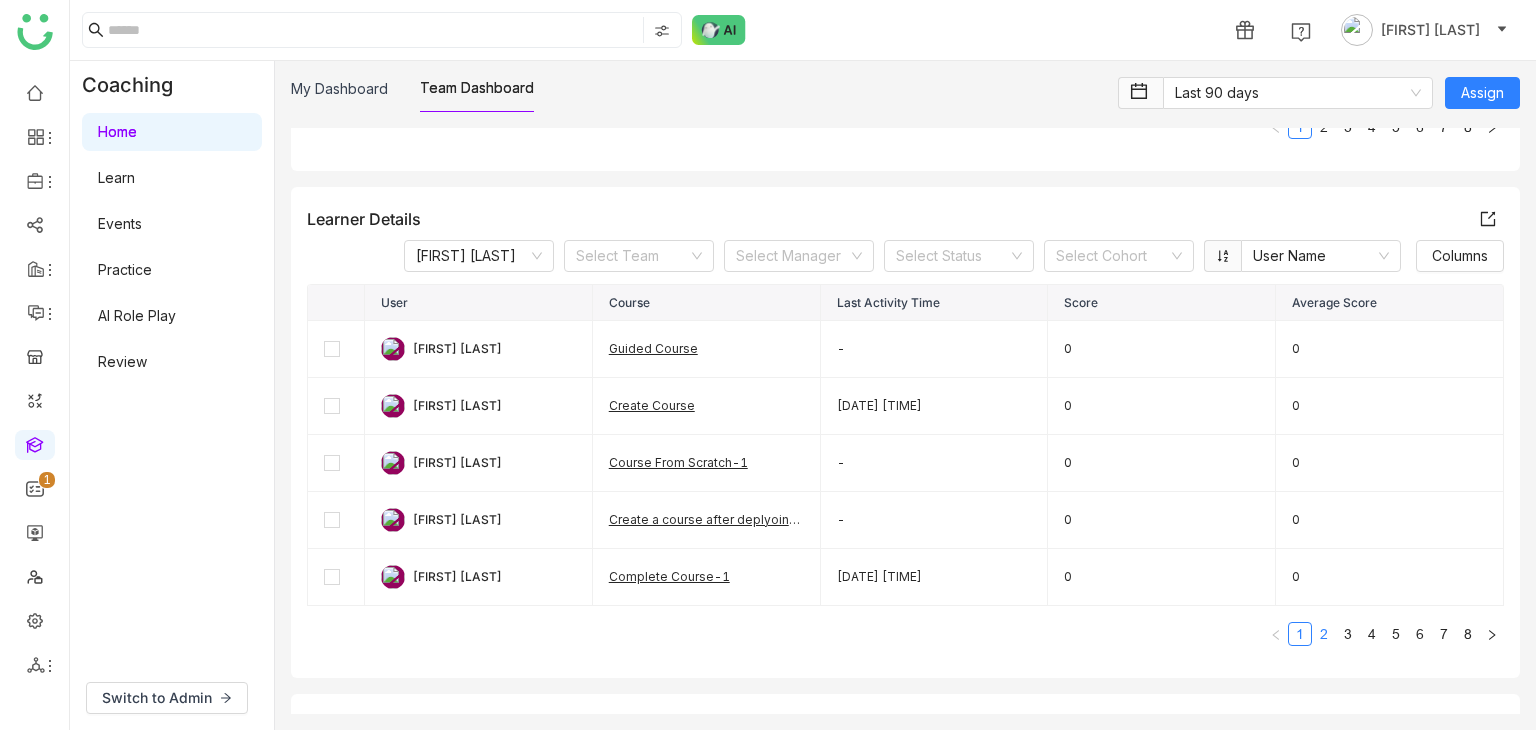click on "2" 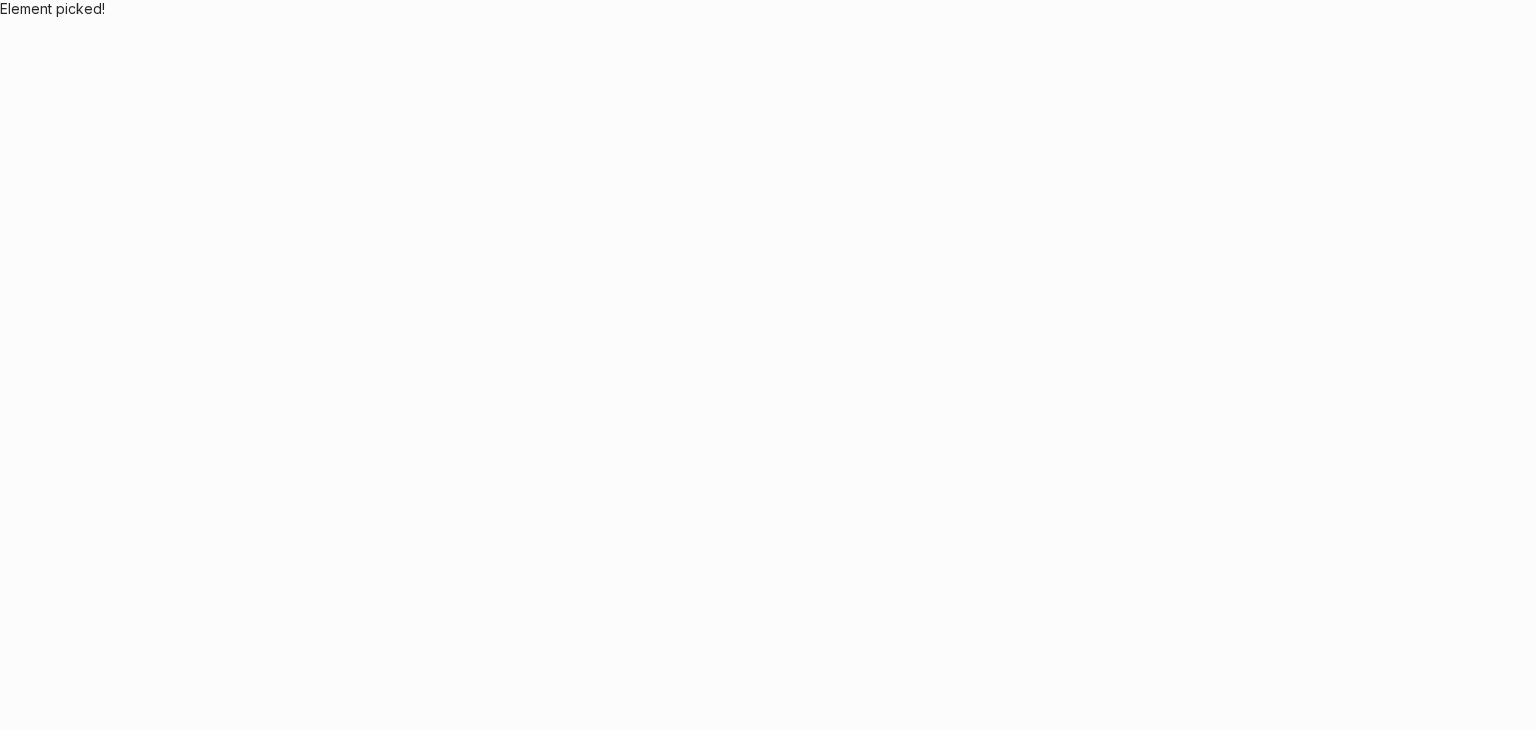 scroll, scrollTop: 0, scrollLeft: 0, axis: both 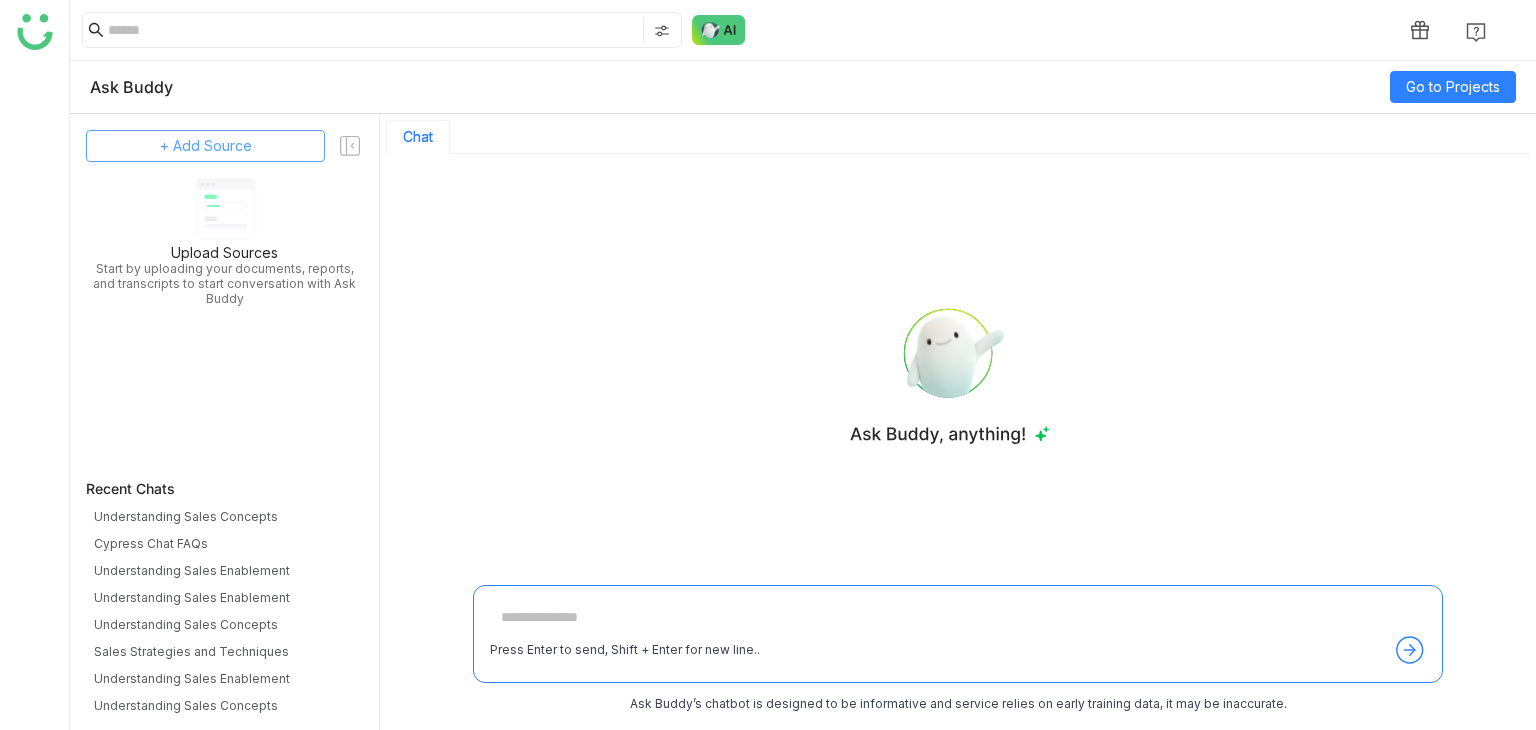 click on "+ Add Source" 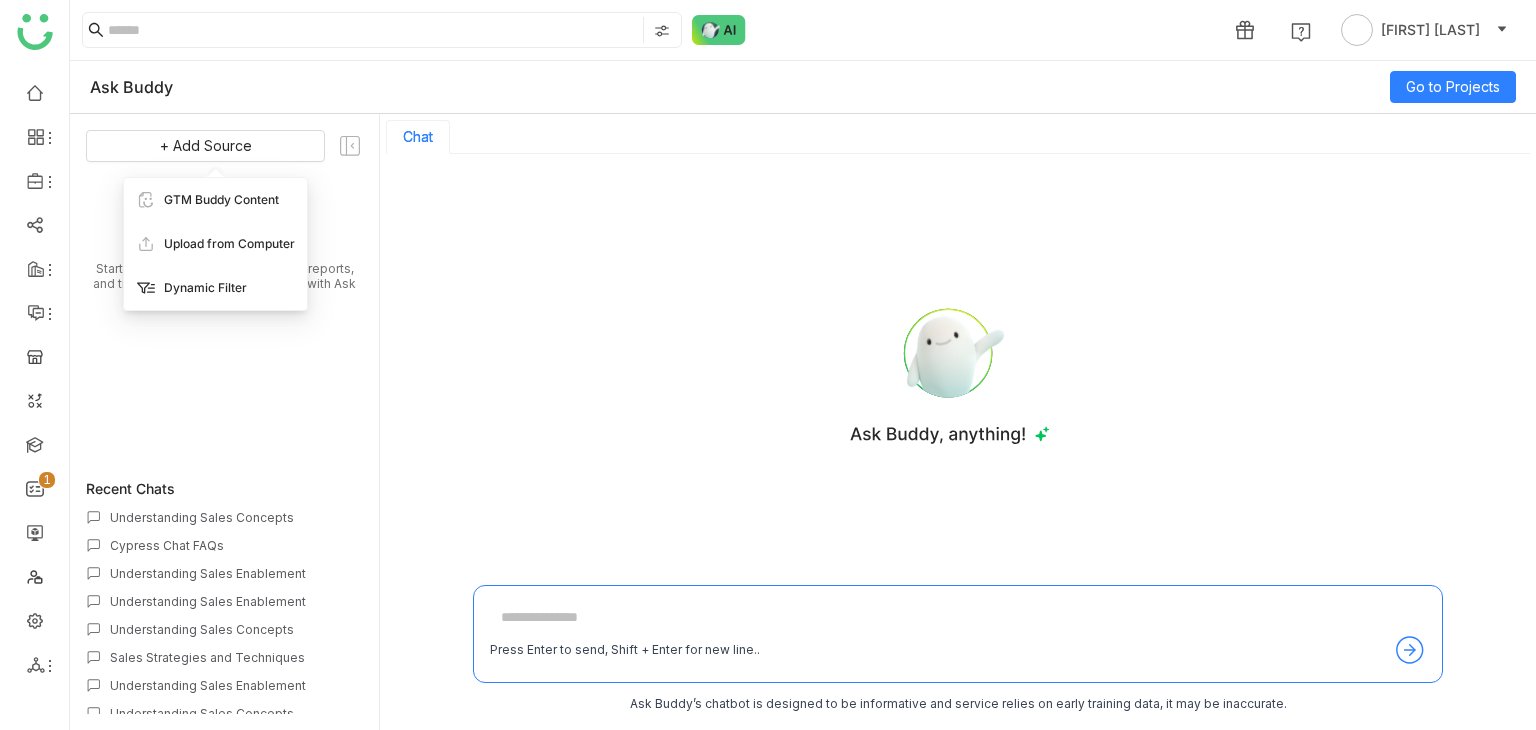 click on "Dynamic Filter" at bounding box center (215, 288) 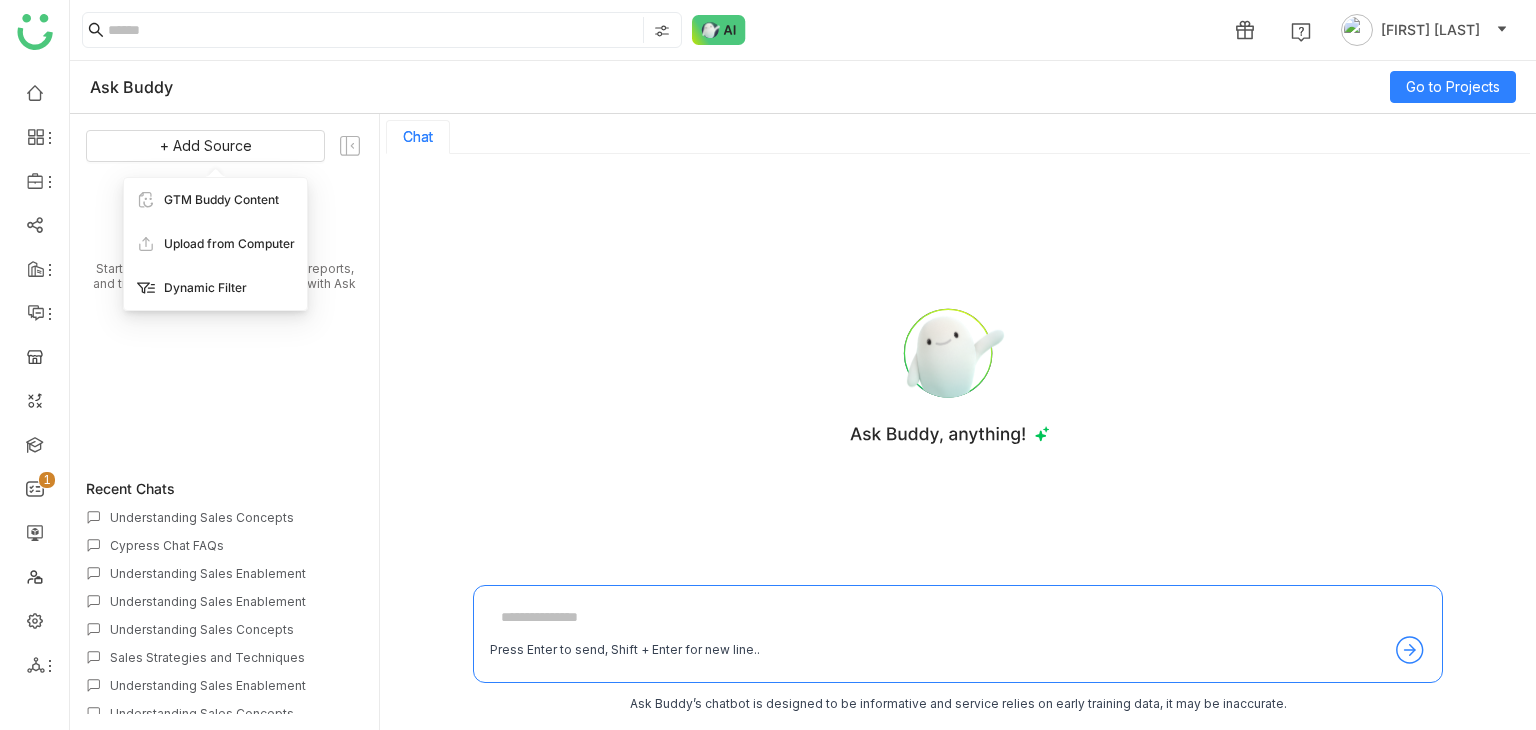 click on "GTM Buddy Content
Upload from Computer
Dynamic Filter" at bounding box center [768, 365] 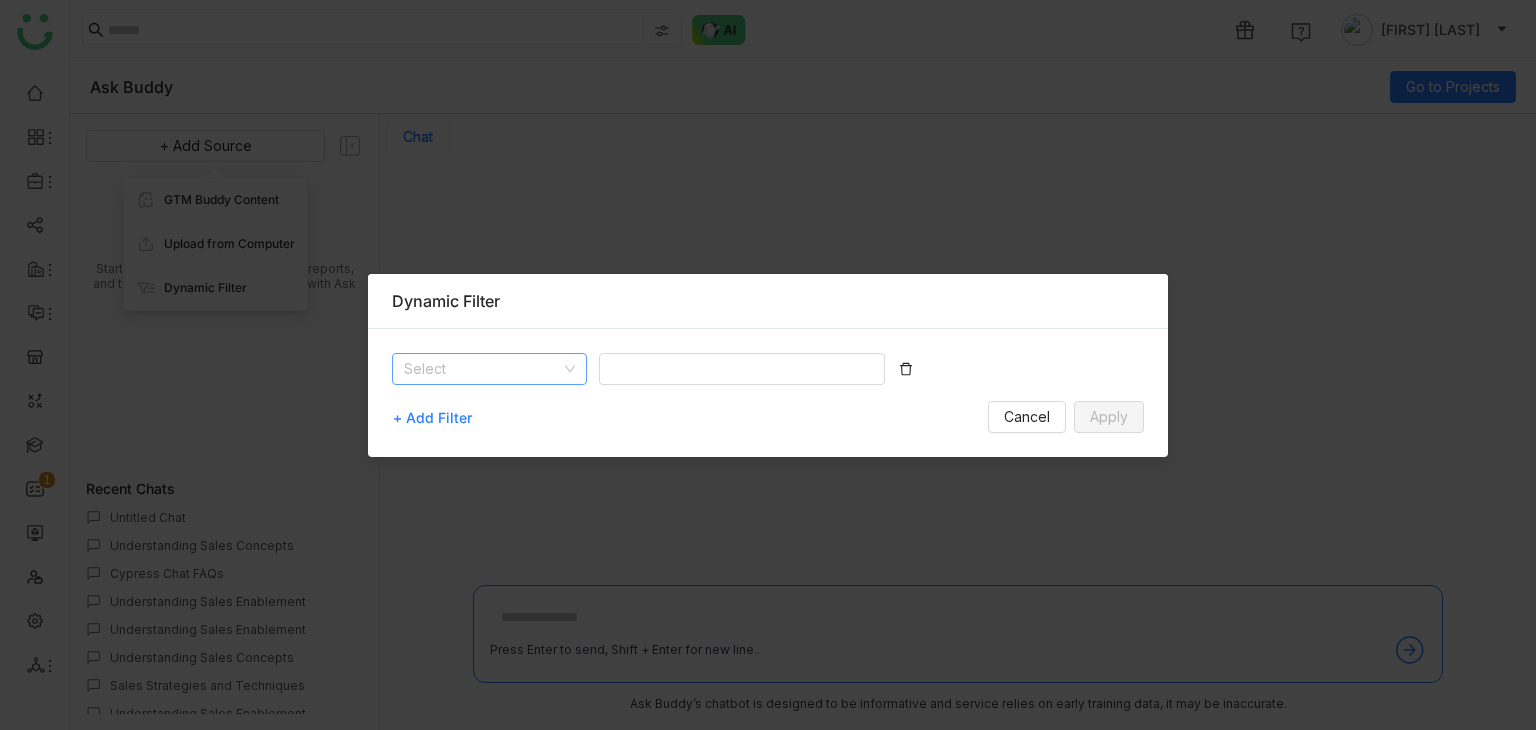 click at bounding box center (482, 369) 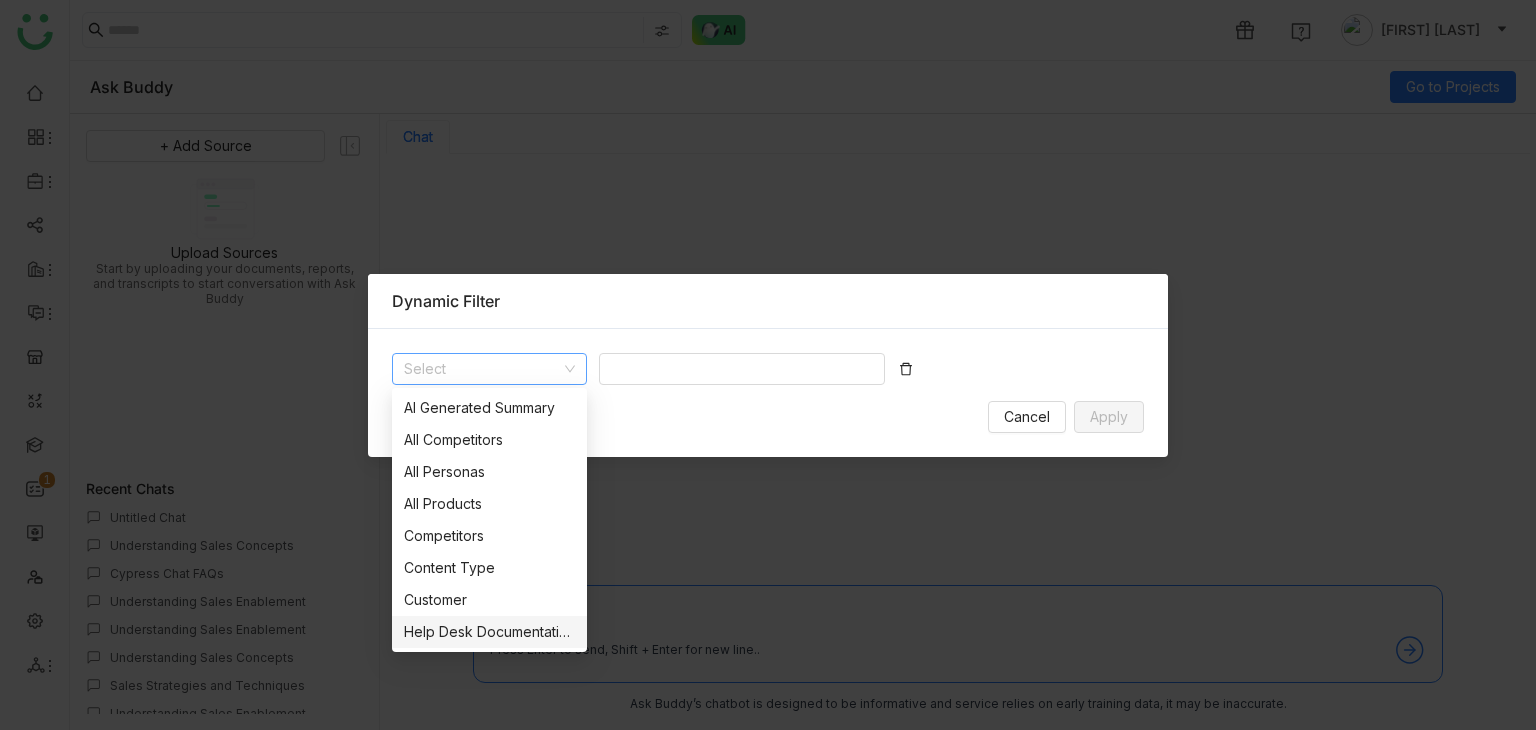 scroll, scrollTop: 128, scrollLeft: 0, axis: vertical 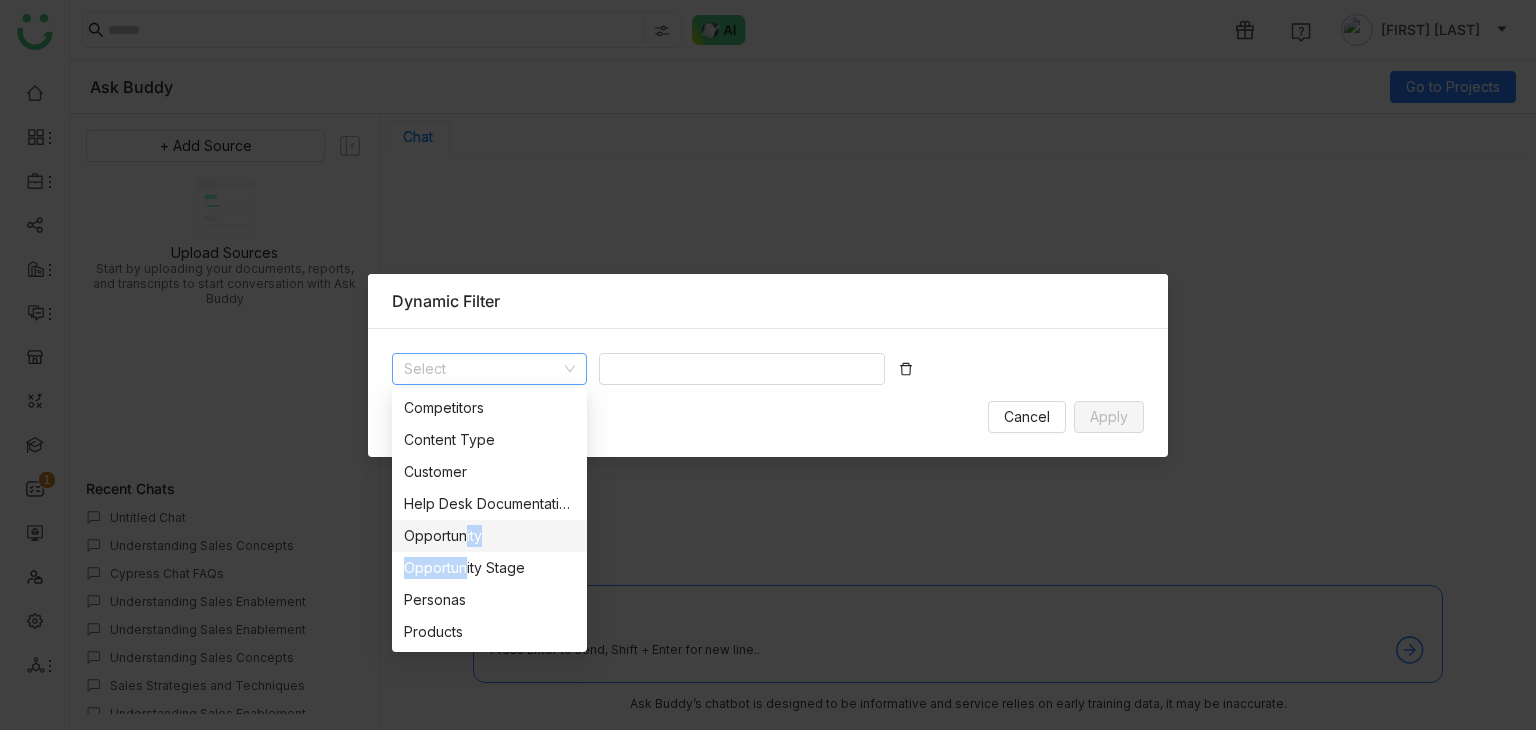 drag, startPoint x: 459, startPoint y: 561, endPoint x: 459, endPoint y: 529, distance: 32 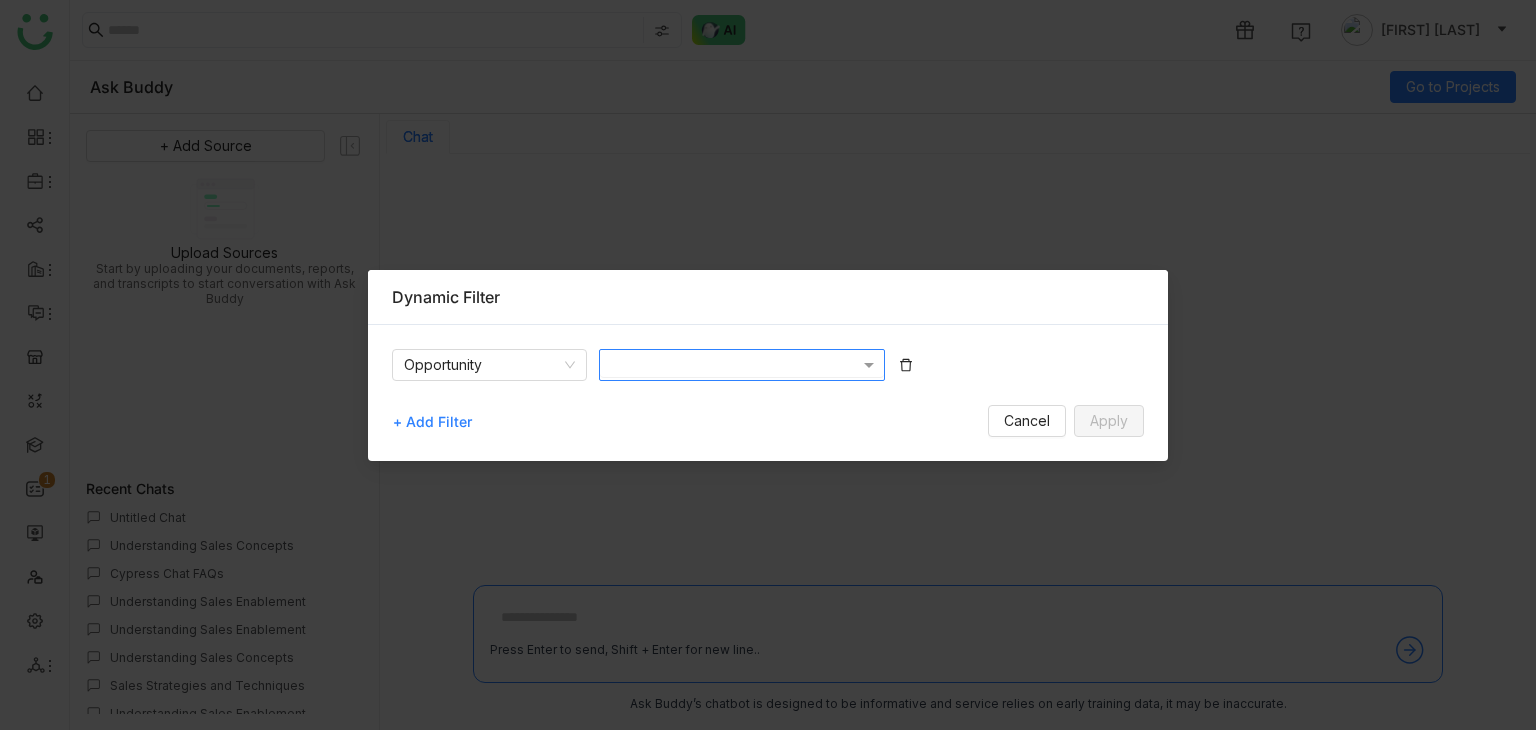 click at bounding box center (733, 364) 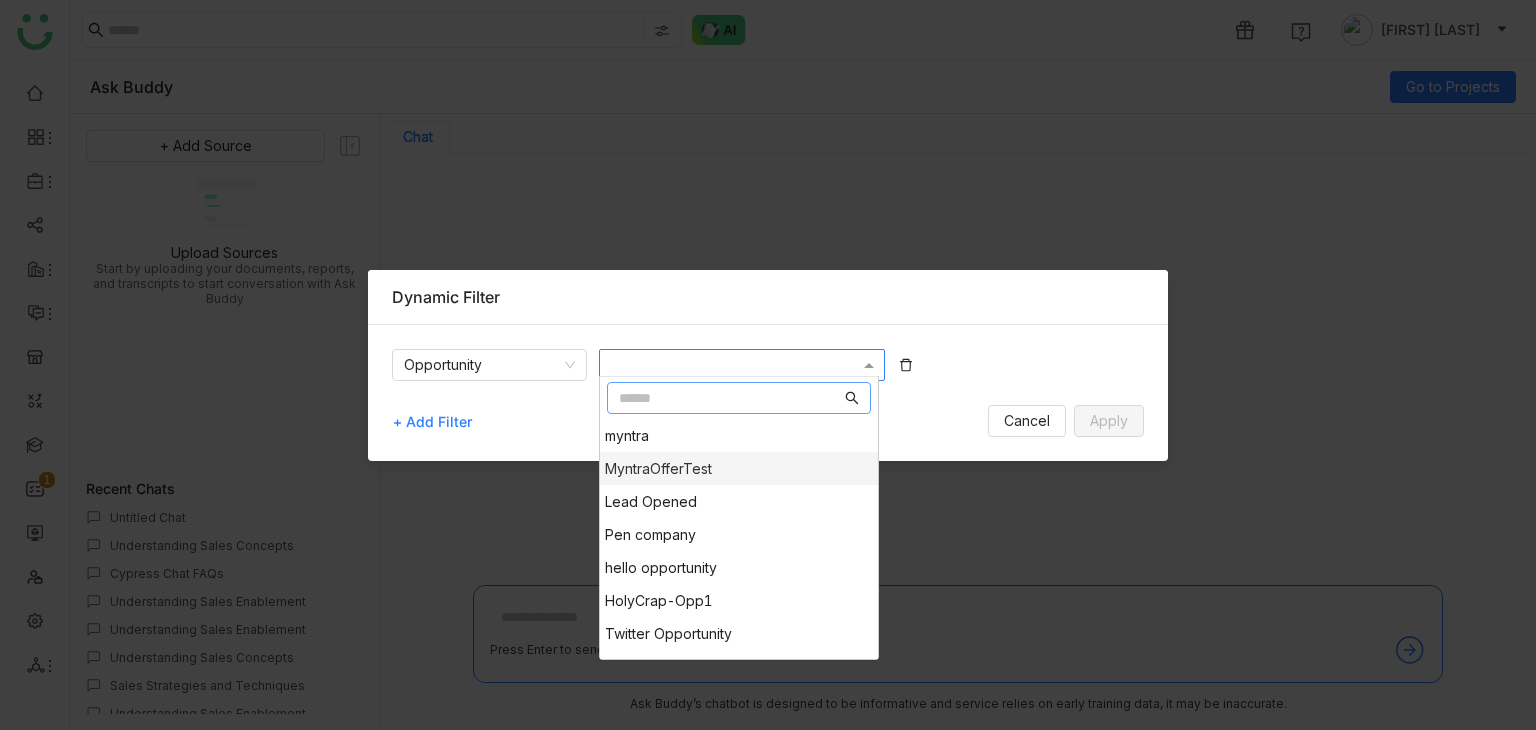 click on "MyntraOfferTest" at bounding box center [658, 468] 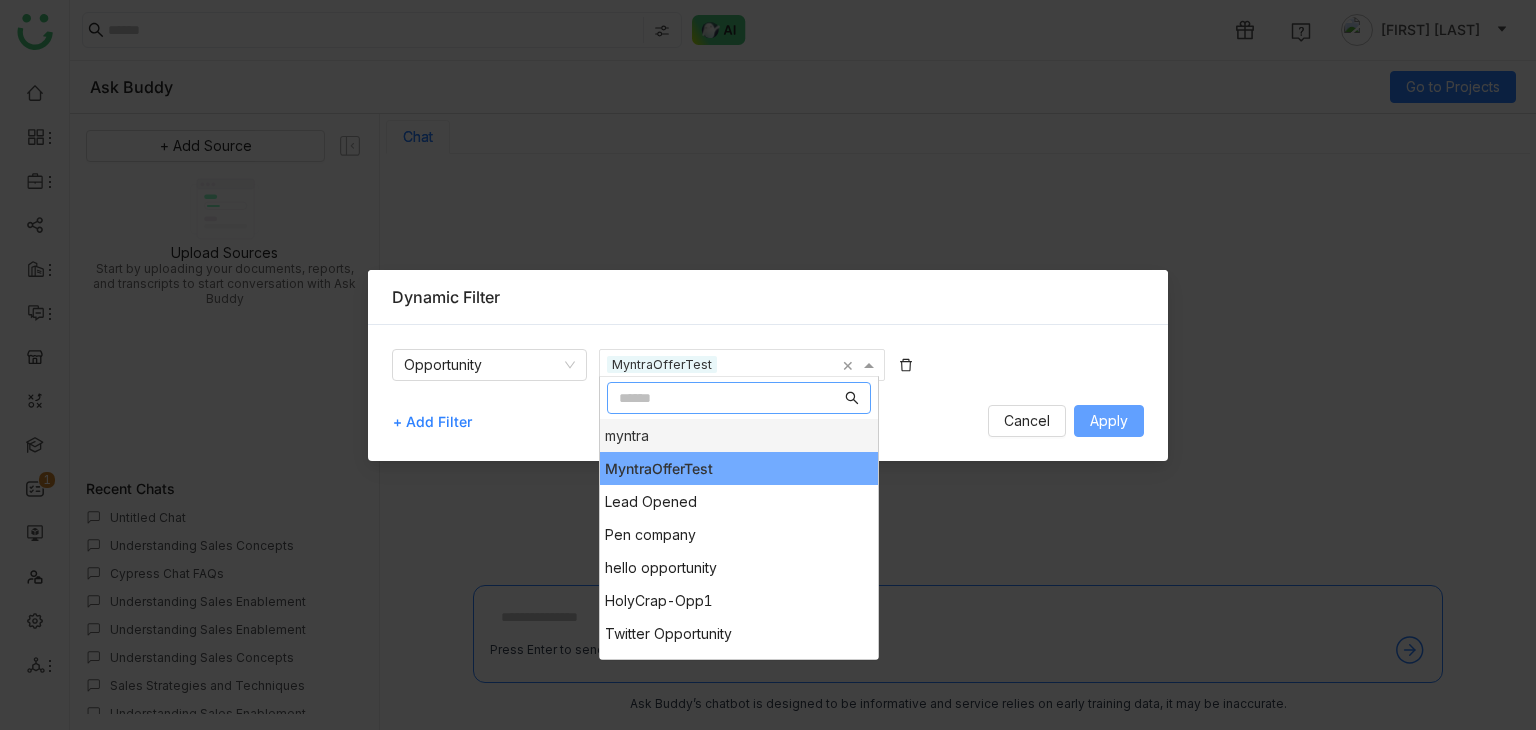 click on "Apply" at bounding box center (1109, 421) 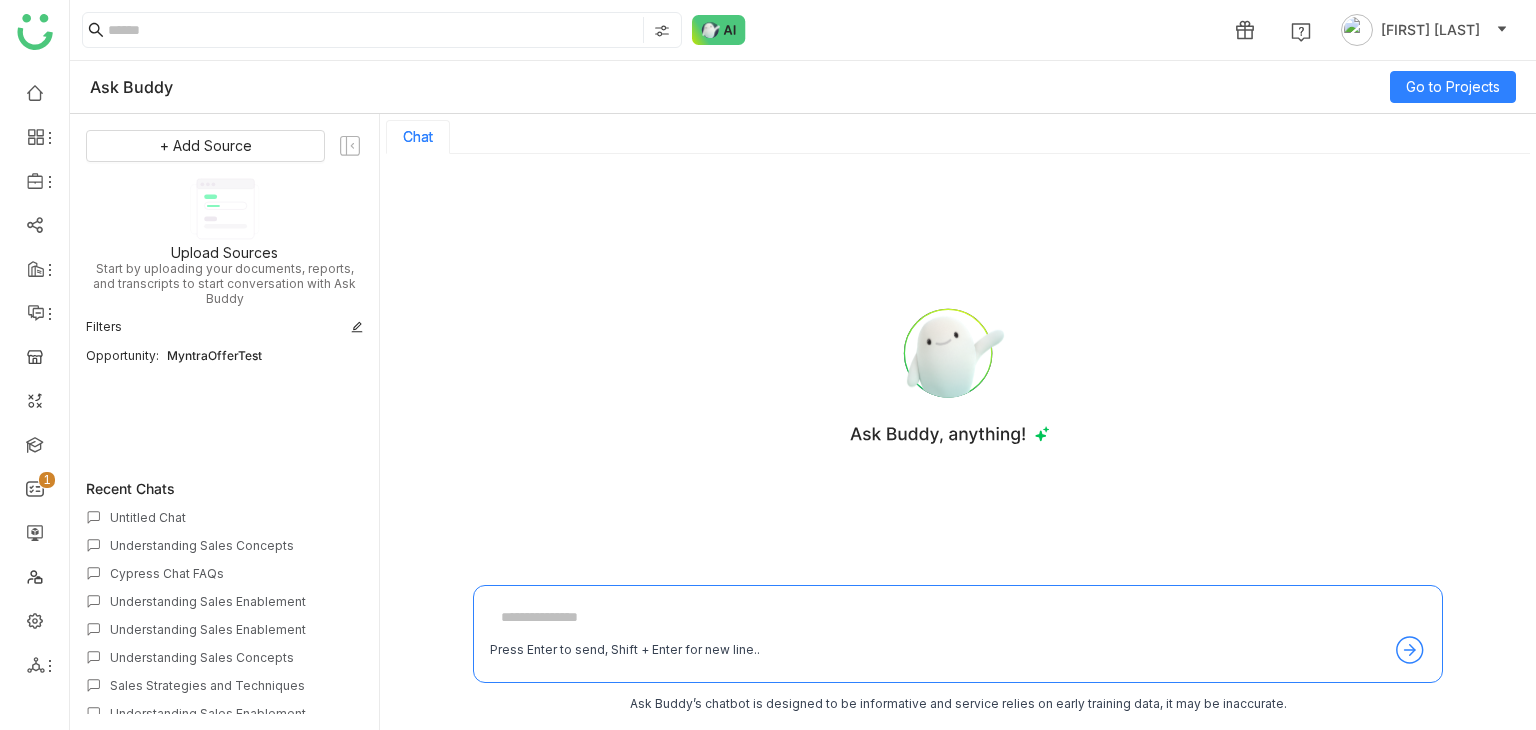click at bounding box center [958, 618] 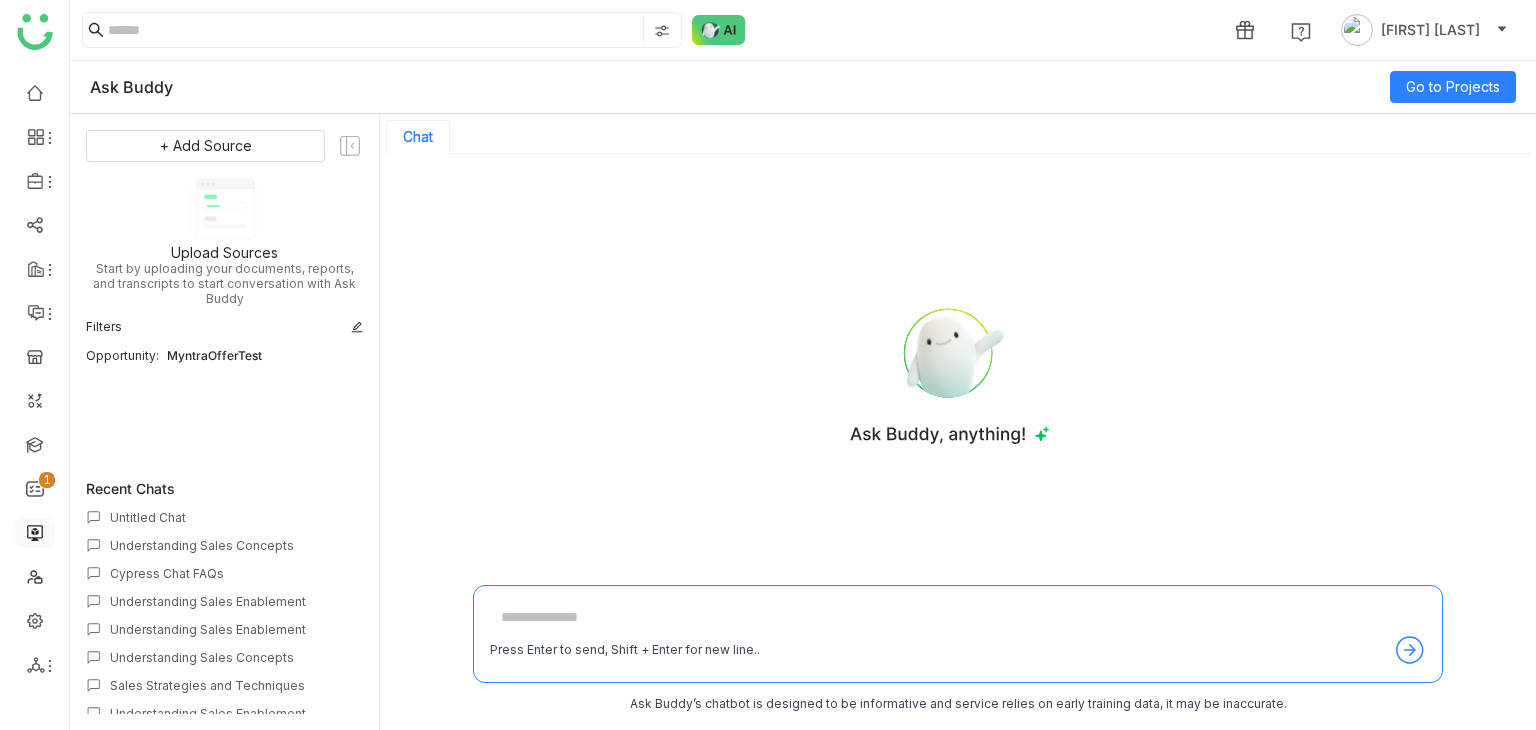 click at bounding box center (35, 531) 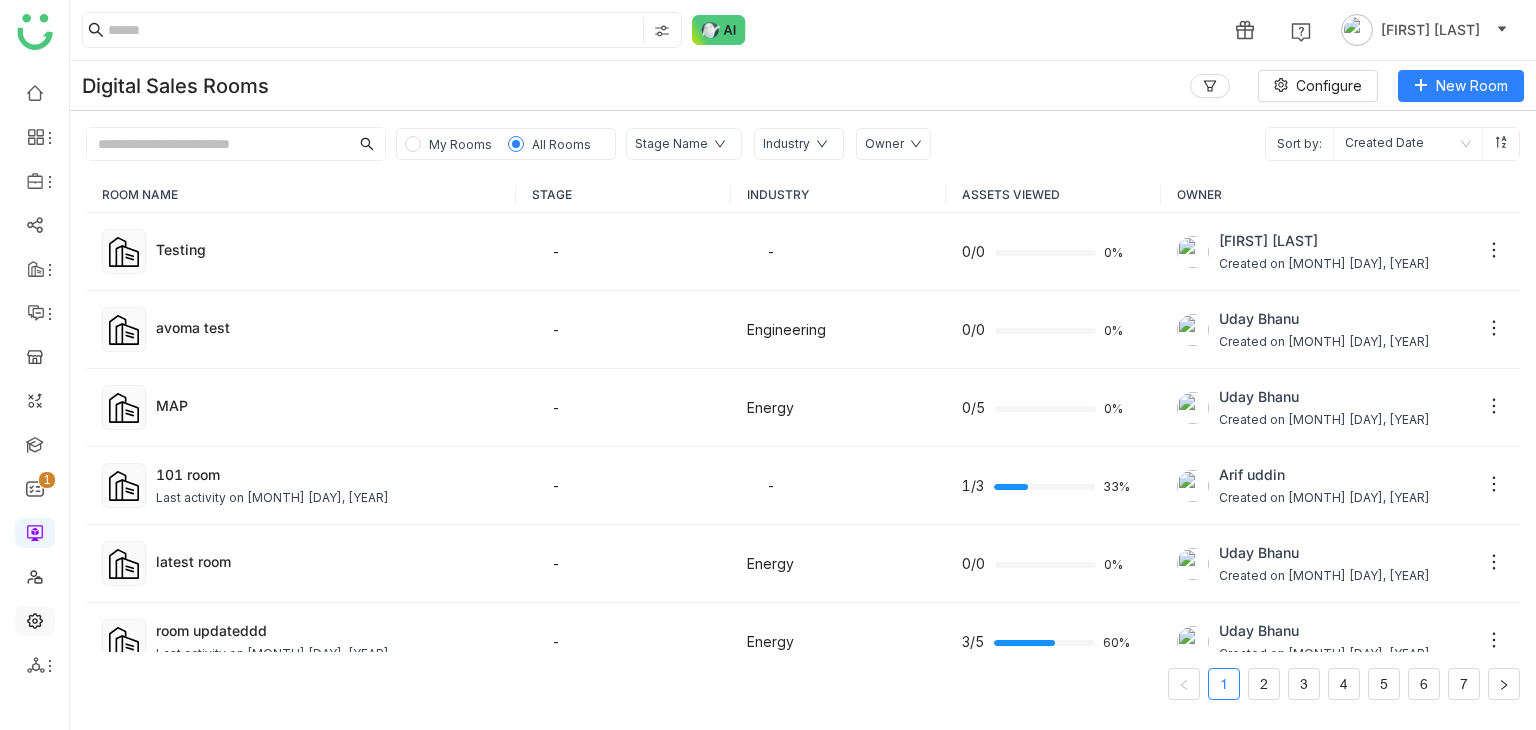 click at bounding box center [35, 619] 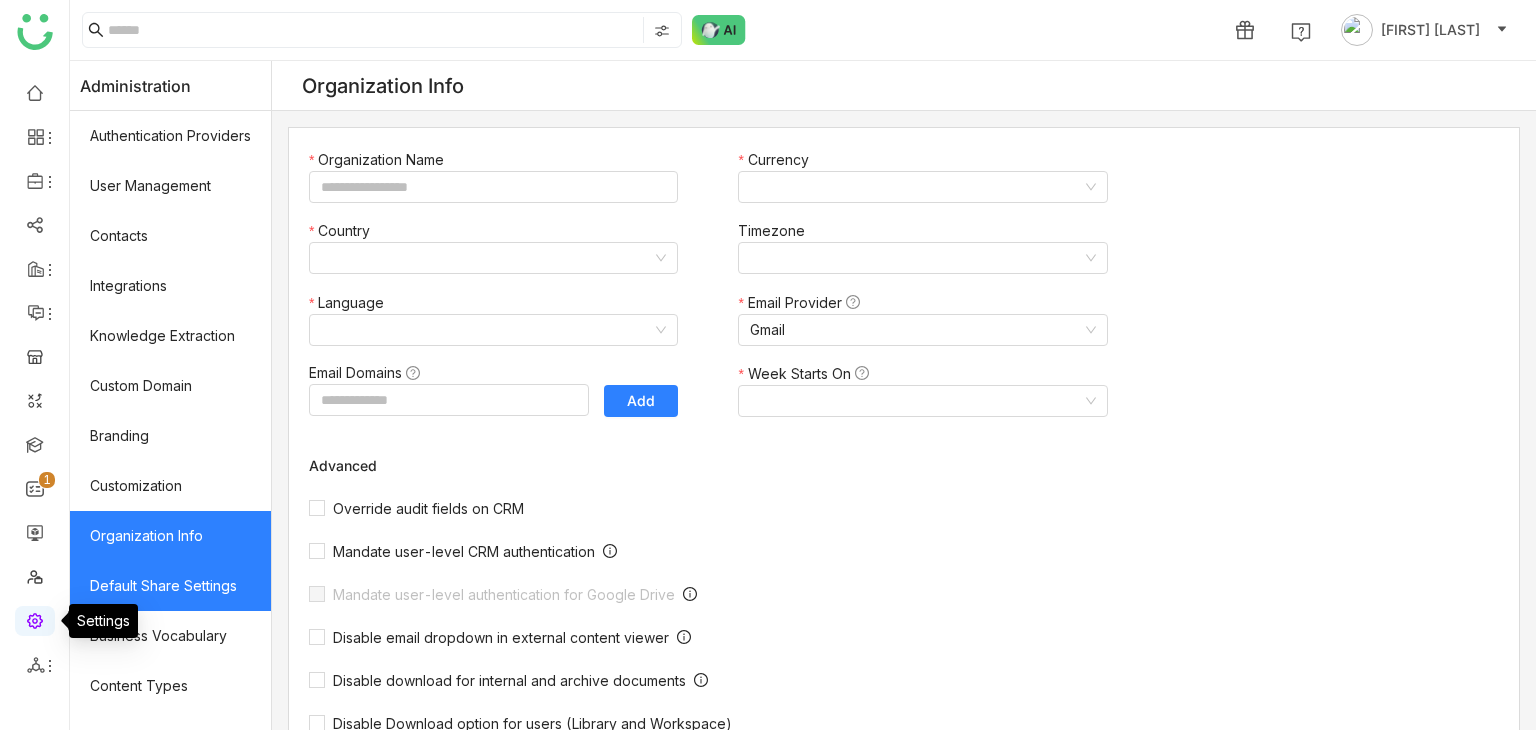 type on "*******" 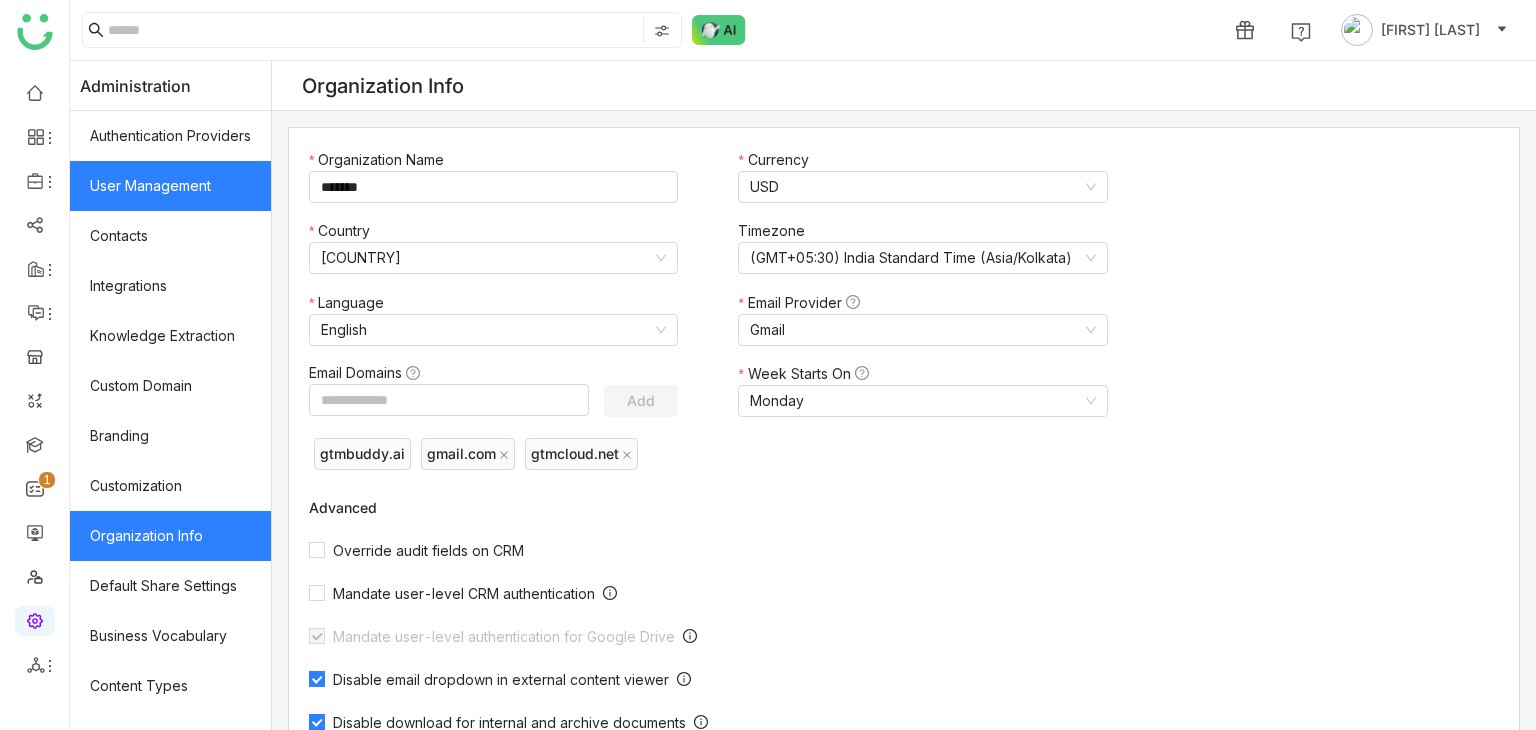 click on "User Management" 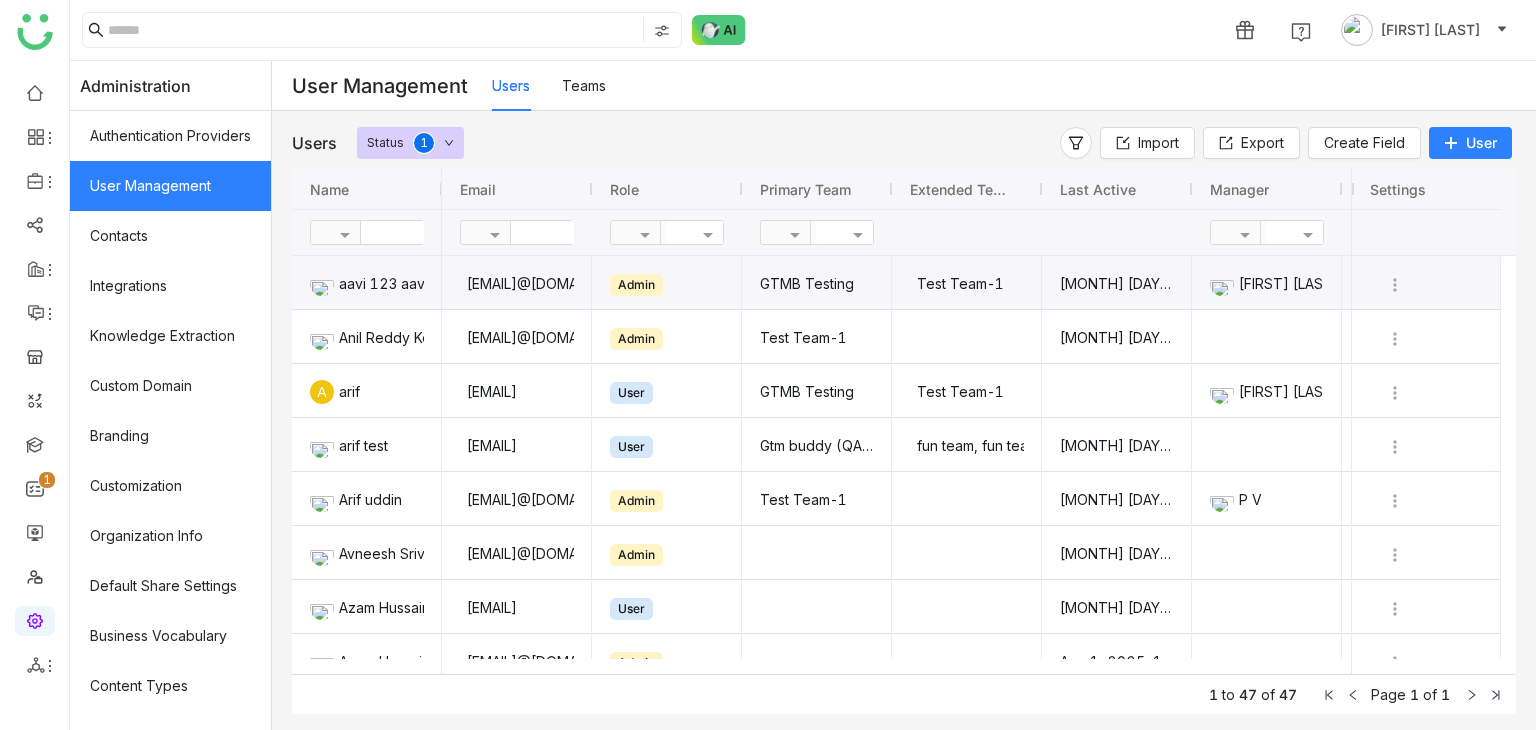 click on "aavi@gtmcloud.net" 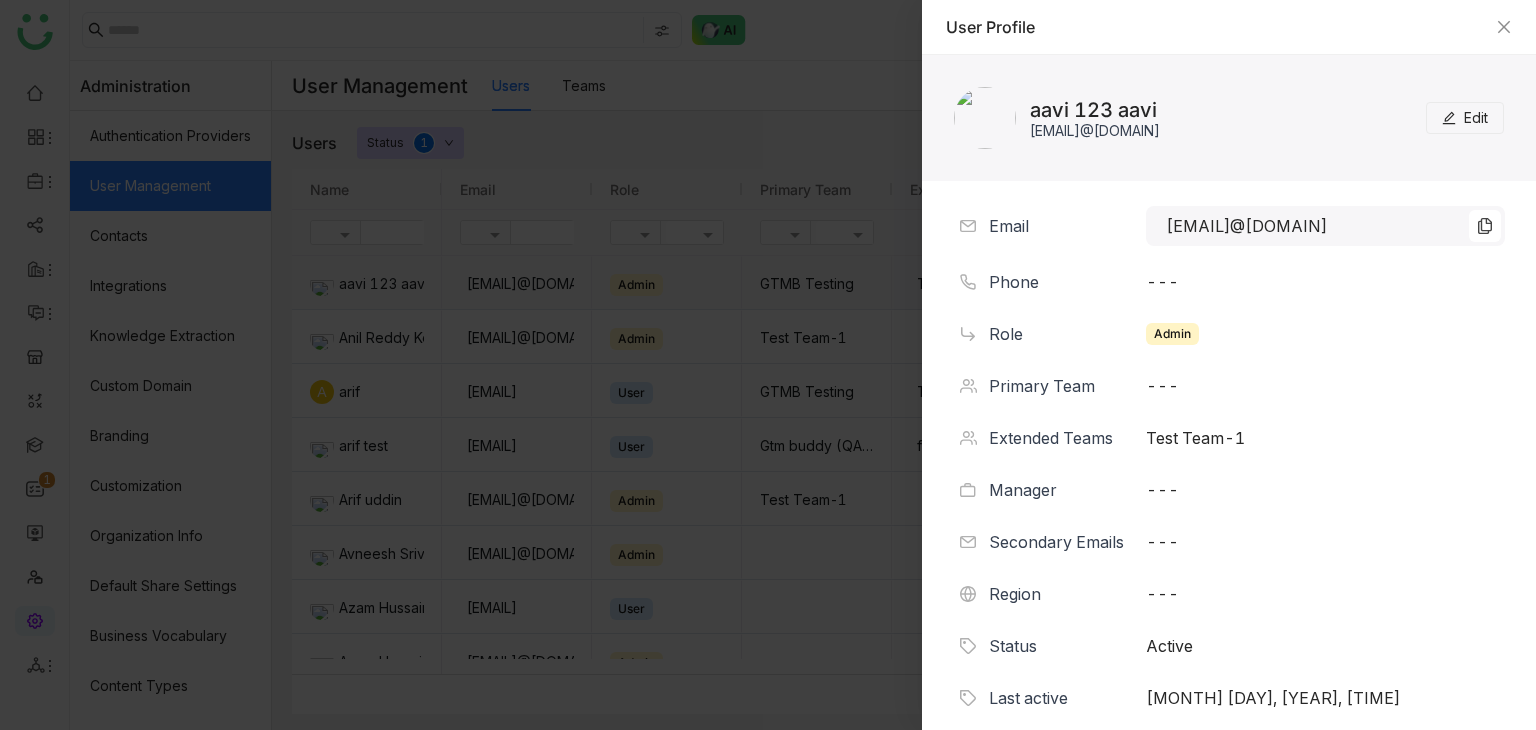 click on "Edit" at bounding box center [1476, 118] 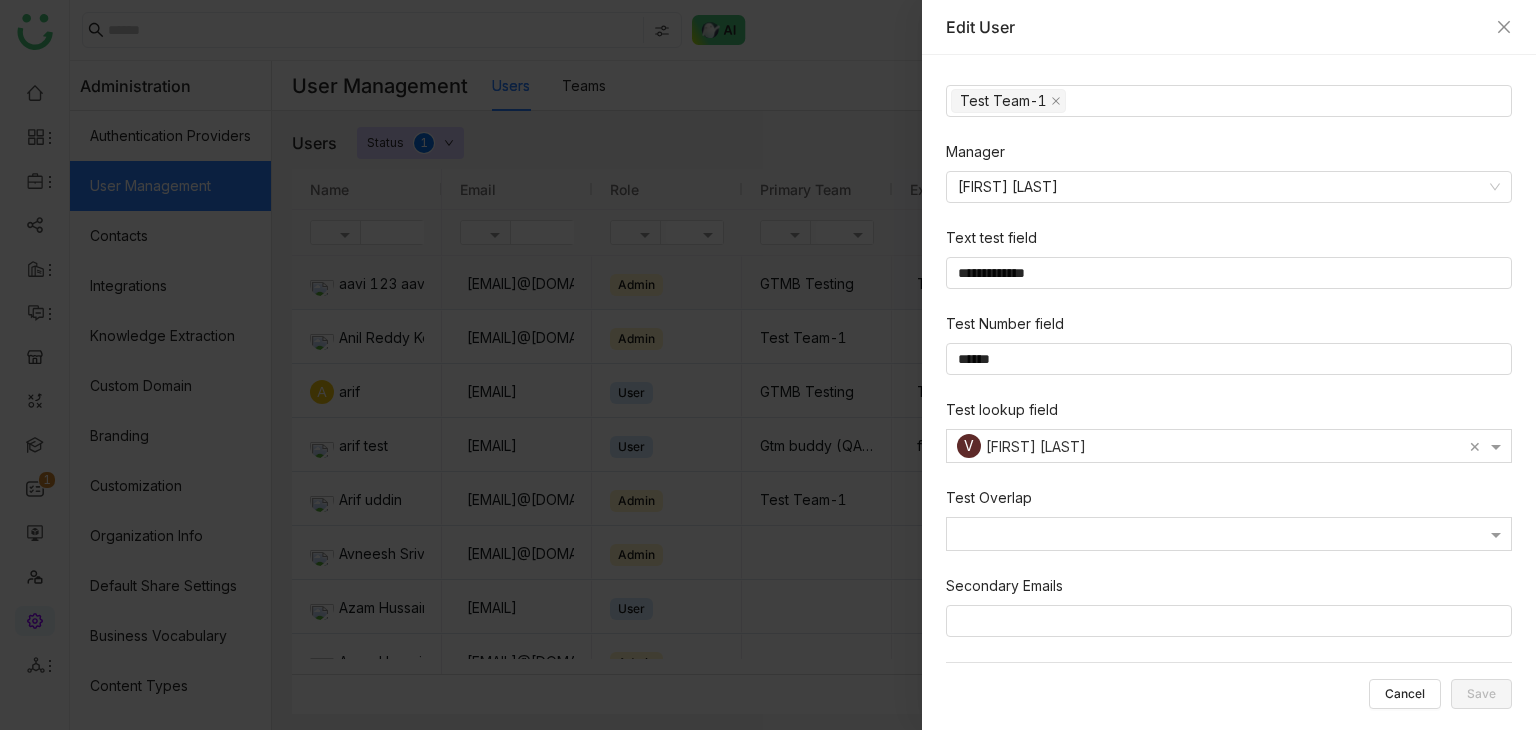 scroll, scrollTop: 526, scrollLeft: 0, axis: vertical 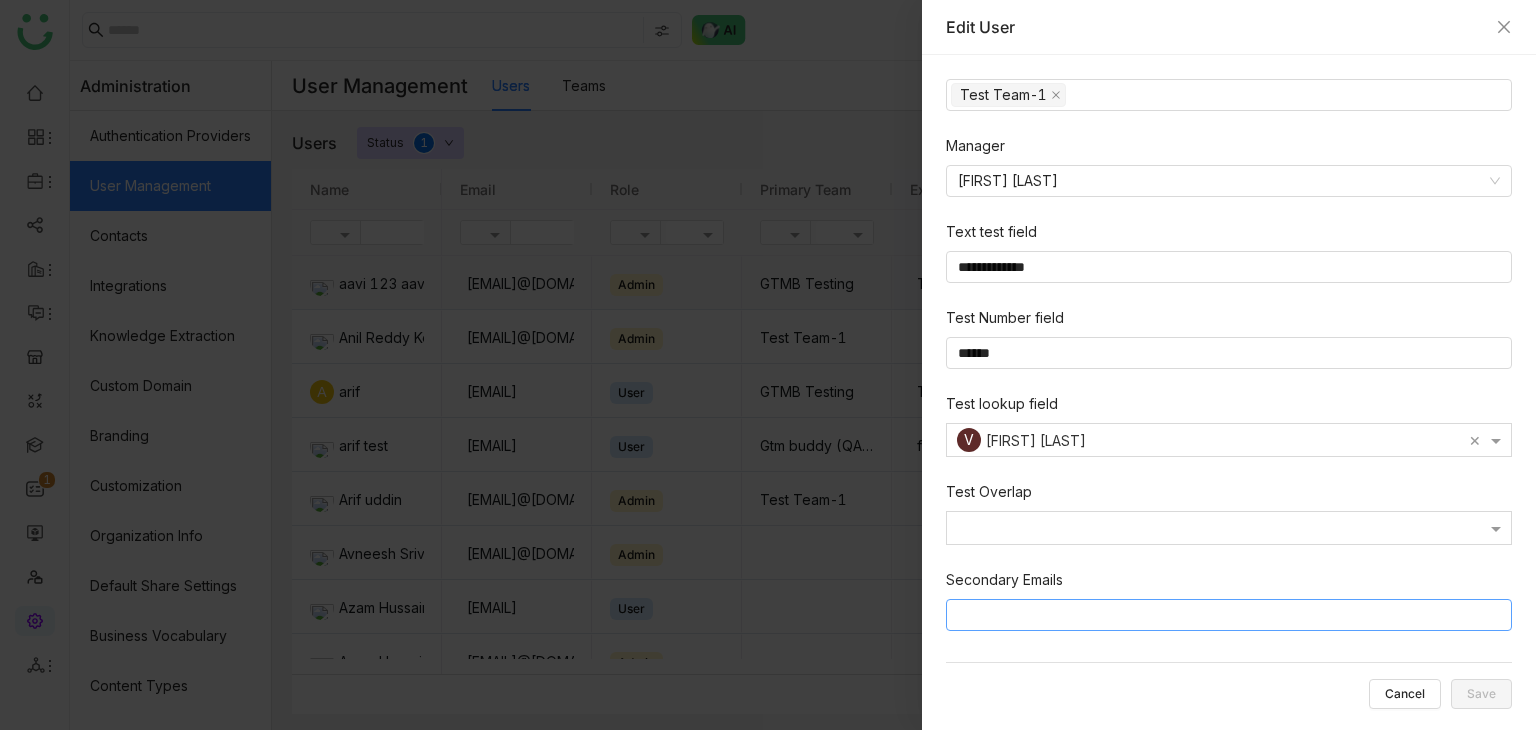 click at bounding box center (1232, 615) 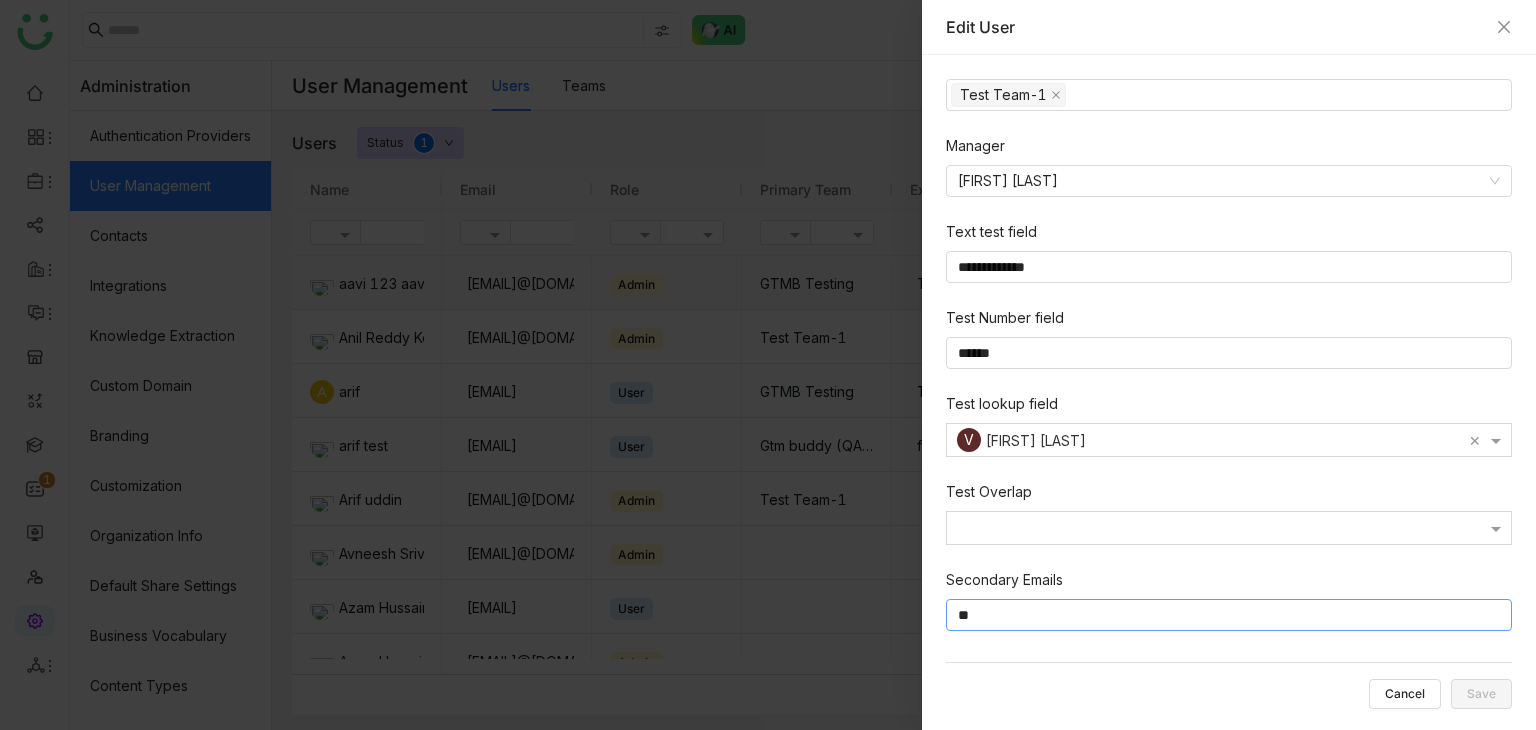 type on "*" 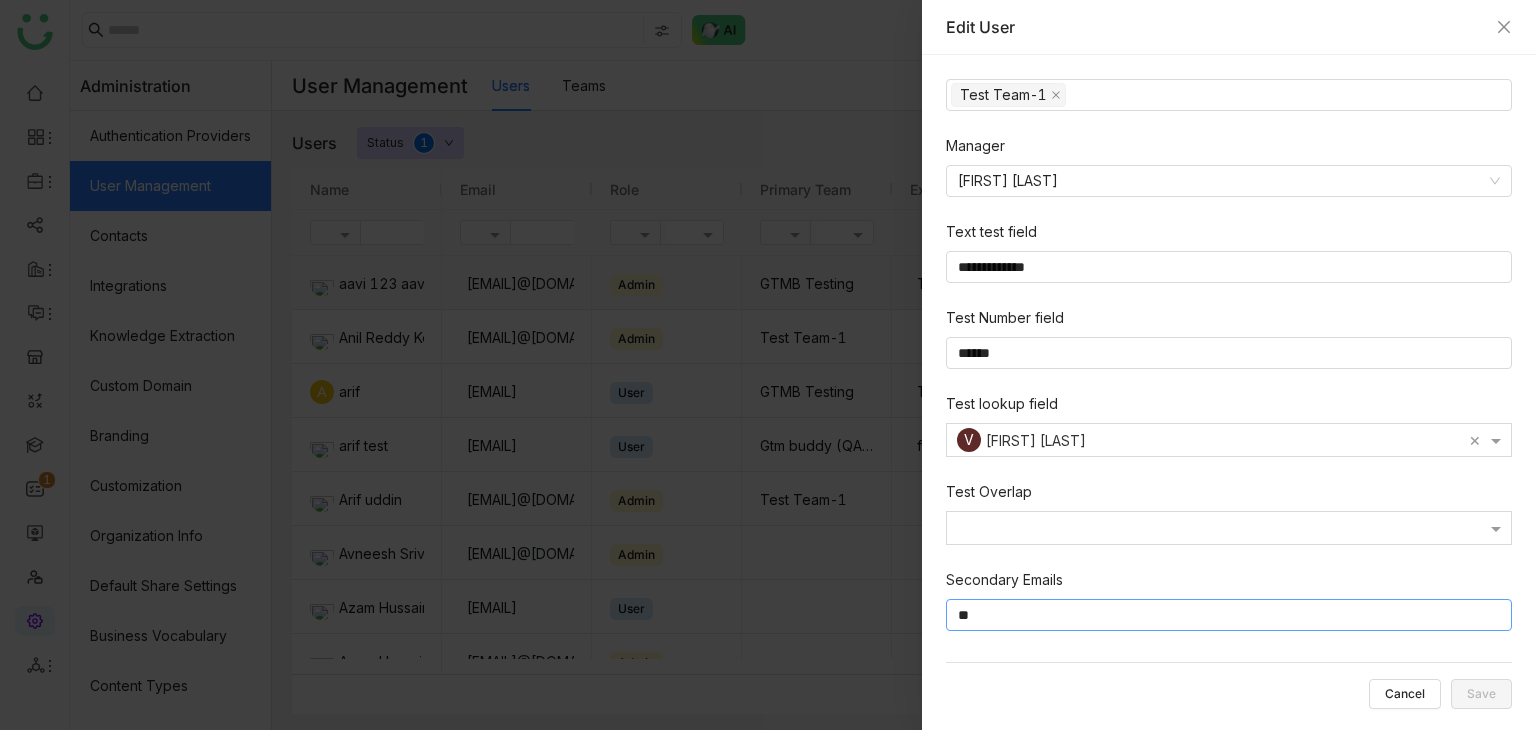 type on "*" 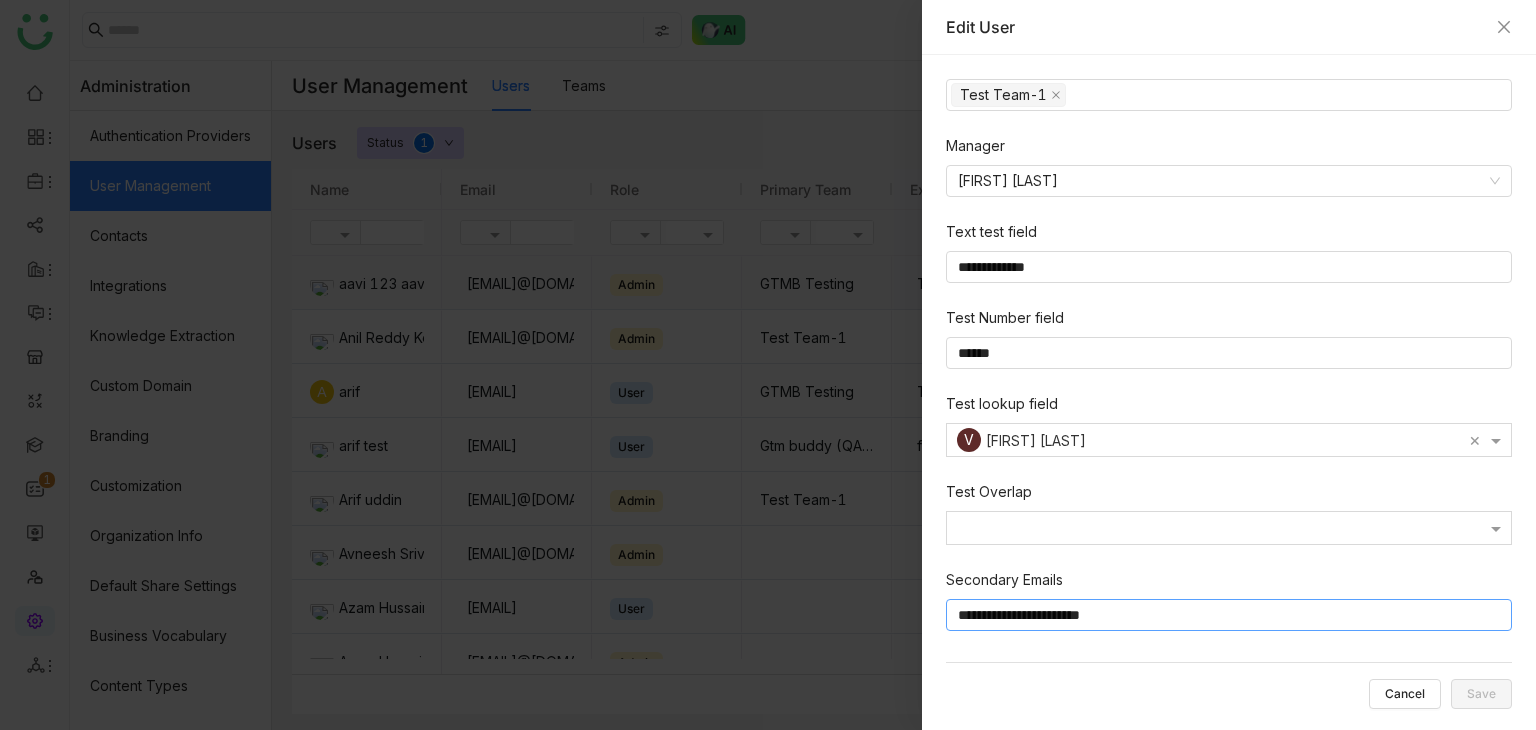 type on "**********" 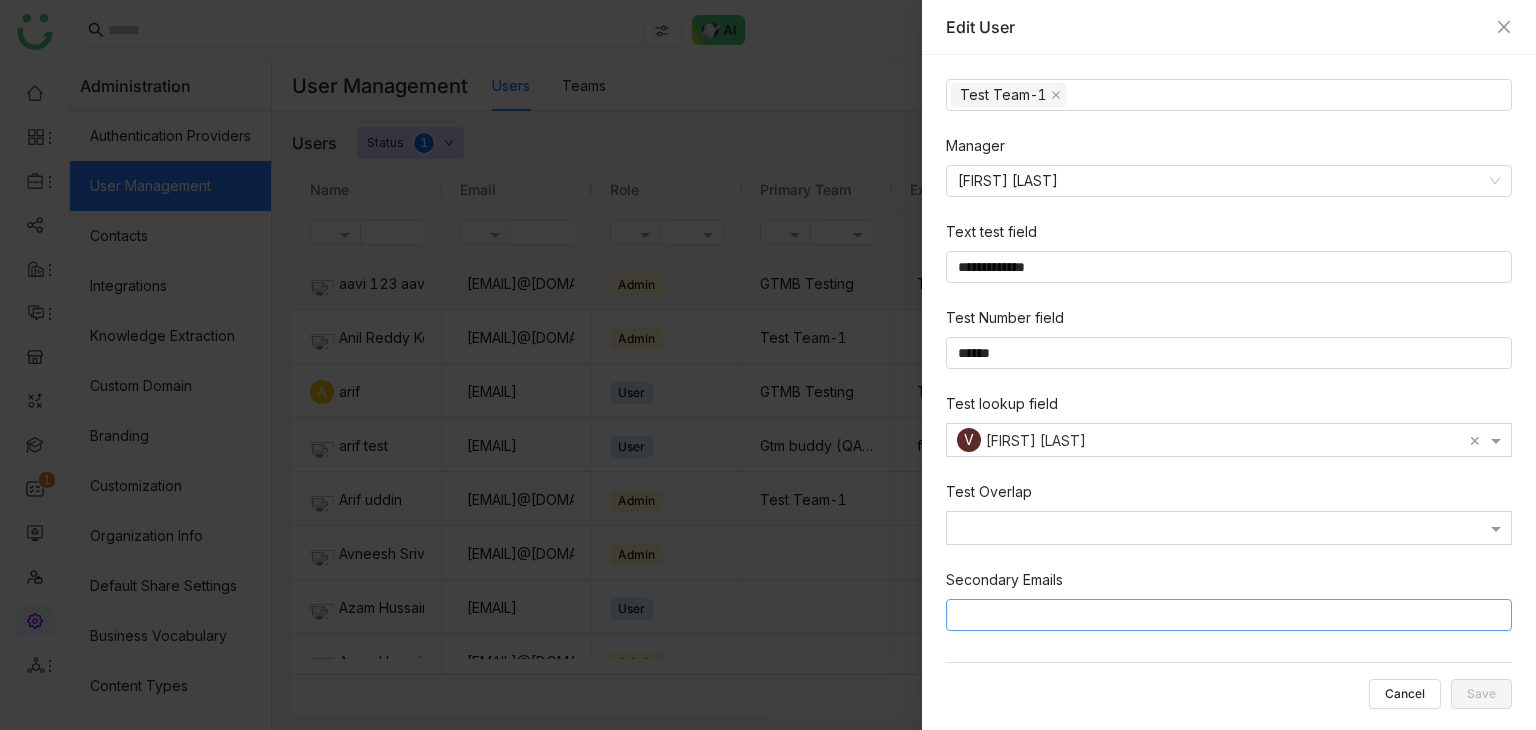 click at bounding box center (1232, 615) 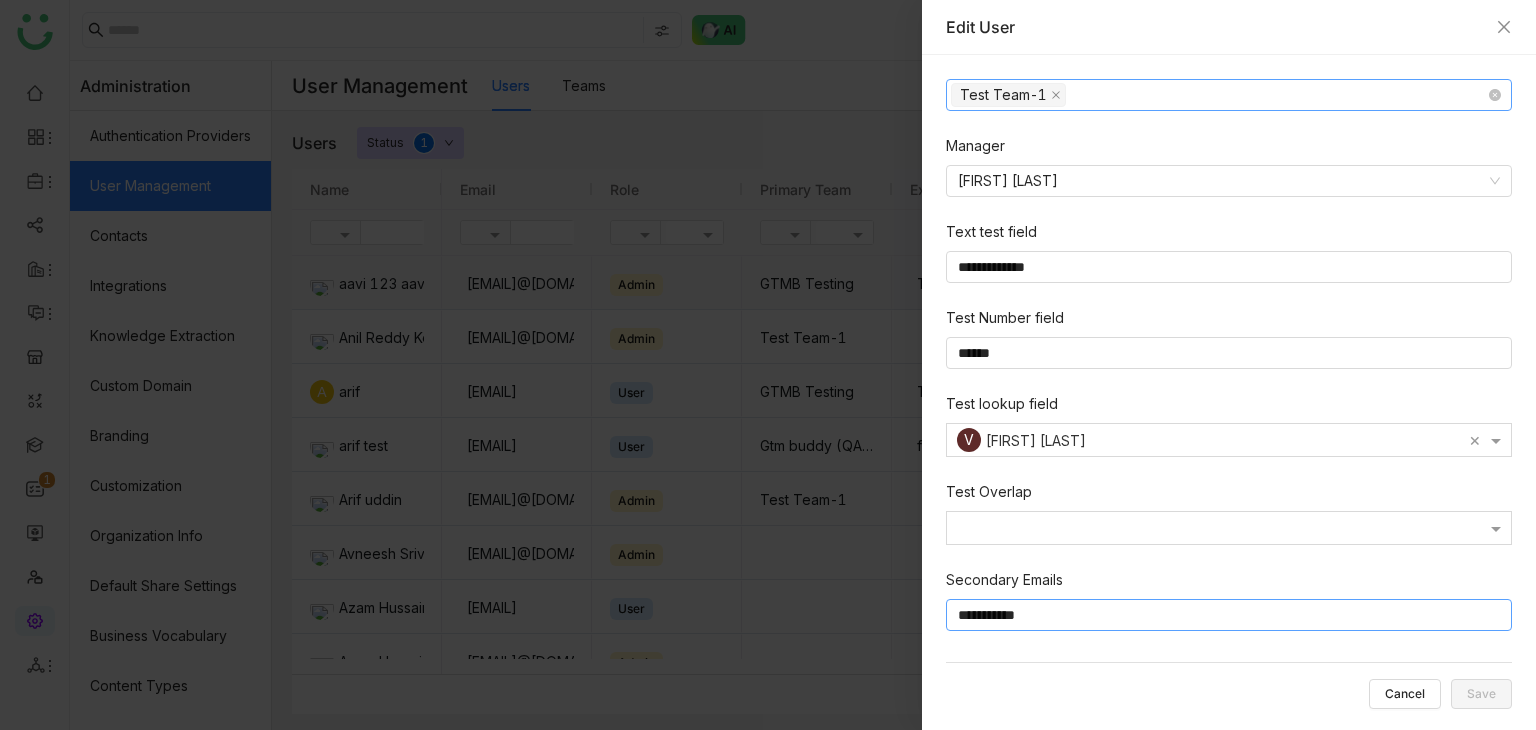 type on "**********" 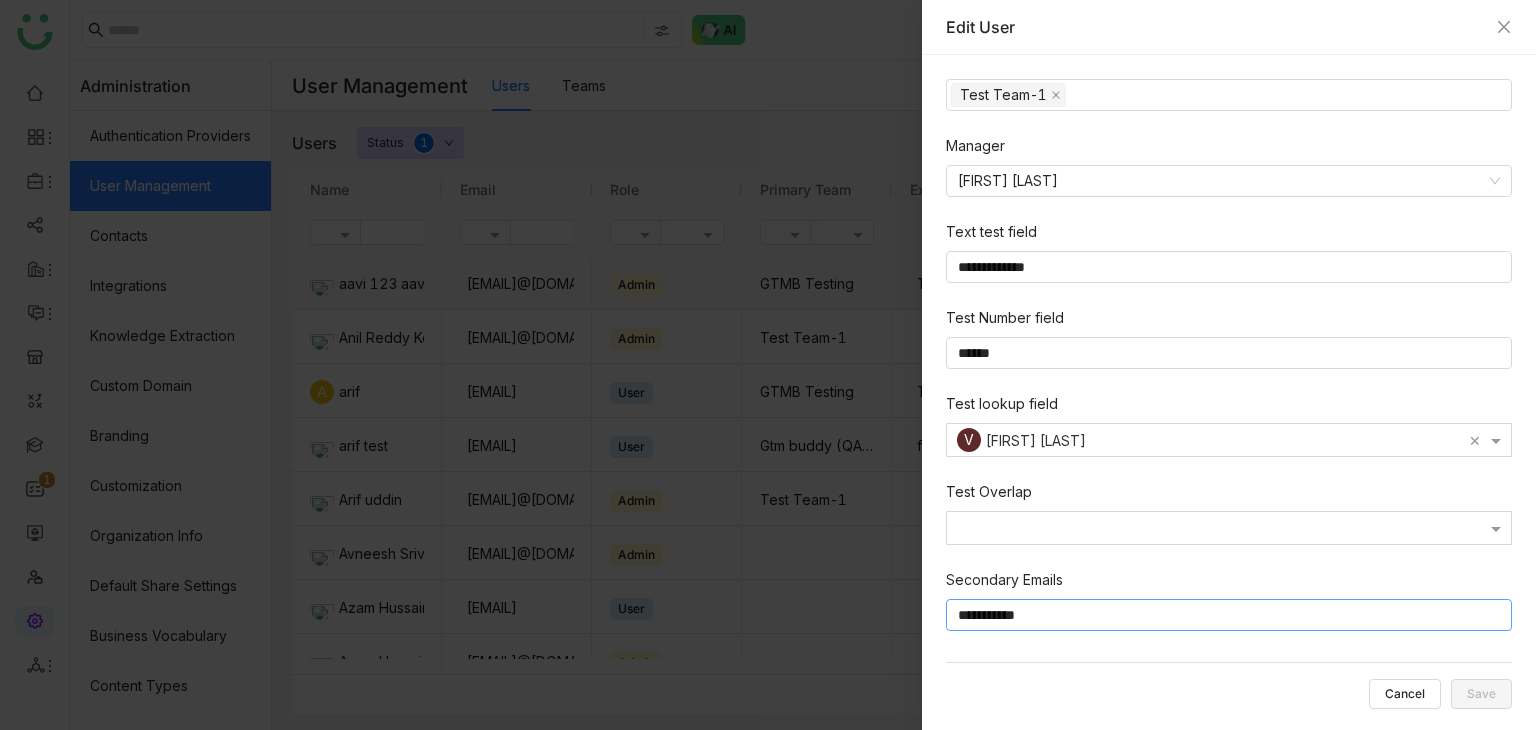 click on "**********" at bounding box center [1237, 108] 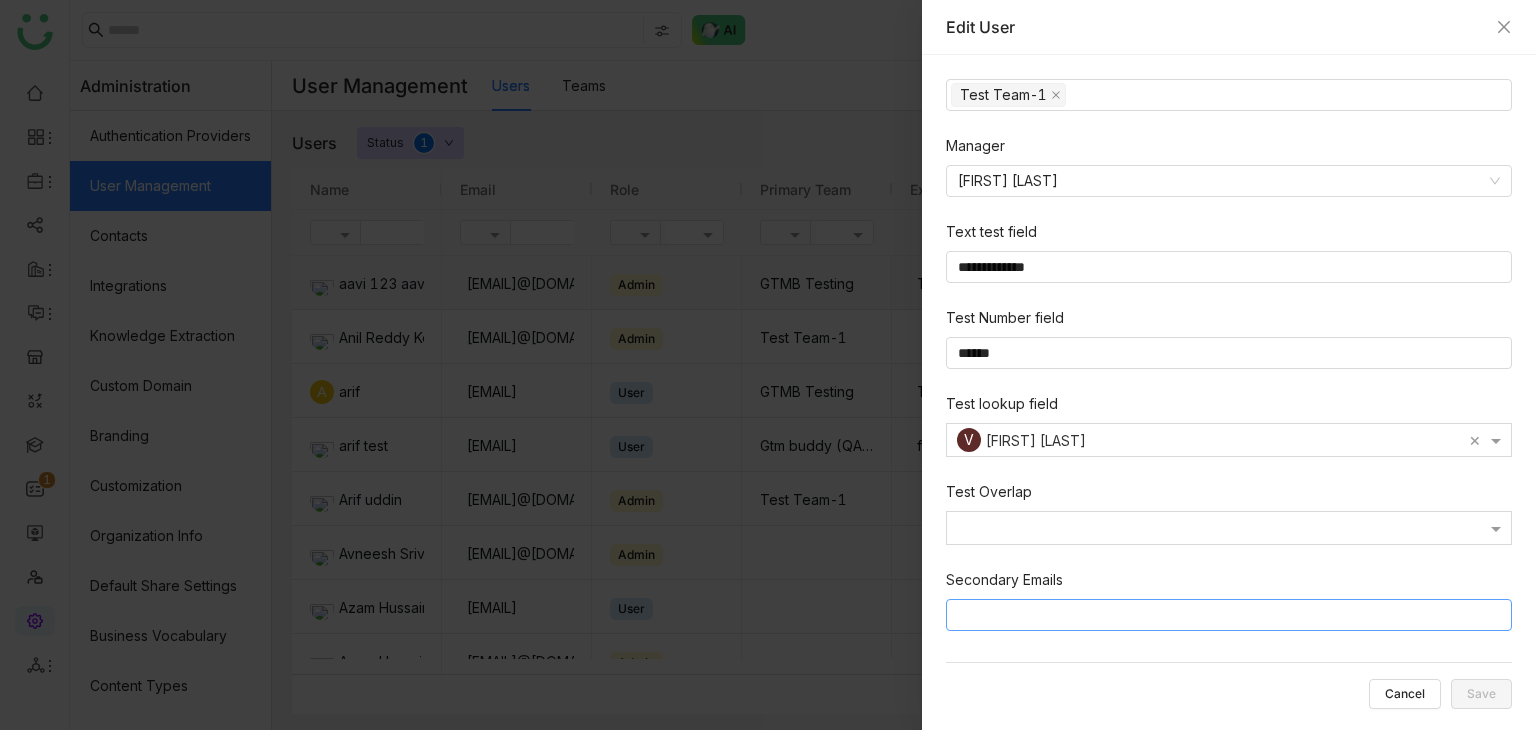 click at bounding box center [1232, 615] 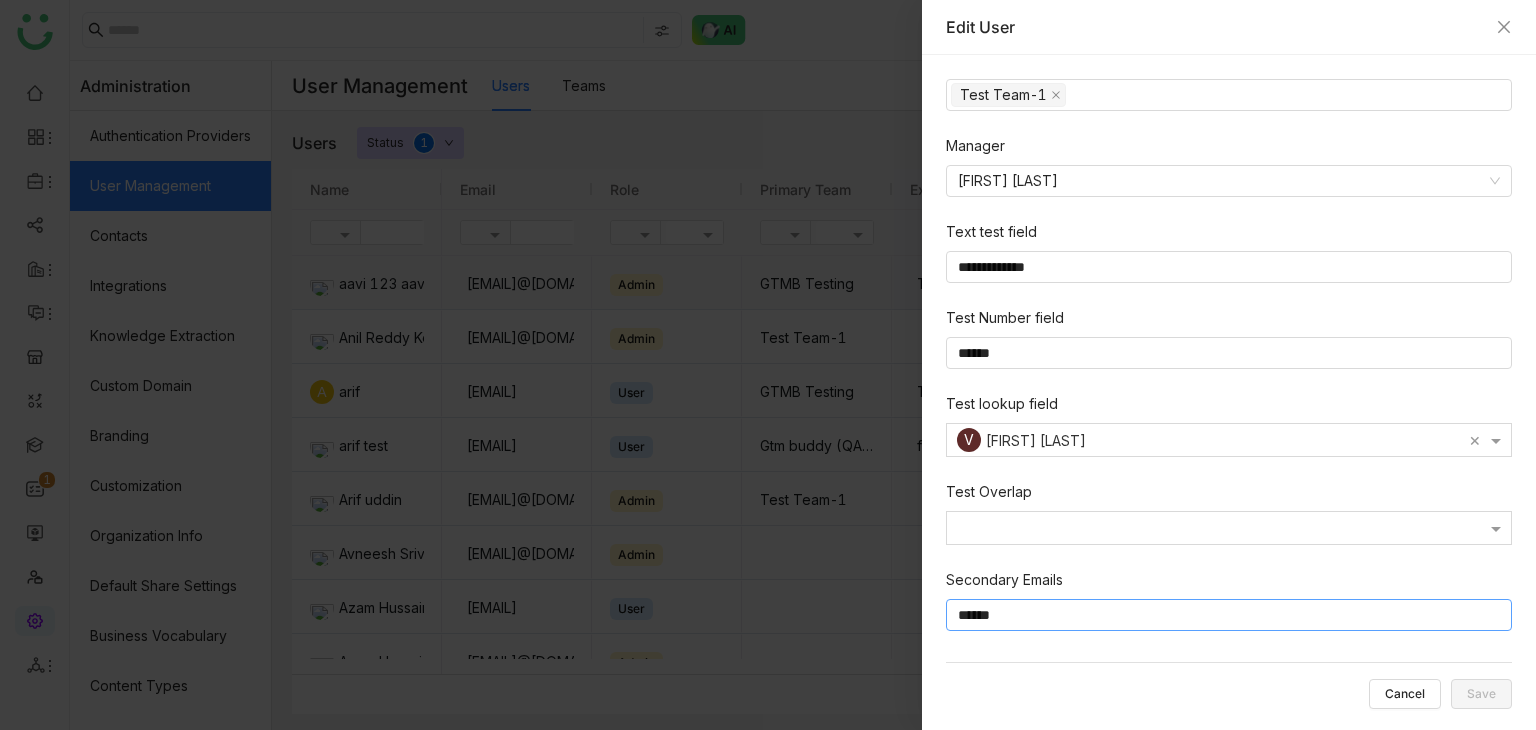 type on "******" 